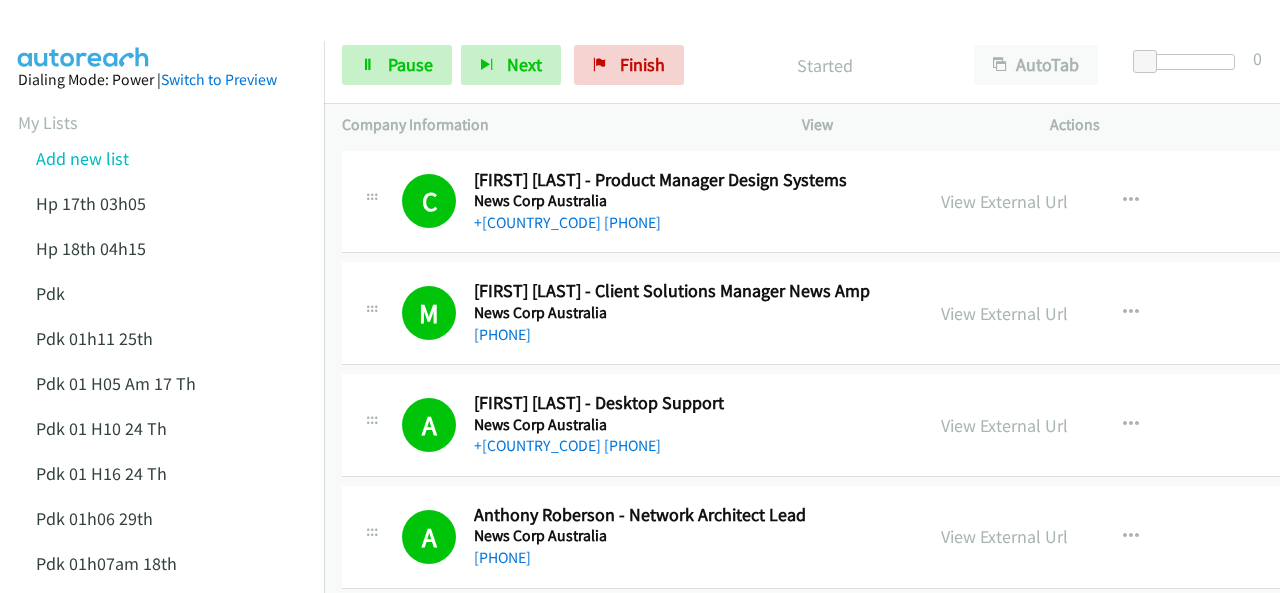 scroll, scrollTop: 0, scrollLeft: 0, axis: both 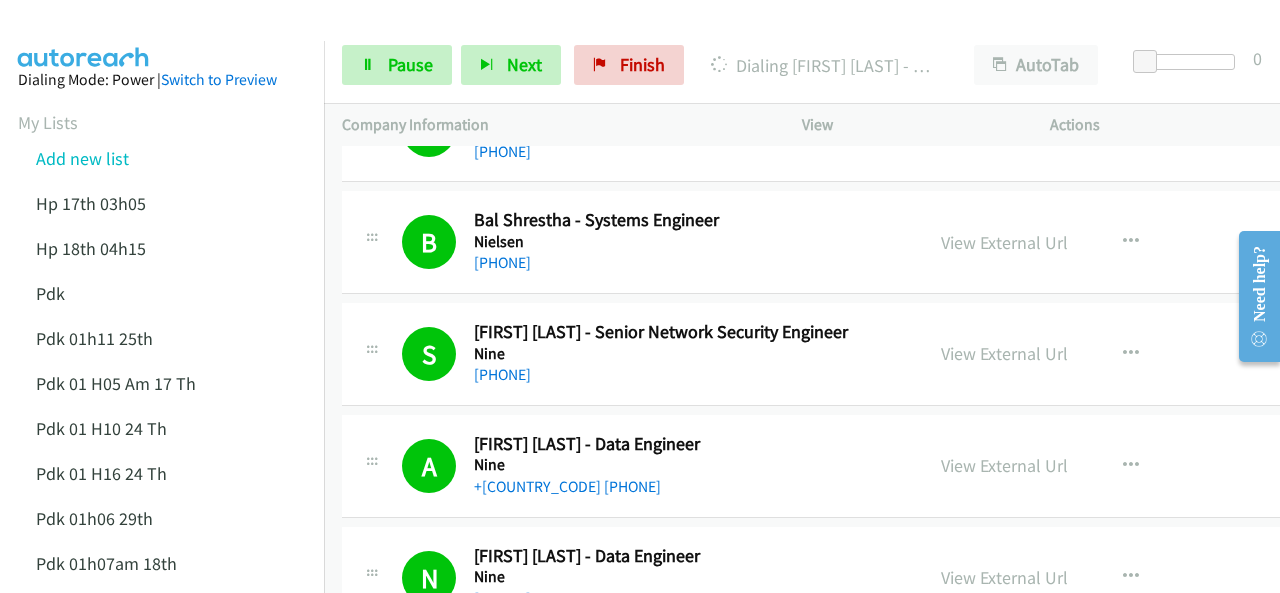 click at bounding box center (84, 35) 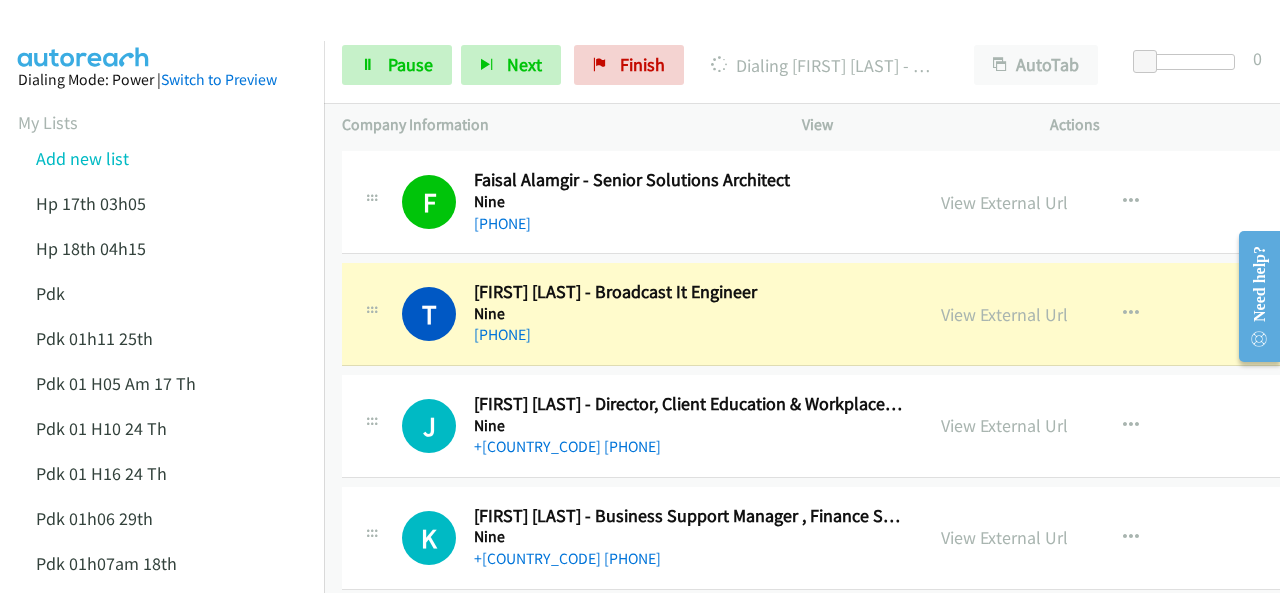 scroll, scrollTop: 4820, scrollLeft: 0, axis: vertical 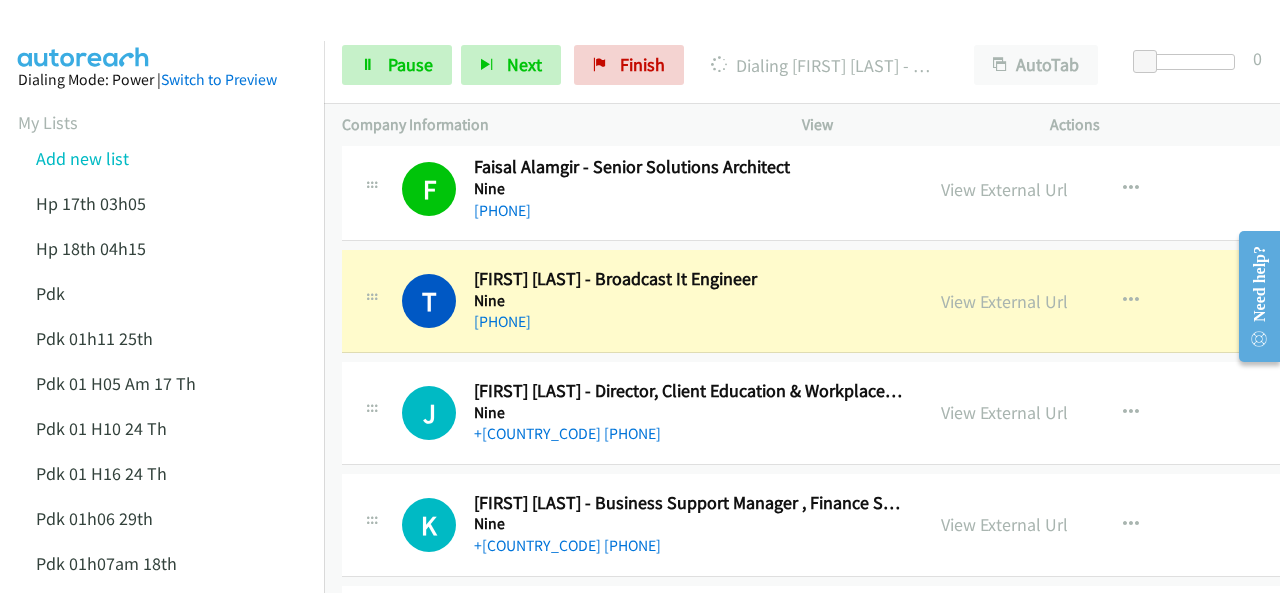 click at bounding box center (84, 35) 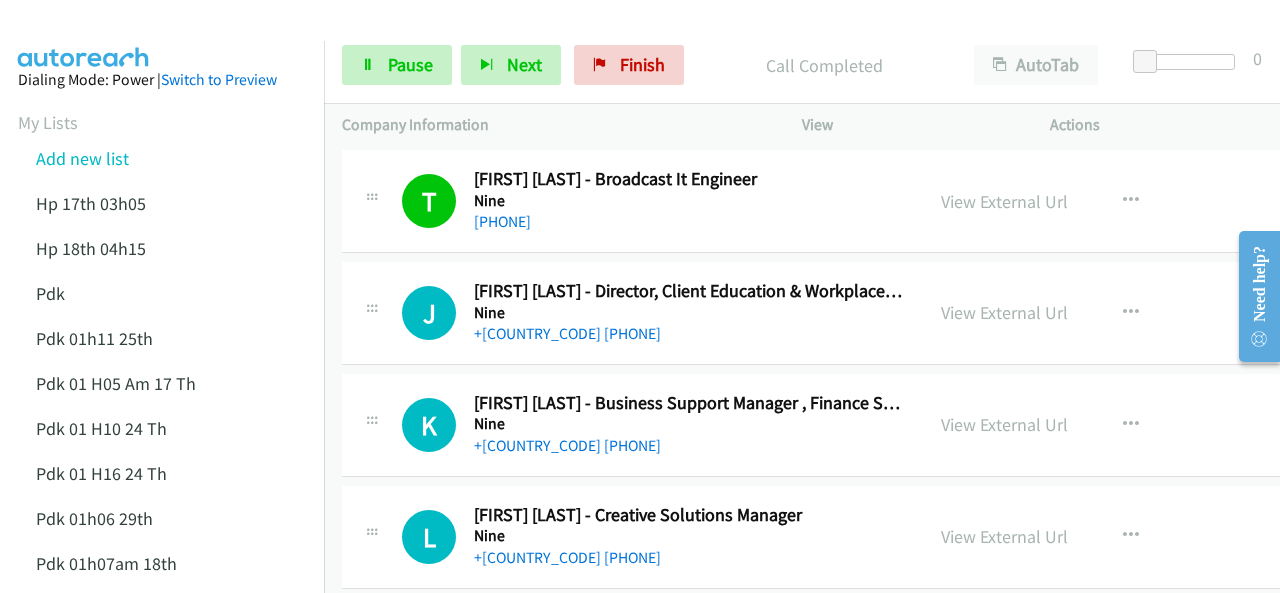 scroll, scrollTop: 5020, scrollLeft: 0, axis: vertical 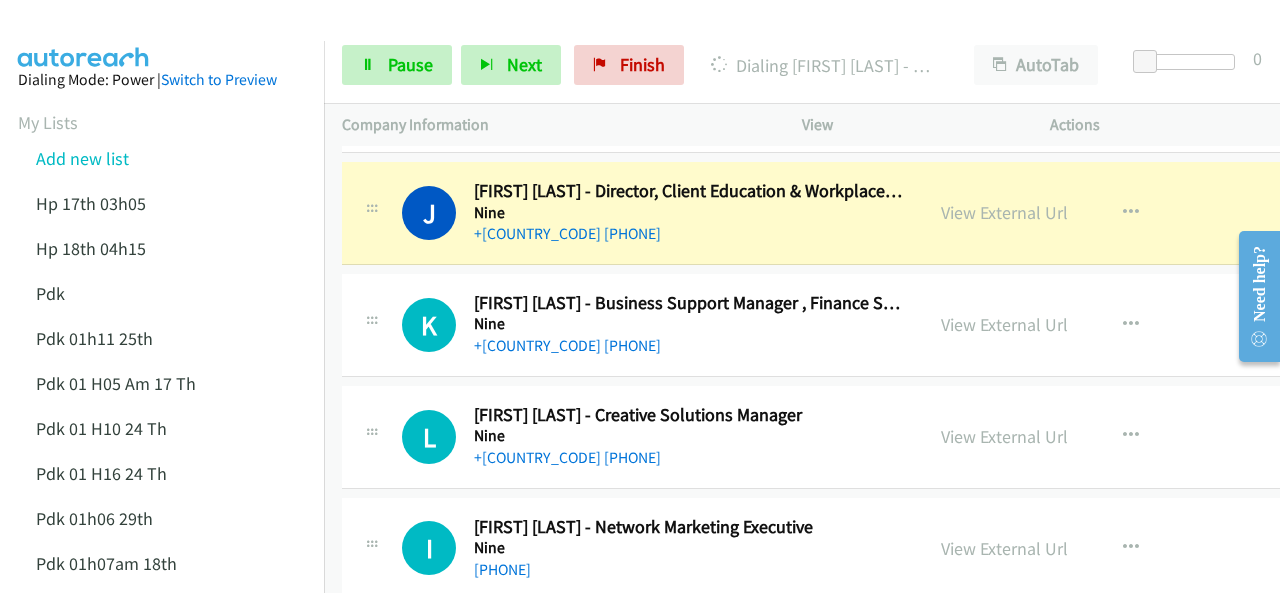 click at bounding box center (631, 38) 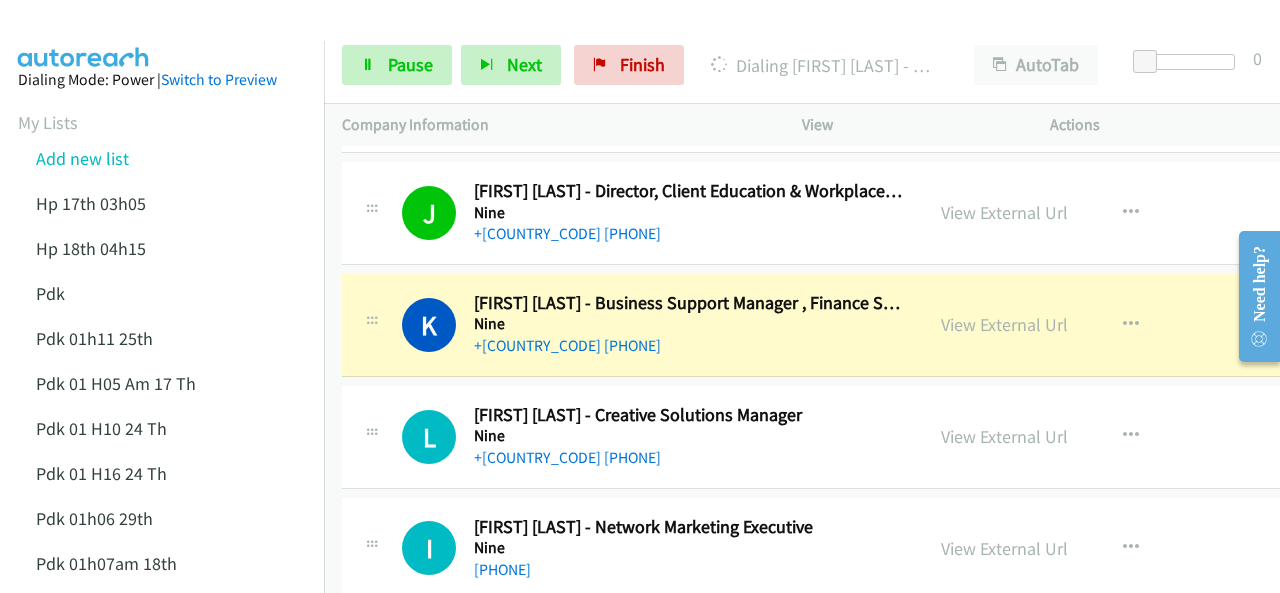 click at bounding box center [84, 35] 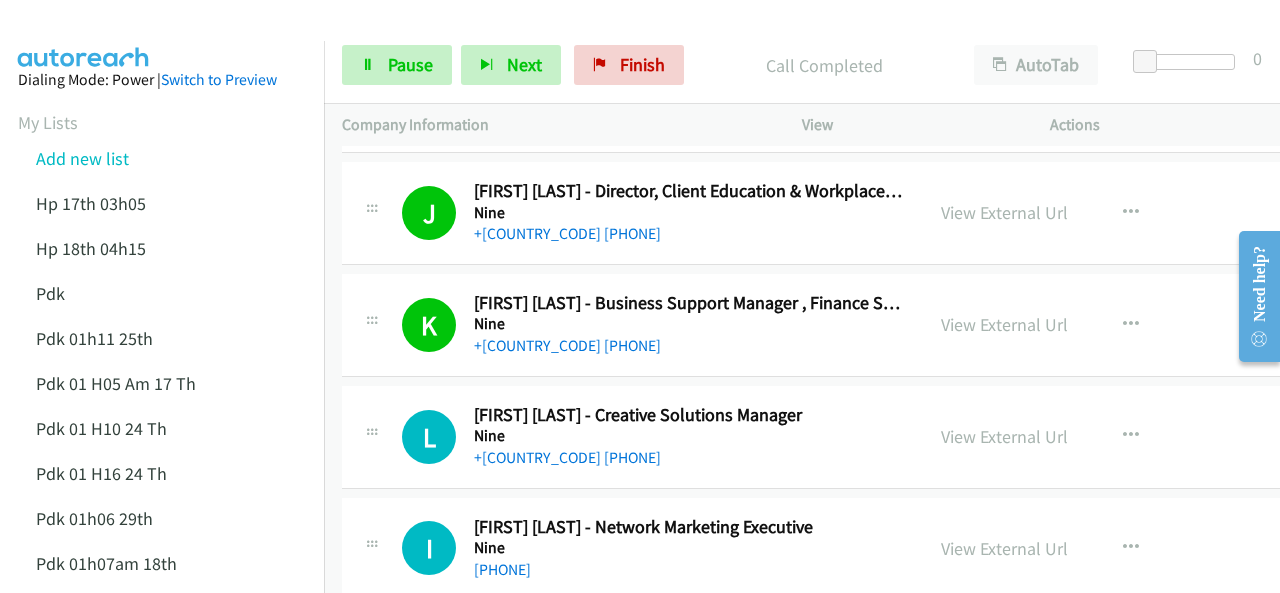click at bounding box center [84, 35] 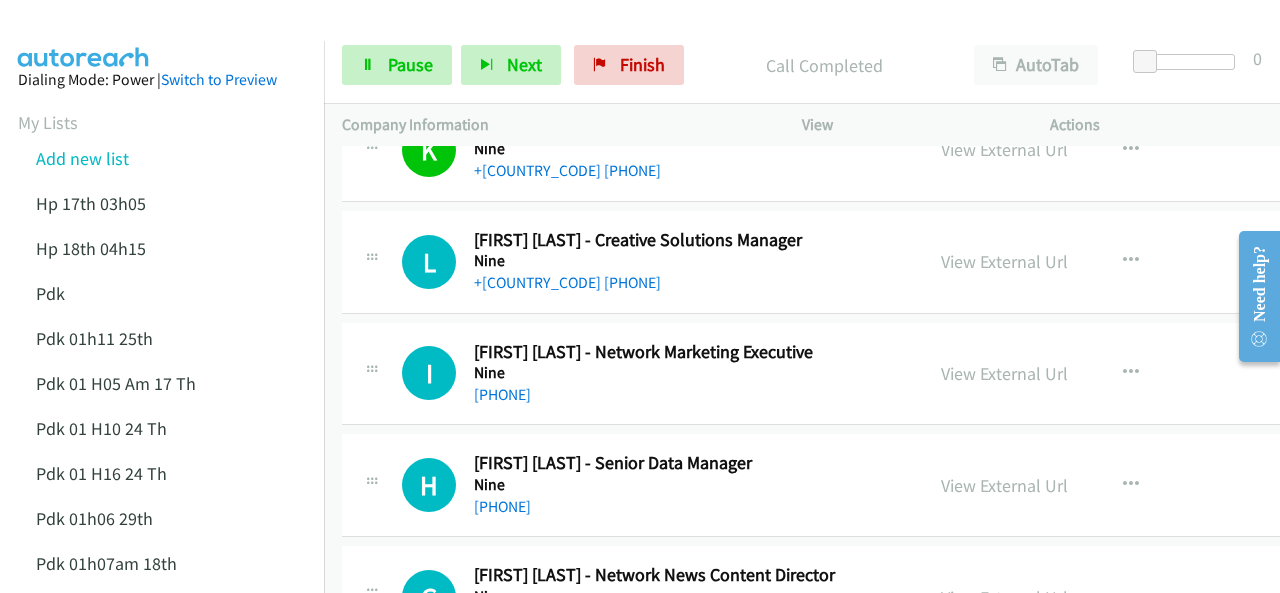 scroll, scrollTop: 5220, scrollLeft: 0, axis: vertical 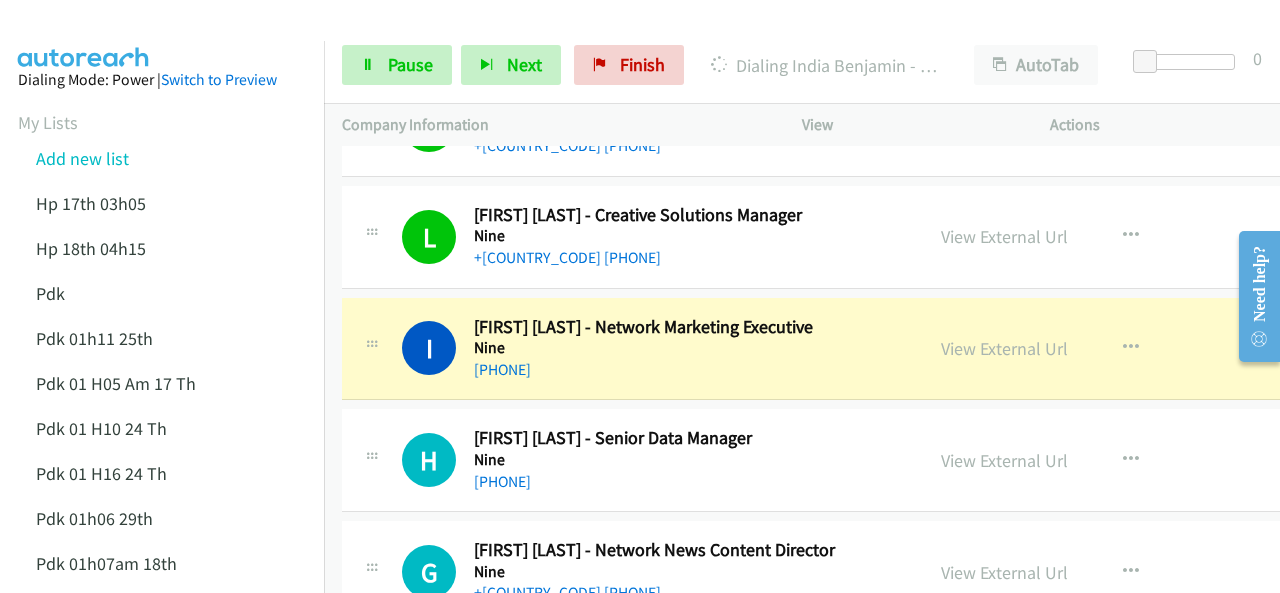 click on "Dialing Mode: Power
|
Switch to Preview
My Lists
Add new list
Hp 17th 03h05
Hp 18th 04h15
Pdk
Pdk  01h11 25th
Pdk 01 H05 Am 17 Th
Pdk 01 H10 24 Th
Pdk 01 H16 24 Th
Pdk 01h06 29th
Pdk 01h07am 18th
Pdk 01h11 31st
Pdk 01h28 21st
Pdk 02h02am 18th
Pdk 03h42 29th
Pdk 23rd 05h47
Pdk 28th 3h00
Pdk 30th
Pdk 31st 05h31
Pdk 7h05 28th
Pdk 8h19 30 Th
Hp 6am
Pdk
Pdk 01h00 22nd
Pdk 01h04 16th
Pdk 1h10 1st
Pdk 23rd
Pdk 24th 07h43
Back to Campaign Management
Scheduled Callbacks
FAQ
Agent Settings
Sign Out
Compact View
Email Support" at bounding box center (162, 842) 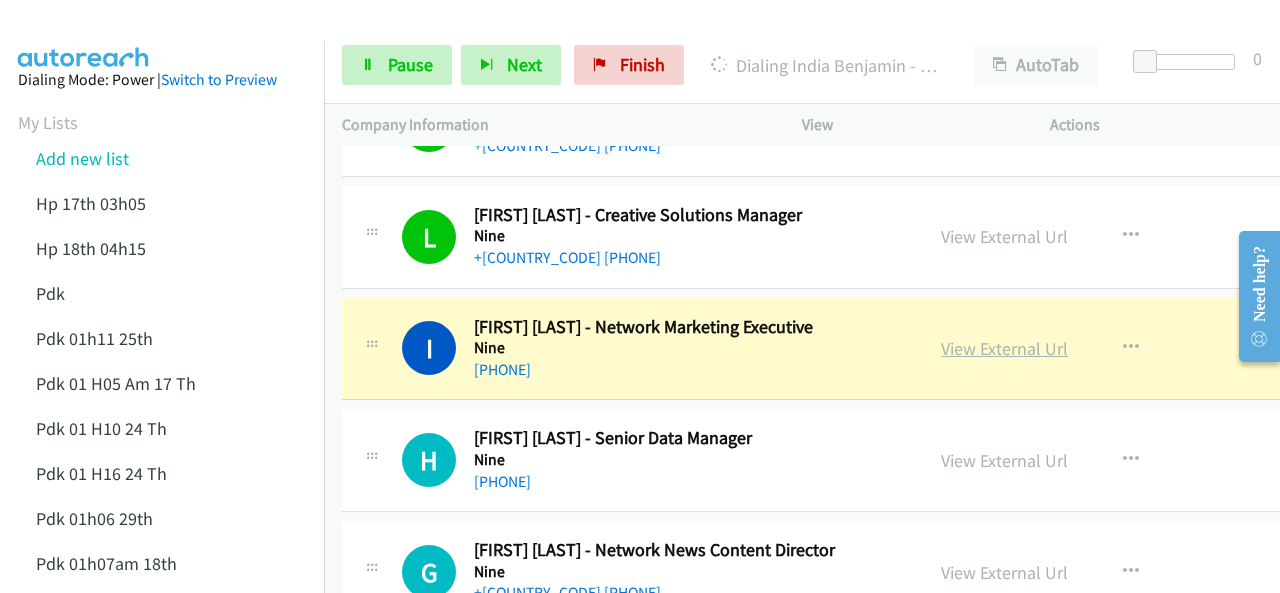 click on "View External Url" at bounding box center [1004, 348] 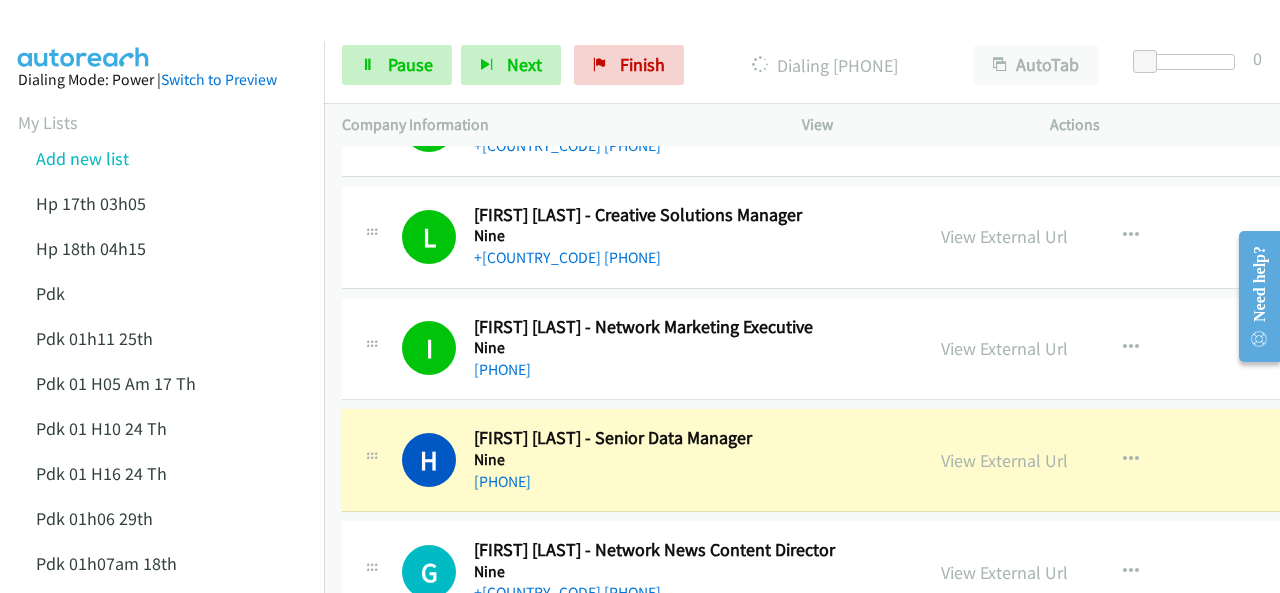 drag, startPoint x: 92, startPoint y: 47, endPoint x: 212, endPoint y: 115, distance: 137.92752 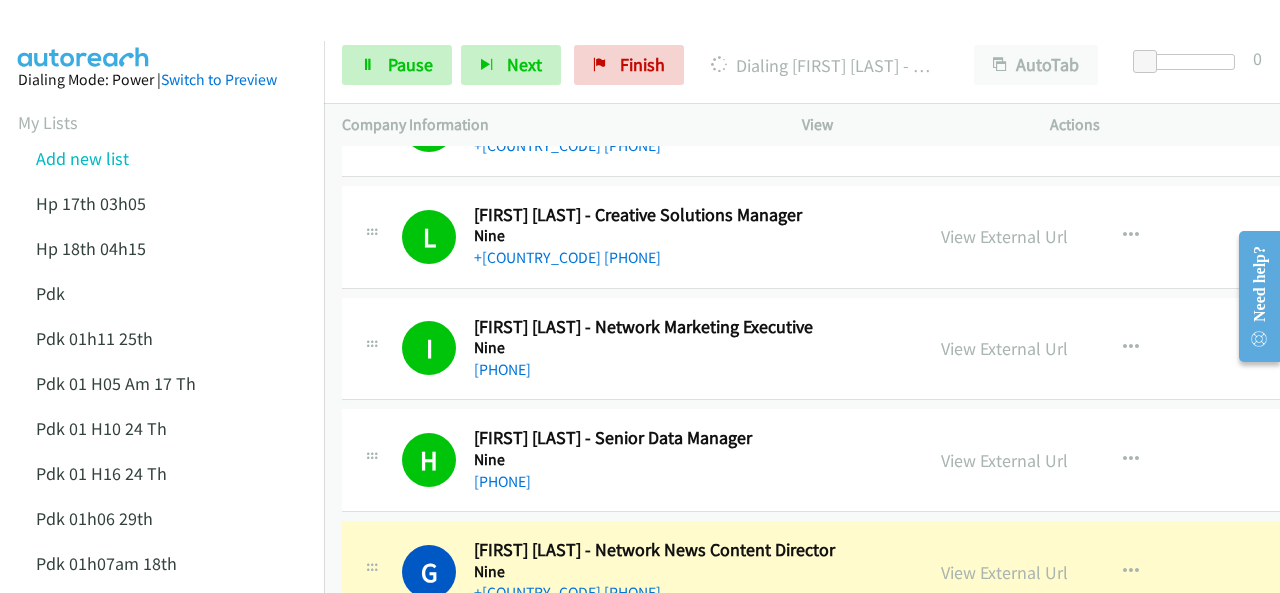 click on "Dialing Mode: Power
|
Switch to Preview
My Lists
Add new list
Hp 17th 03h05
Hp 18th 04h15
Pdk
Pdk  01h11 25th
Pdk 01 H05 Am 17 Th
Pdk 01 H10 24 Th
Pdk 01 H16 24 Th
Pdk 01h06 29th
Pdk 01h07am 18th
Pdk 01h11 31st
Pdk 01h28 21st
Pdk 02h02am 18th
Pdk 03h42 29th
Pdk 23rd 05h47
Pdk 28th 3h00
Pdk 30th
Pdk 31st 05h31
Pdk 7h05 28th
Pdk 8h19 30 Th
Hp 6am
Pdk
Pdk 01h00 22nd
Pdk 01h04 16th
Pdk 1h10 1st
Pdk 23rd
Pdk 24th 07h43
Back to Campaign Management
Scheduled Callbacks
FAQ
Agent Settings
Sign Out
Compact View
Email Support" at bounding box center [162, 842] 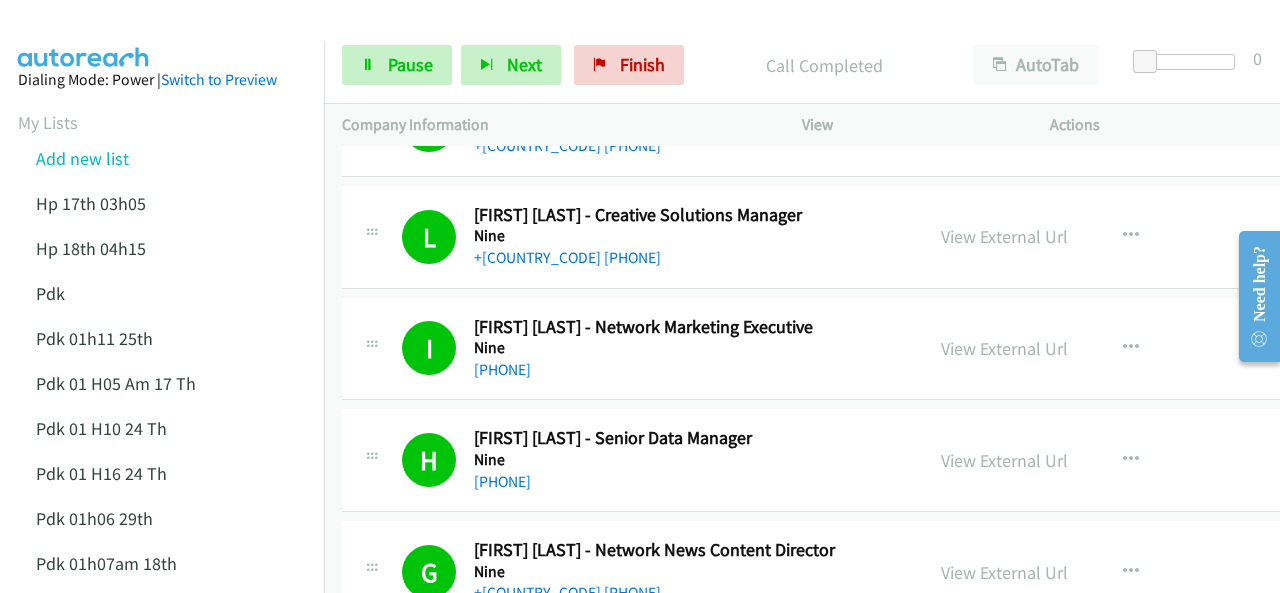 click at bounding box center [84, 35] 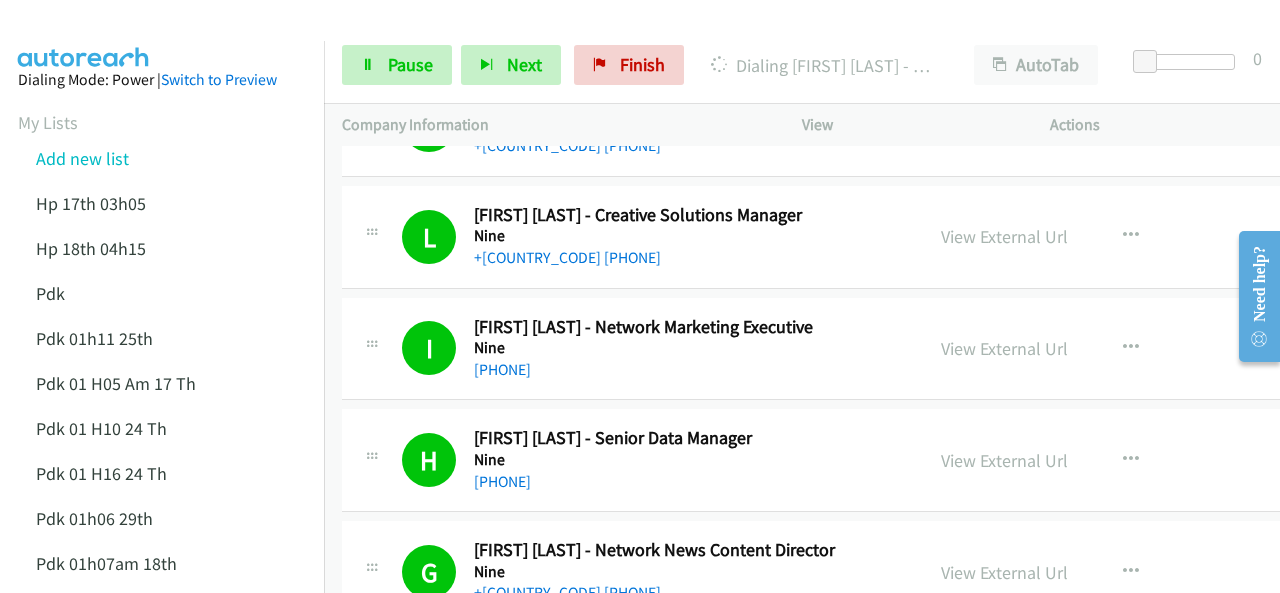 click at bounding box center [84, 35] 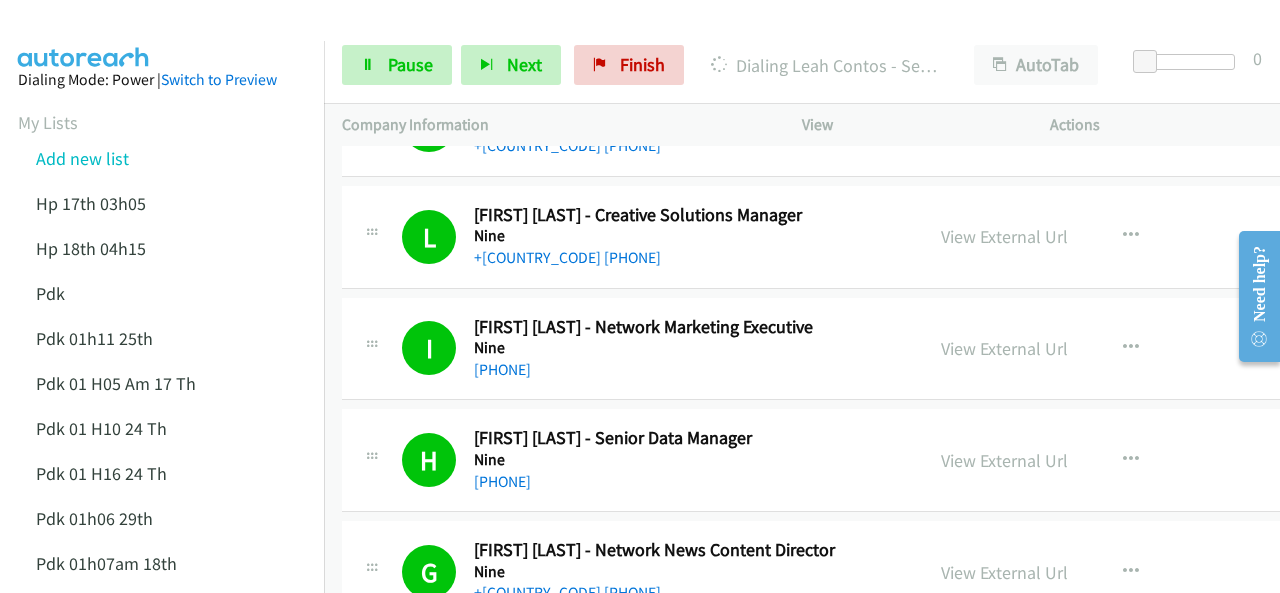 click on "Dialing Mode: Power
|
Switch to Preview
My Lists
Add new list
Hp 17th 03h05
Hp 18th 04h15
Pdk
Pdk  01h11 25th
Pdk 01 H05 Am 17 Th
Pdk 01 H10 24 Th
Pdk 01 H16 24 Th
Pdk 01h06 29th
Pdk 01h07am 18th
Pdk 01h11 31st
Pdk 01h28 21st
Pdk 02h02am 18th
Pdk 03h42 29th
Pdk 23rd 05h47
Pdk 28th 3h00
Pdk 30th
Pdk 31st 05h31
Pdk 7h05 28th
Pdk 8h19 30 Th
Hp 6am
Pdk
Pdk 01h00 22nd
Pdk 01h04 16th
Pdk 1h10 1st
Pdk 23rd
Pdk 24th 07h43
Back to Campaign Management
Scheduled Callbacks
FAQ
Agent Settings
Sign Out
Compact View
Email Support" at bounding box center (162, 842) 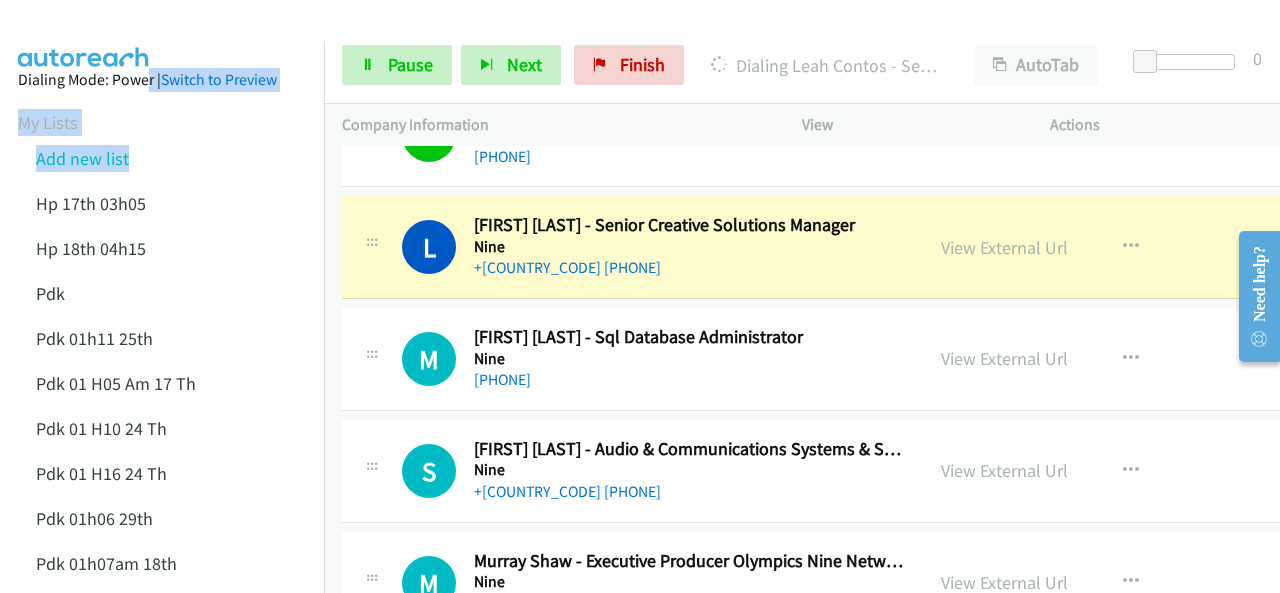 scroll, scrollTop: 6120, scrollLeft: 0, axis: vertical 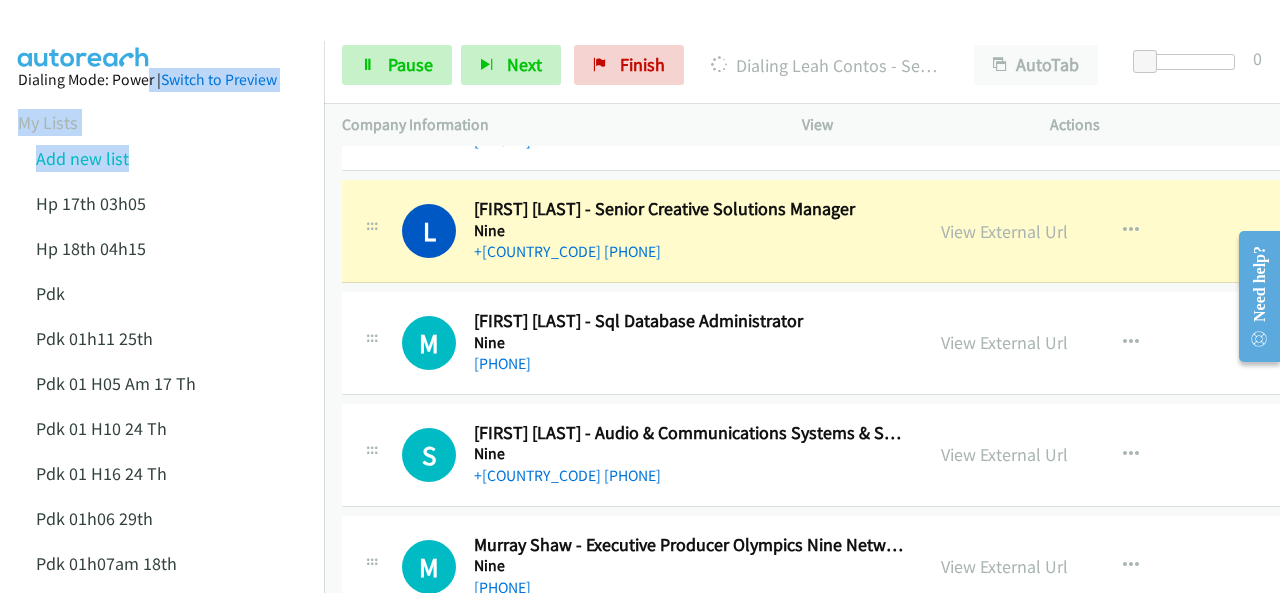 click on "Dialing Mode: Power
|
Switch to Preview
My Lists
Add new list
Hp 17th 03h05
Hp 18th 04h15
Pdk
Pdk  01h11 25th
Pdk 01 H05 Am 17 Th
Pdk 01 H10 24 Th
Pdk 01 H16 24 Th
Pdk 01h06 29th
Pdk 01h07am 18th
Pdk 01h11 31st
Pdk 01h28 21st
Pdk 02h02am 18th
Pdk 03h42 29th
Pdk 23rd 05h47
Pdk 28th 3h00
Pdk 30th
Pdk 31st 05h31
Pdk 7h05 28th
Pdk 8h19 30 Th
Hp 6am
Pdk
Pdk 01h00 22nd
Pdk 01h04 16th
Pdk 1h10 1st
Pdk 23rd
Pdk 24th 07h43
Back to Campaign Management
Scheduled Callbacks
FAQ
Agent Settings
Sign Out
Compact View
Email Support" at bounding box center (162, 842) 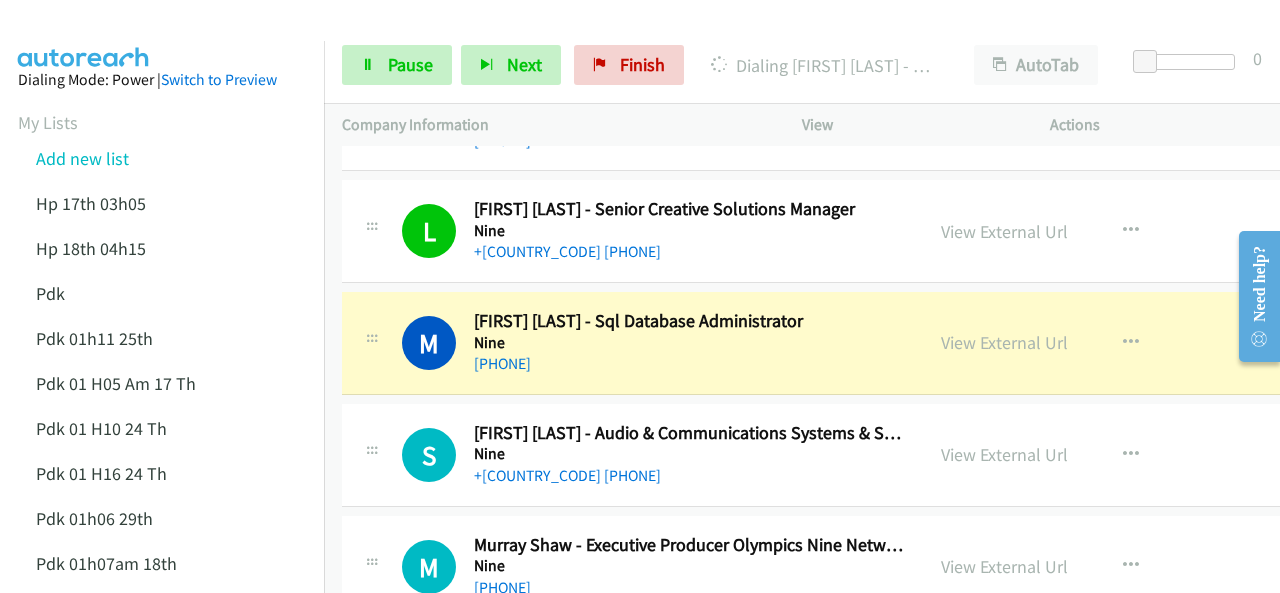 click at bounding box center (84, 35) 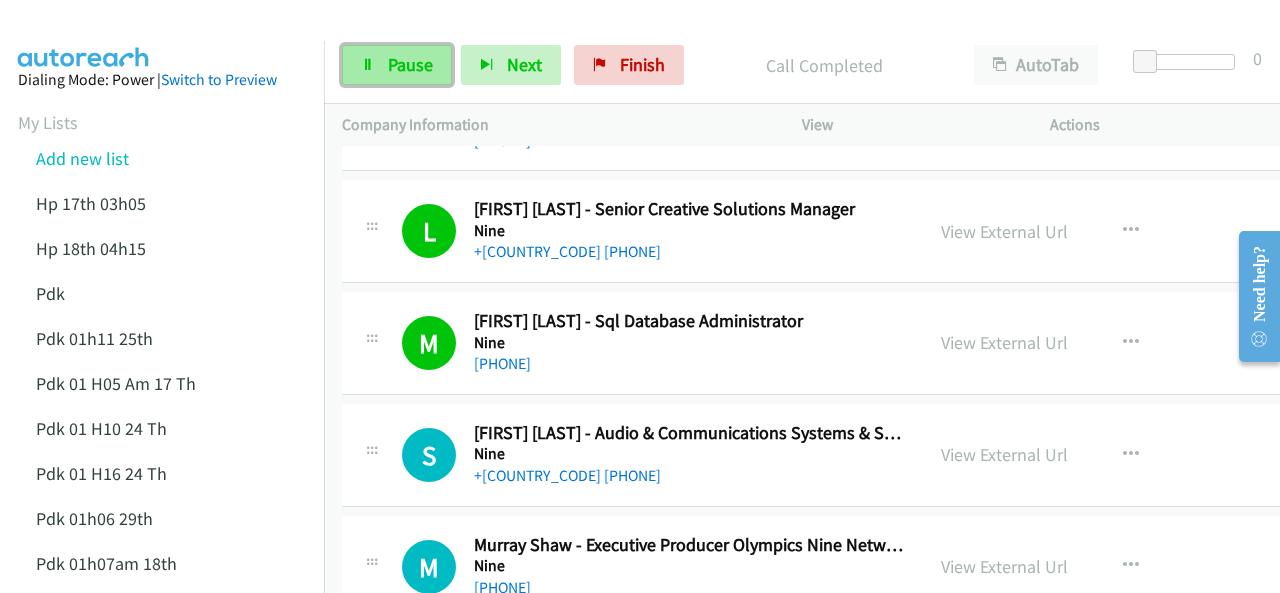 click on "Pause" at bounding box center [410, 64] 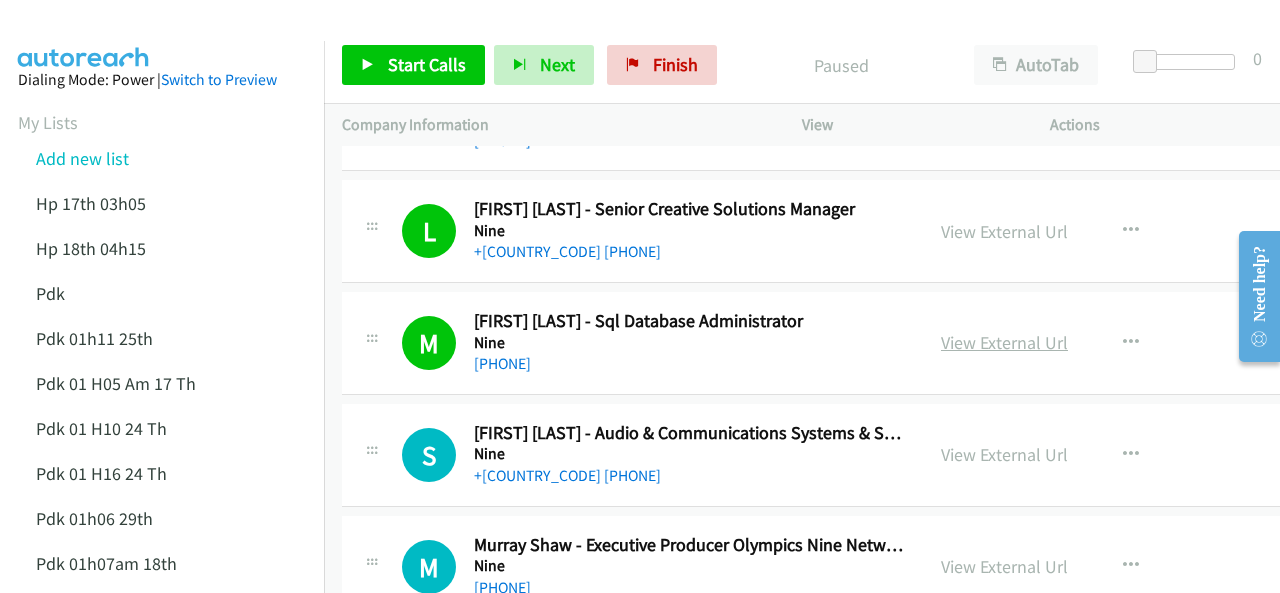 click on "View External Url" at bounding box center (1004, 342) 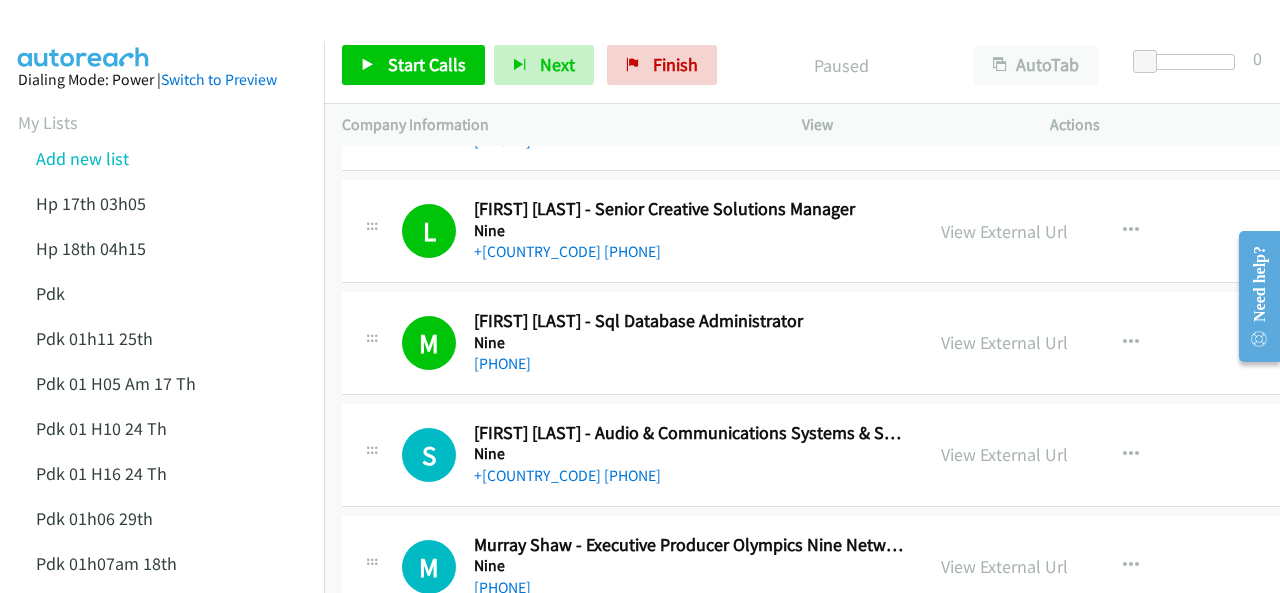 click at bounding box center (84, 35) 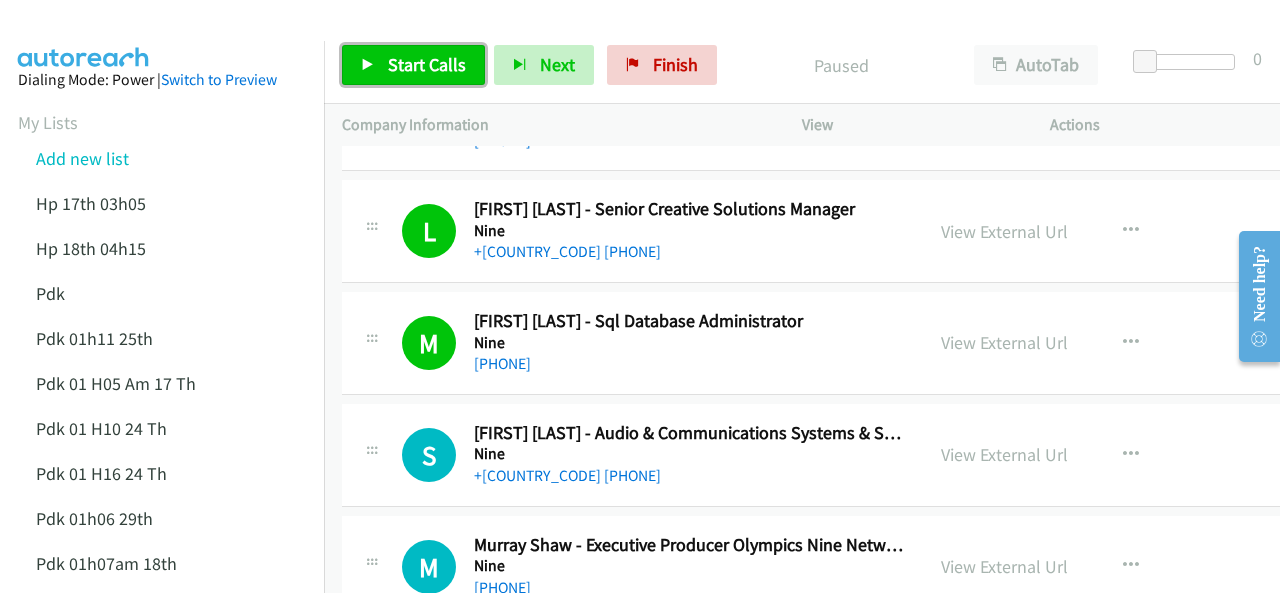 click on "Start Calls" at bounding box center (427, 64) 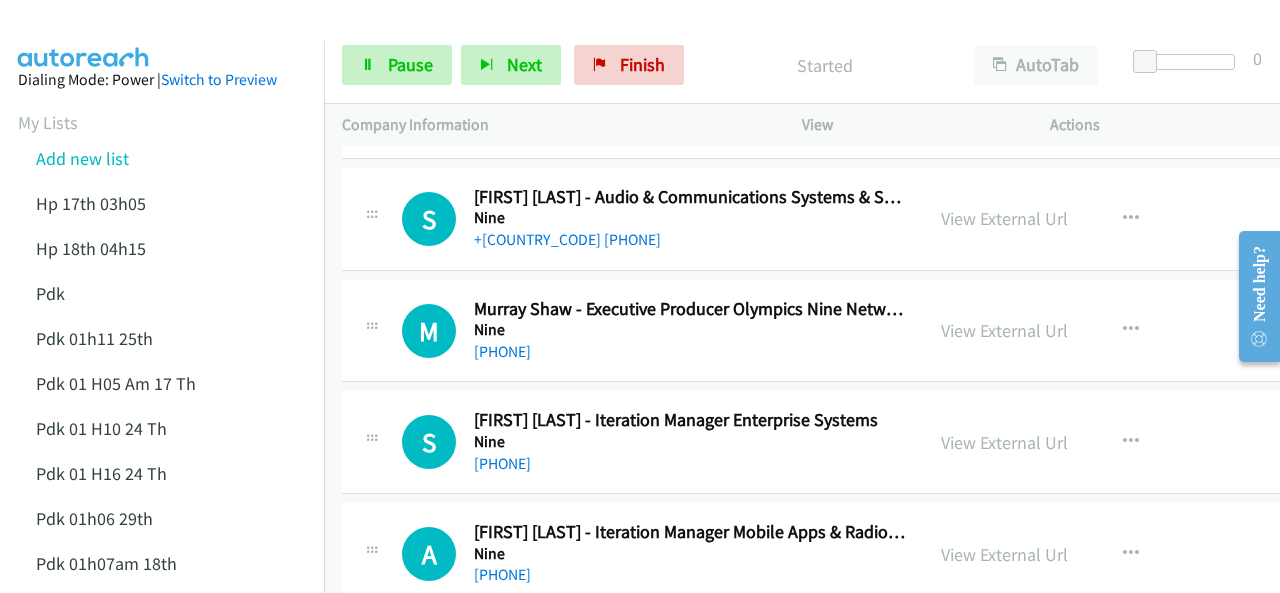 scroll, scrollTop: 6320, scrollLeft: 0, axis: vertical 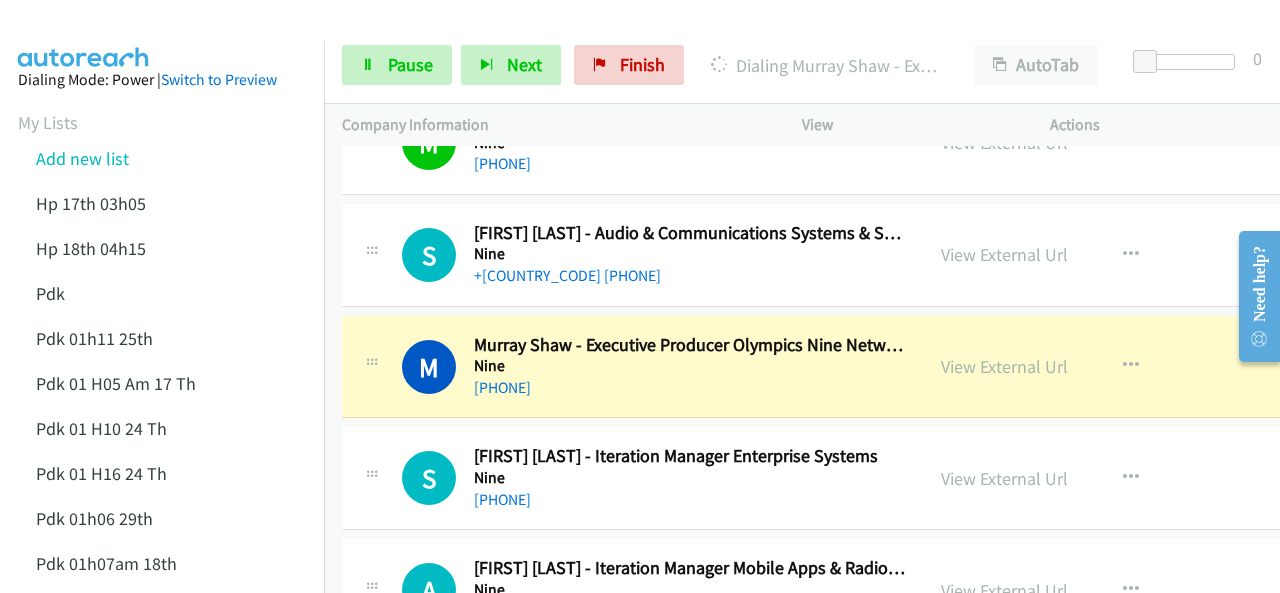 click at bounding box center [631, 38] 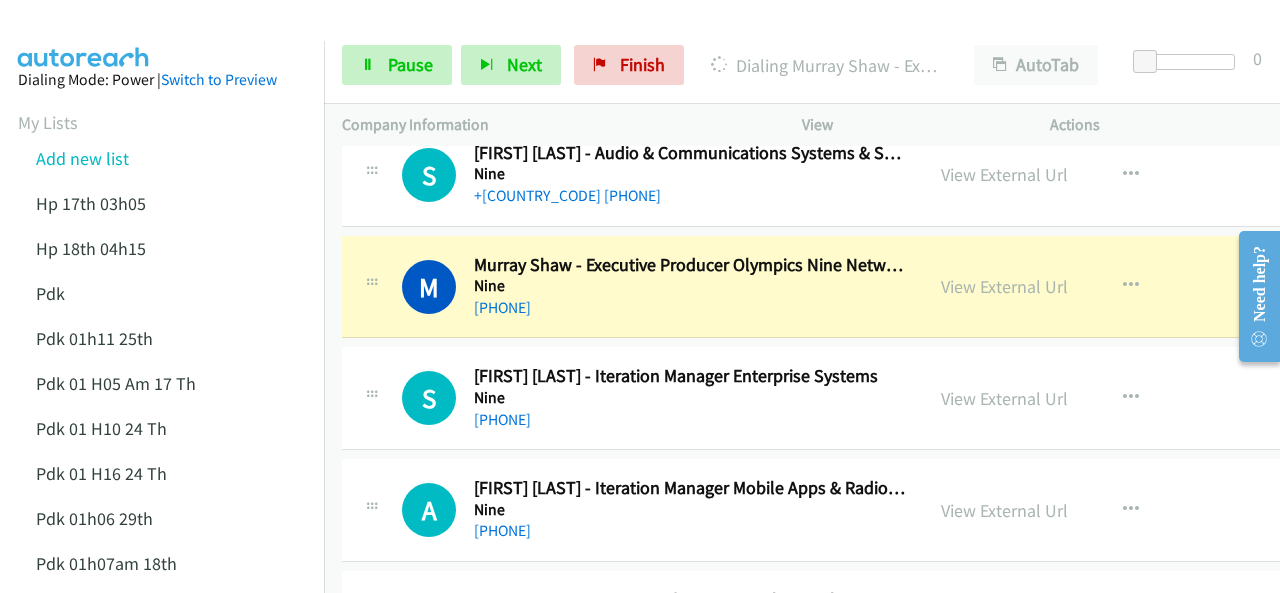 scroll, scrollTop: 6420, scrollLeft: 0, axis: vertical 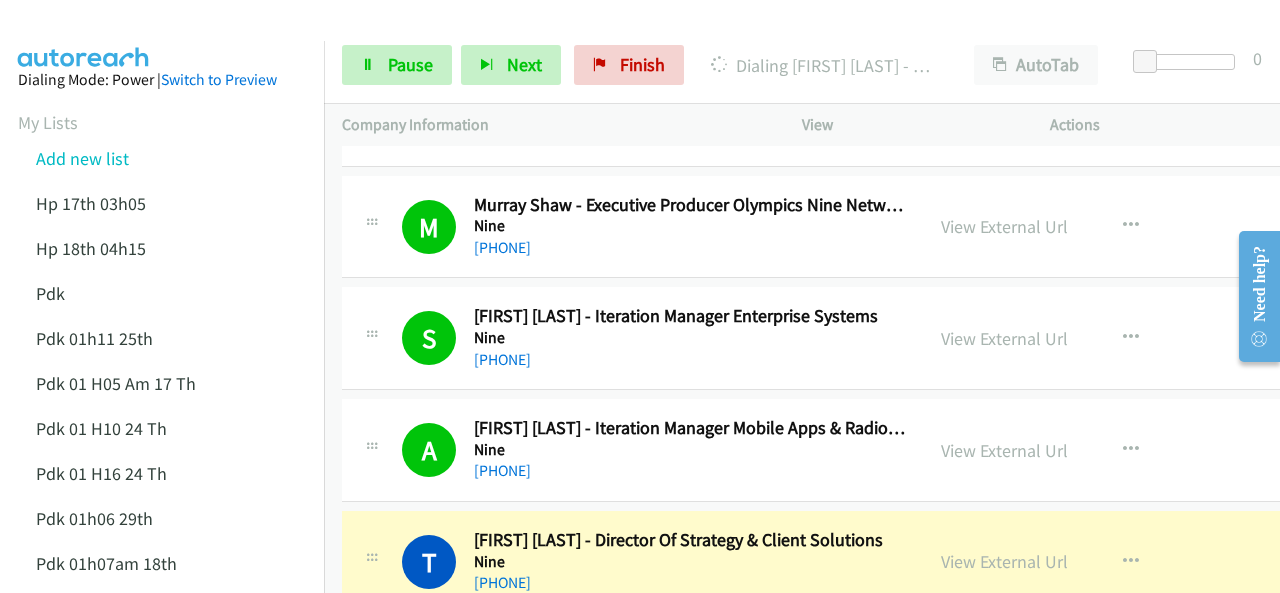 click at bounding box center [631, 38] 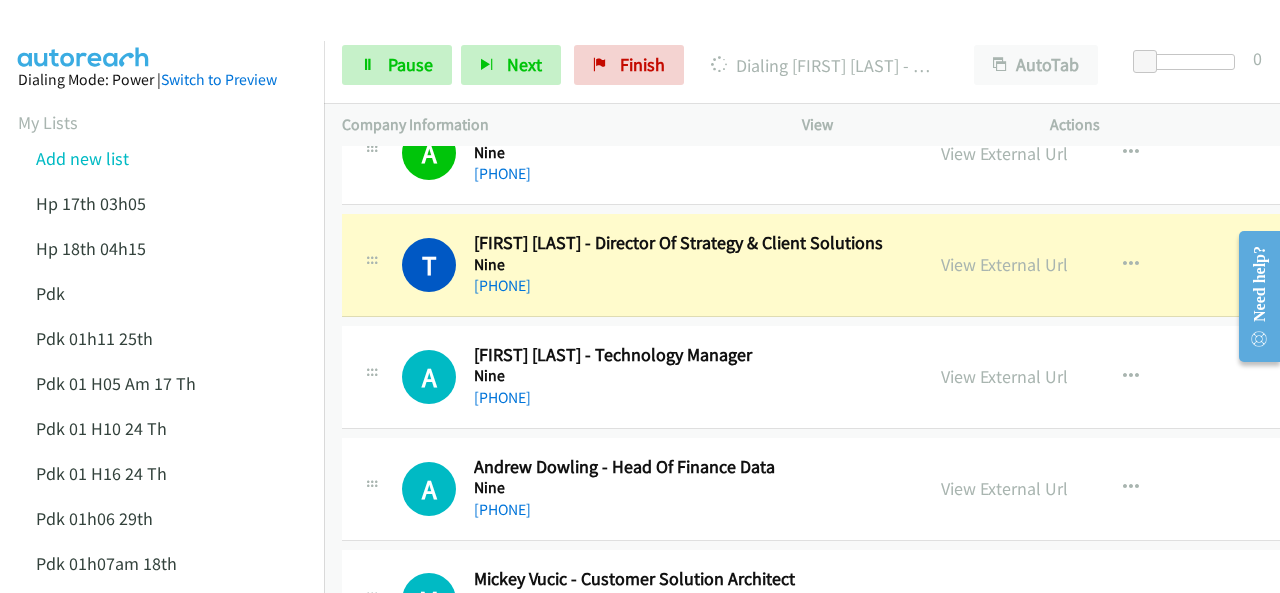 scroll, scrollTop: 6760, scrollLeft: 0, axis: vertical 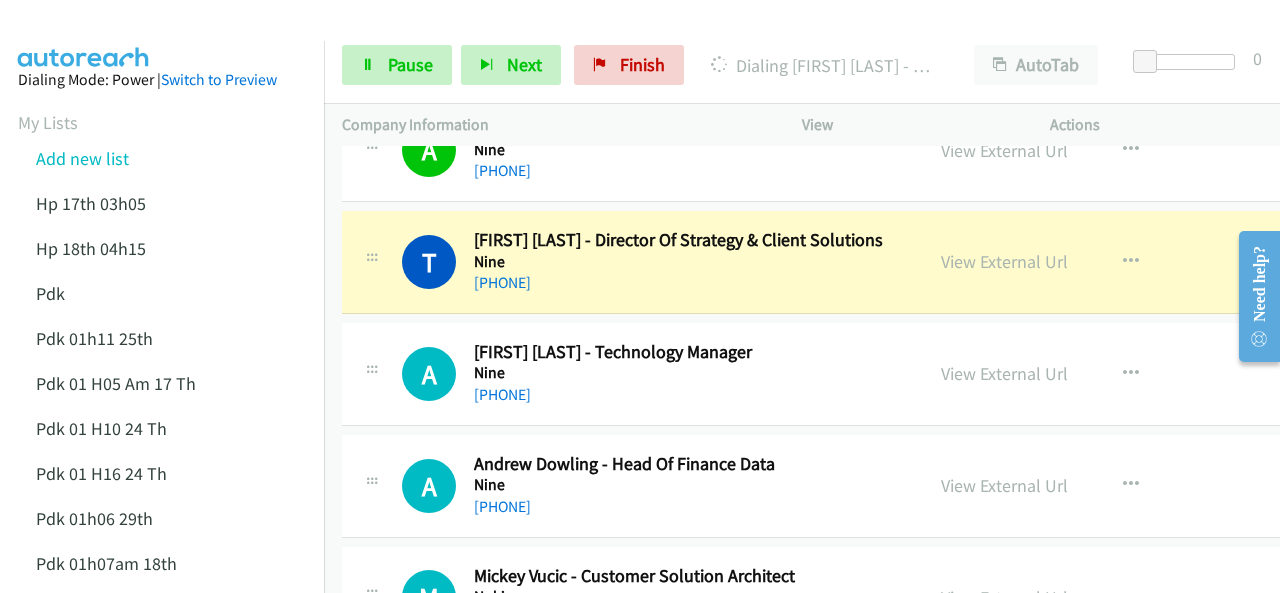 click on "Dialing Mode: Power
|
Switch to Preview
My Lists
Add new list
Hp 17th 03h05
Hp 18th 04h15
Pdk
Pdk  01h11 25th
Pdk 01 H05 Am 17 Th
Pdk 01 H10 24 Th
Pdk 01 H16 24 Th
Pdk 01h06 29th
Pdk 01h07am 18th
Pdk 01h11 31st
Pdk 01h28 21st
Pdk 02h02am 18th
Pdk 03h42 29th
Pdk 23rd 05h47
Pdk 28th 3h00
Pdk 30th
Pdk 31st 05h31
Pdk 7h05 28th
Pdk 8h19 30 Th
Hp 6am
Pdk
Pdk 01h00 22nd
Pdk 01h04 16th
Pdk 1h10 1st
Pdk 23rd
Pdk 24th 07h43
Back to Campaign Management
Scheduled Callbacks
FAQ
Agent Settings
Sign Out
Compact View
Email Support" at bounding box center (162, 842) 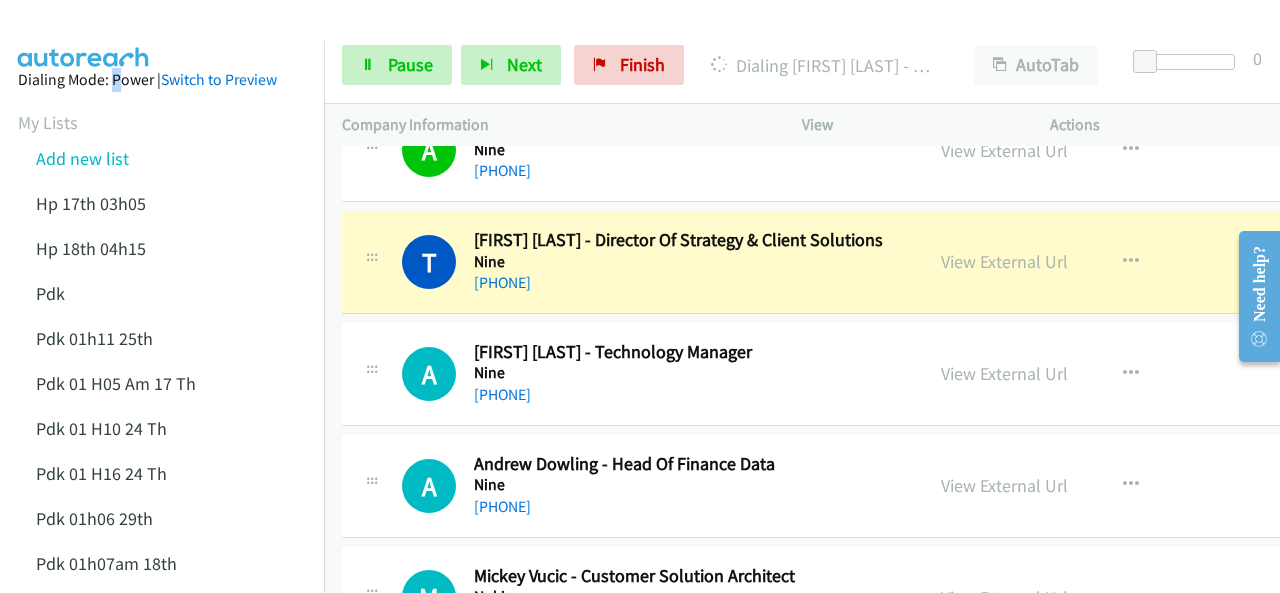 click at bounding box center [84, 35] 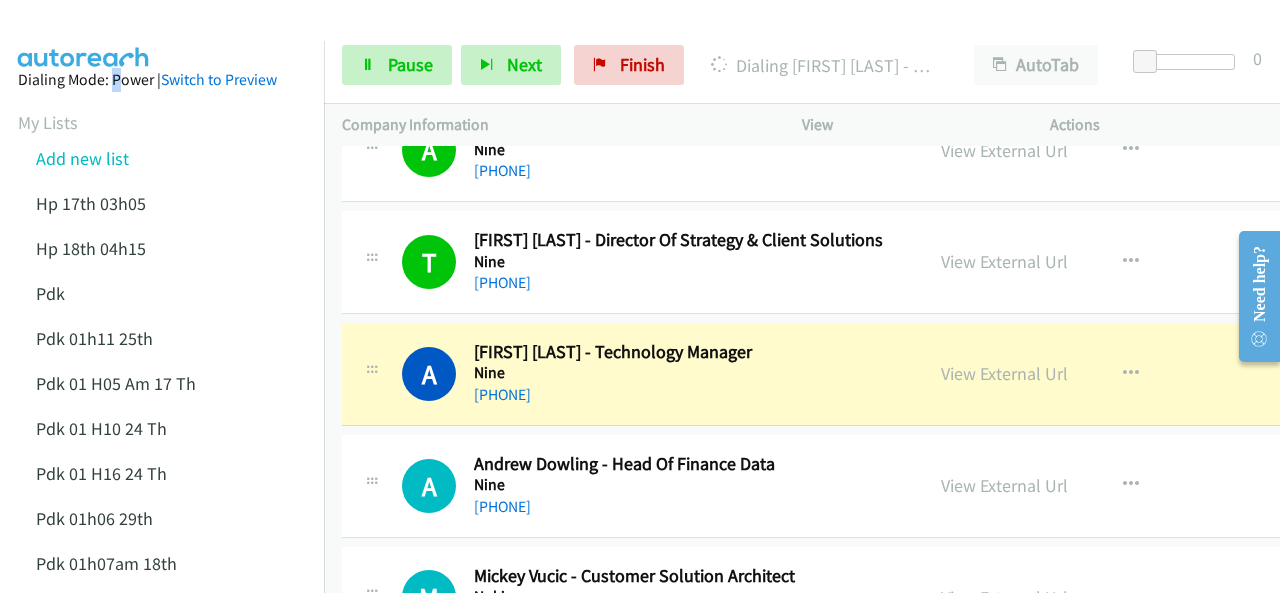 click at bounding box center (631, 38) 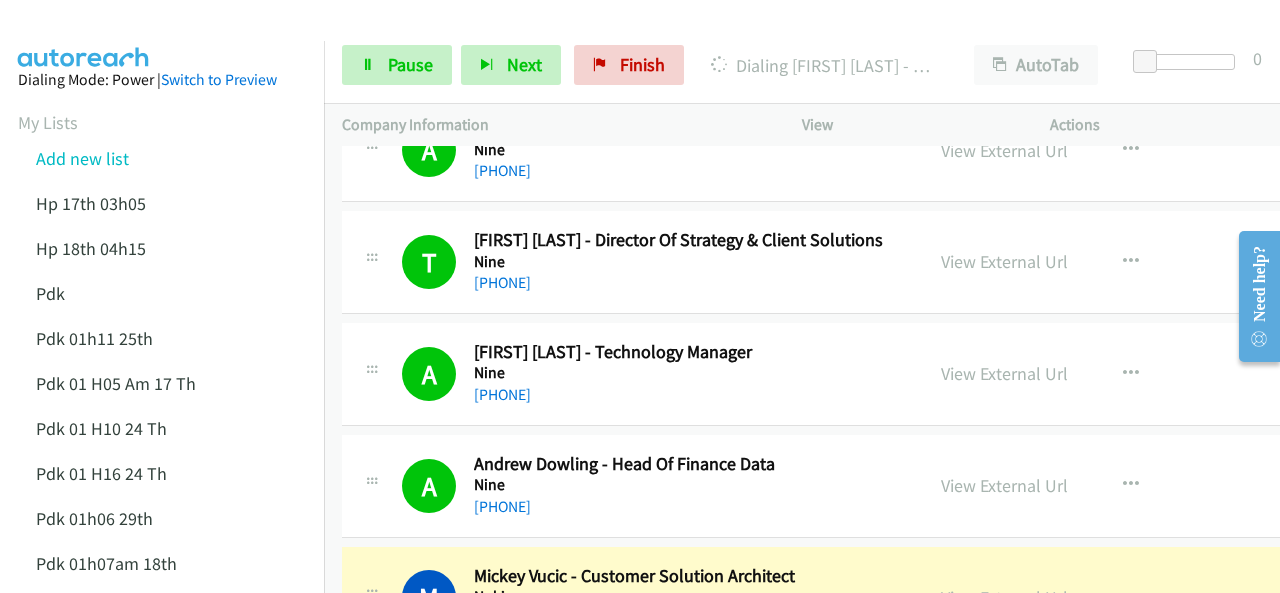 click at bounding box center [84, 35] 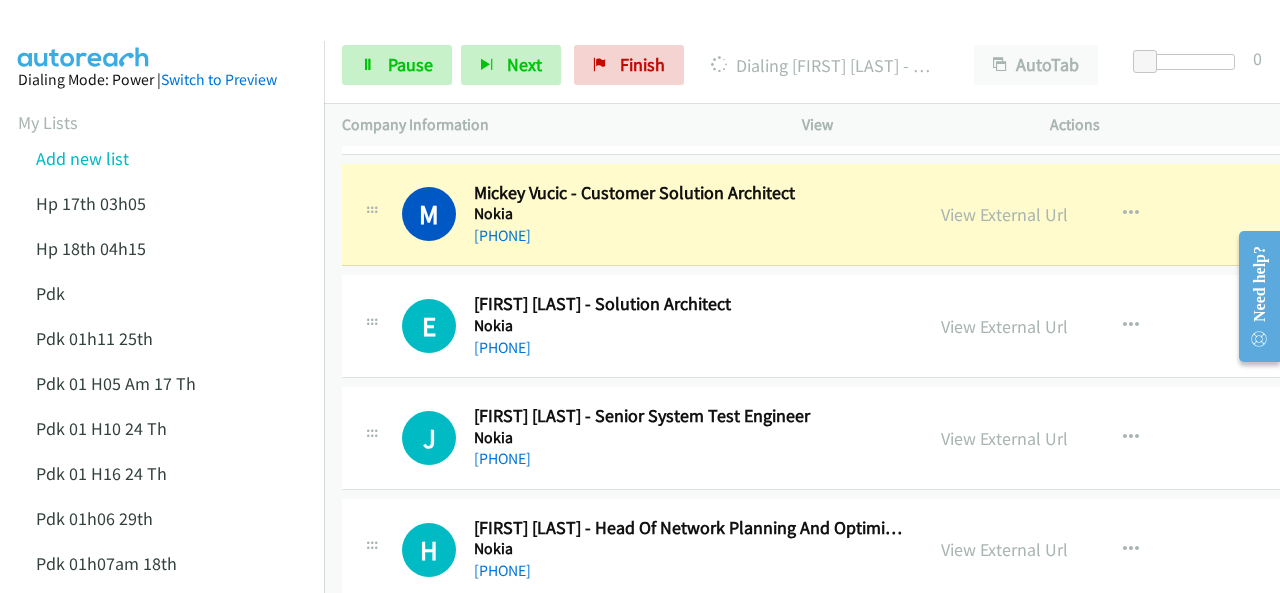 scroll, scrollTop: 7160, scrollLeft: 0, axis: vertical 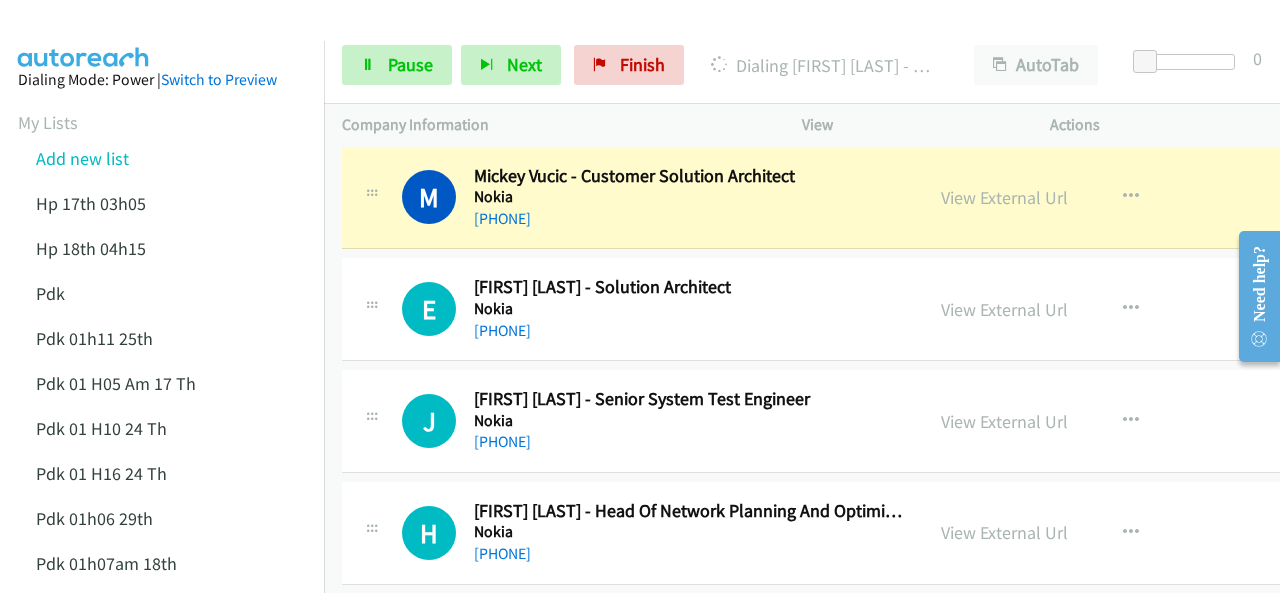 click at bounding box center (631, 38) 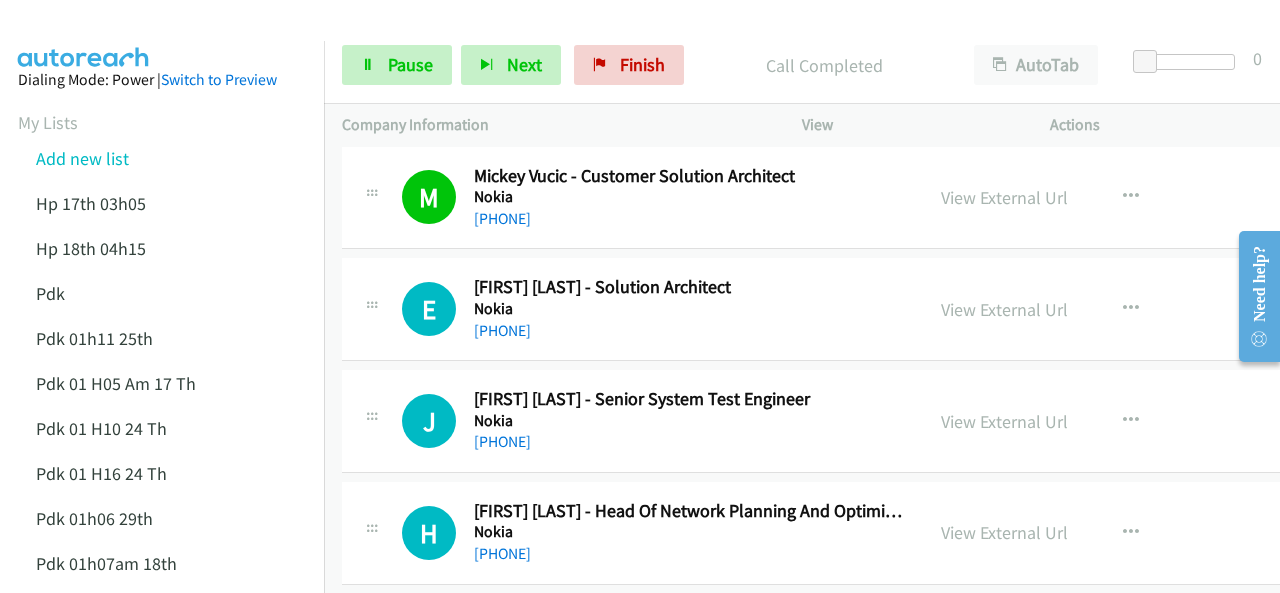 scroll, scrollTop: 7260, scrollLeft: 0, axis: vertical 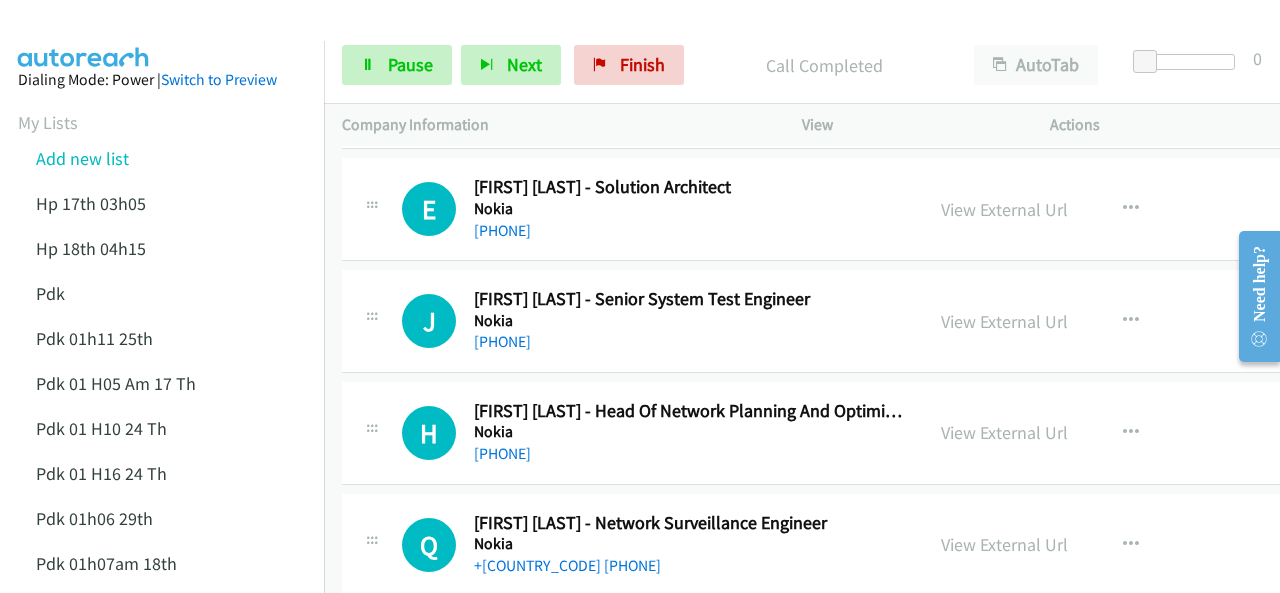 click at bounding box center (84, 35) 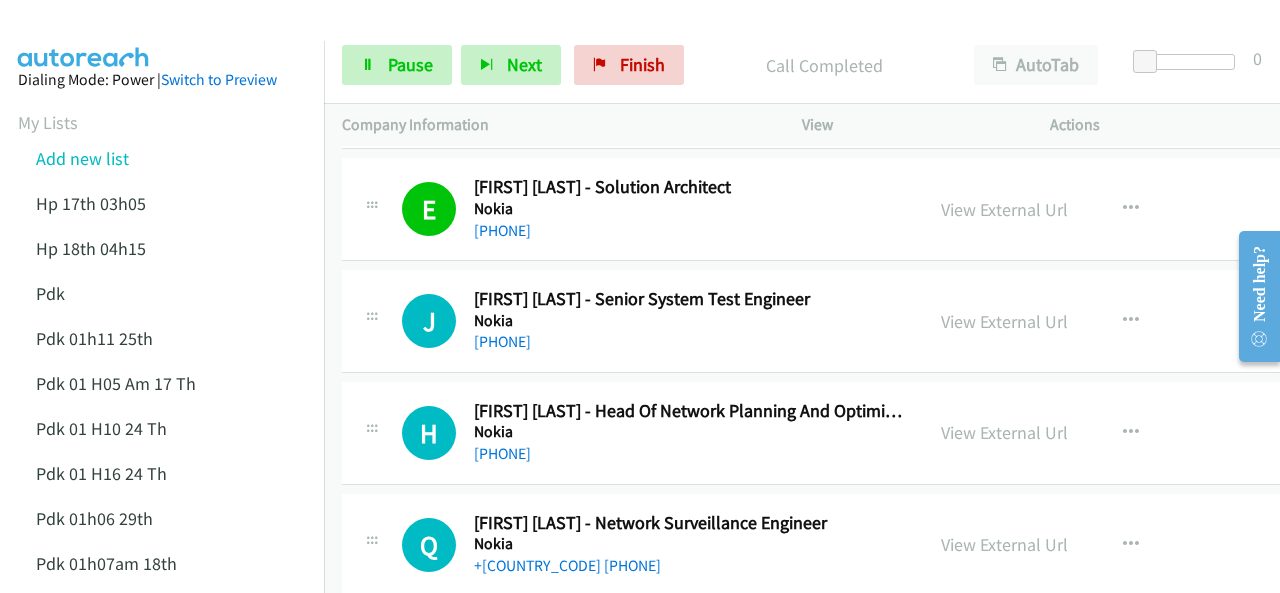 click at bounding box center (631, 38) 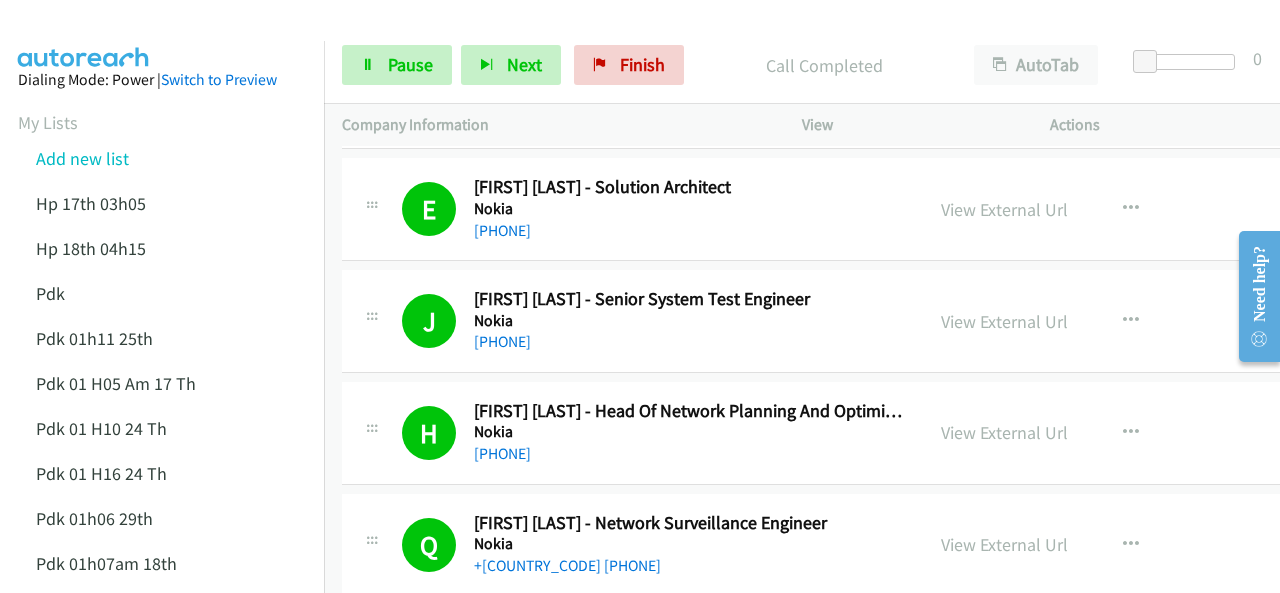 click on "Dialing Mode: Power
|
Switch to Preview
My Lists
Add new list
Hp 17th 03h05
Hp 18th 04h15
Pdk
Pdk  01h11 25th
Pdk 01 H05 Am 17 Th
Pdk 01 H10 24 Th
Pdk 01 H16 24 Th
Pdk 01h06 29th
Pdk 01h07am 18th
Pdk 01h11 31st
Pdk 01h28 21st
Pdk 02h02am 18th
Pdk 03h42 29th
Pdk 23rd 05h47
Pdk 28th 3h00
Pdk 30th
Pdk 31st 05h31
Pdk 7h05 28th
Pdk 8h19 30 Th
Hp 6am
Pdk
Pdk 01h00 22nd
Pdk 01h04 16th
Pdk 1h10 1st
Pdk 23rd
Pdk 24th 07h43
Back to Campaign Management
Scheduled Callbacks
FAQ
Agent Settings
Sign Out
Compact View
Email Support" at bounding box center (162, 842) 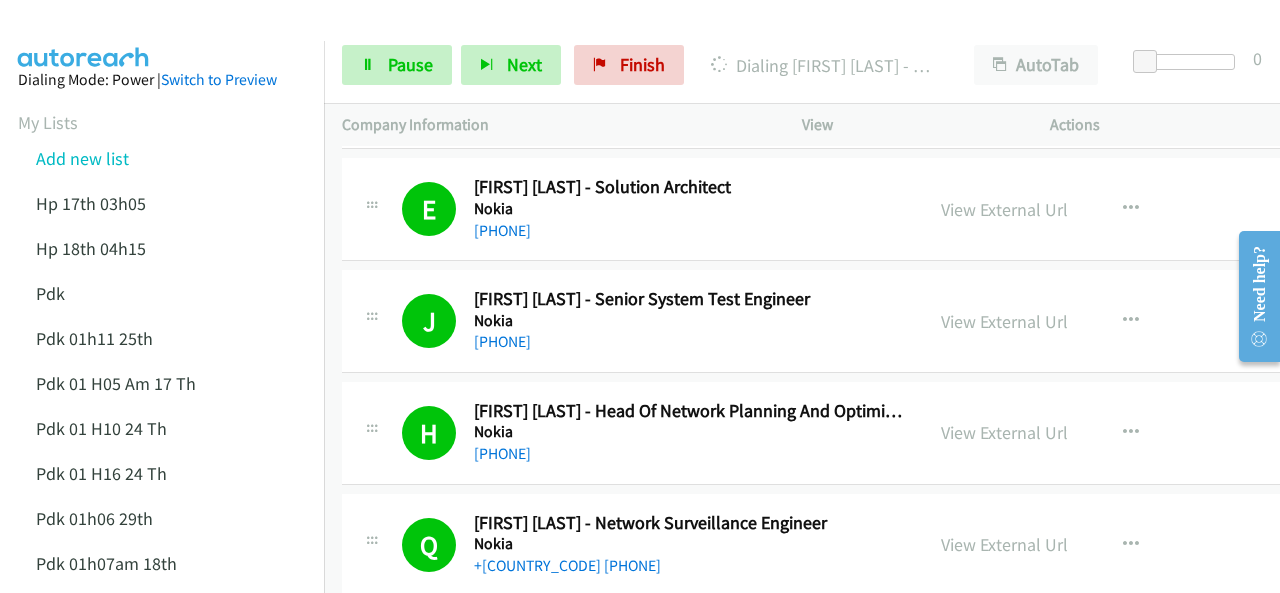 click at bounding box center (84, 35) 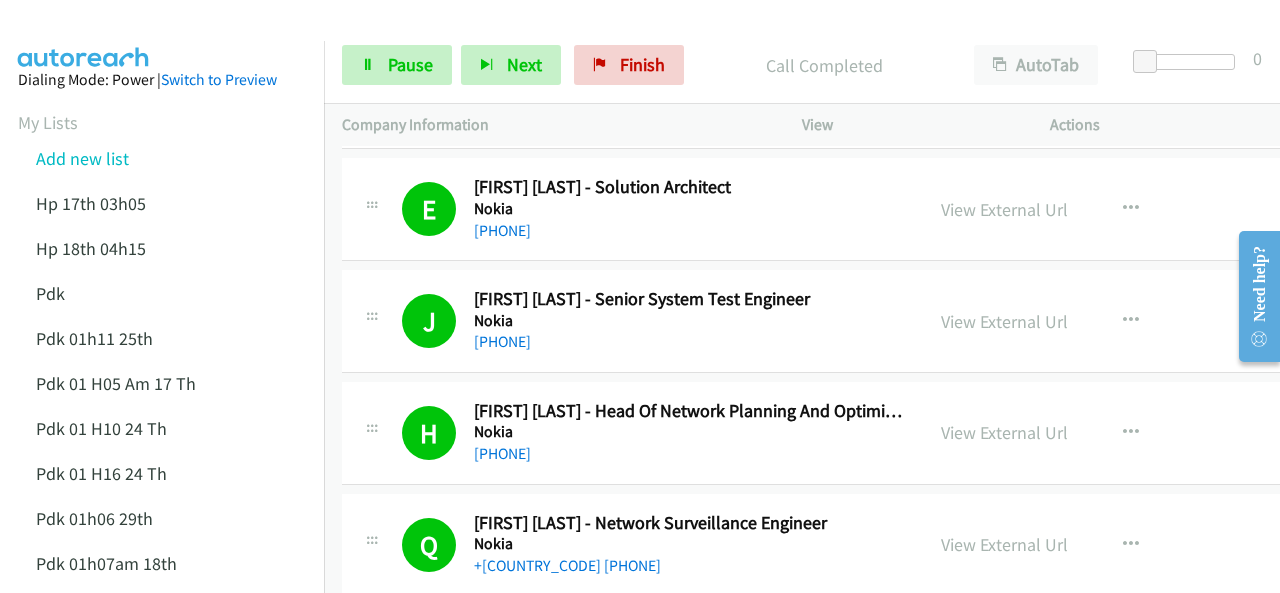 click at bounding box center (631, 38) 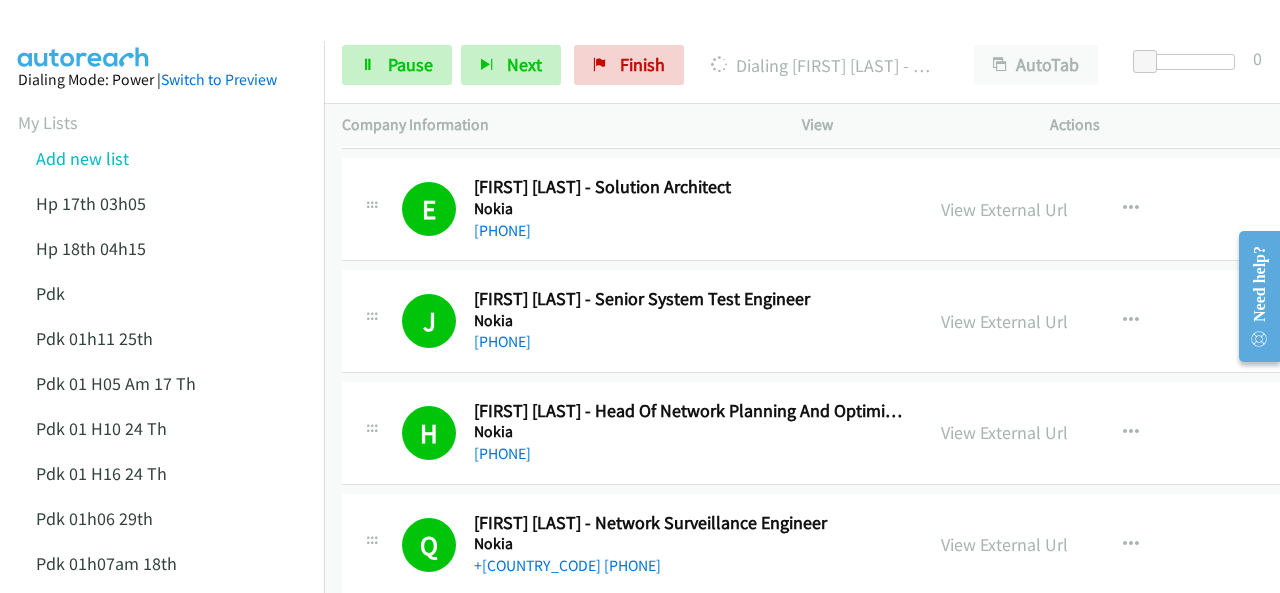 click at bounding box center [84, 35] 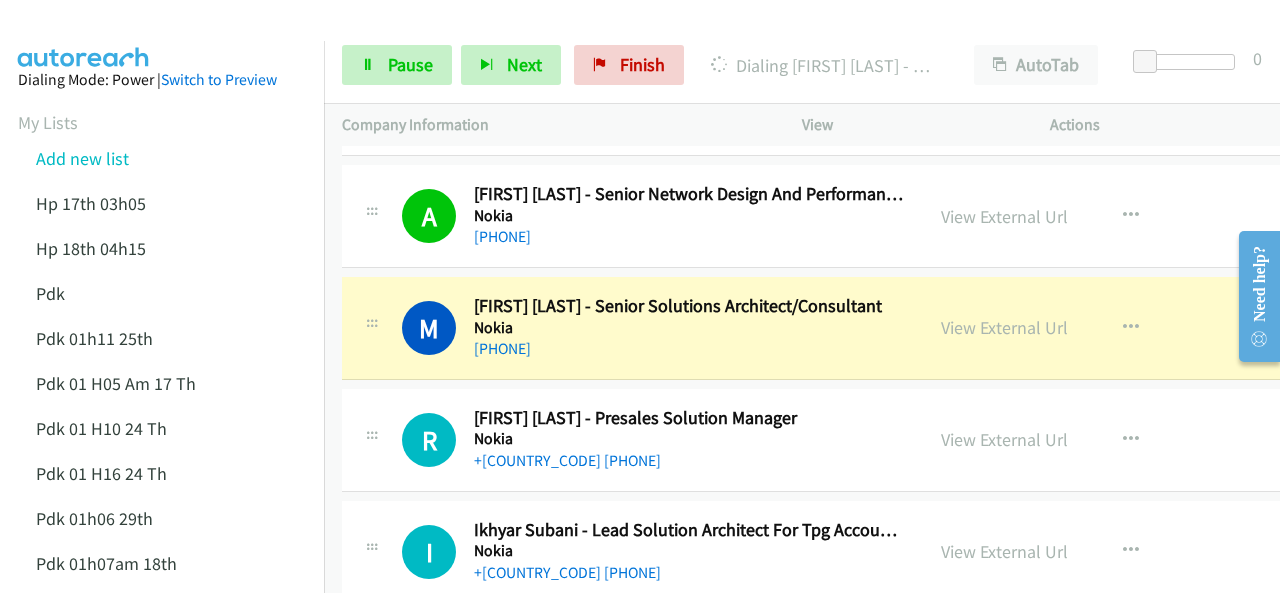 scroll, scrollTop: 7960, scrollLeft: 0, axis: vertical 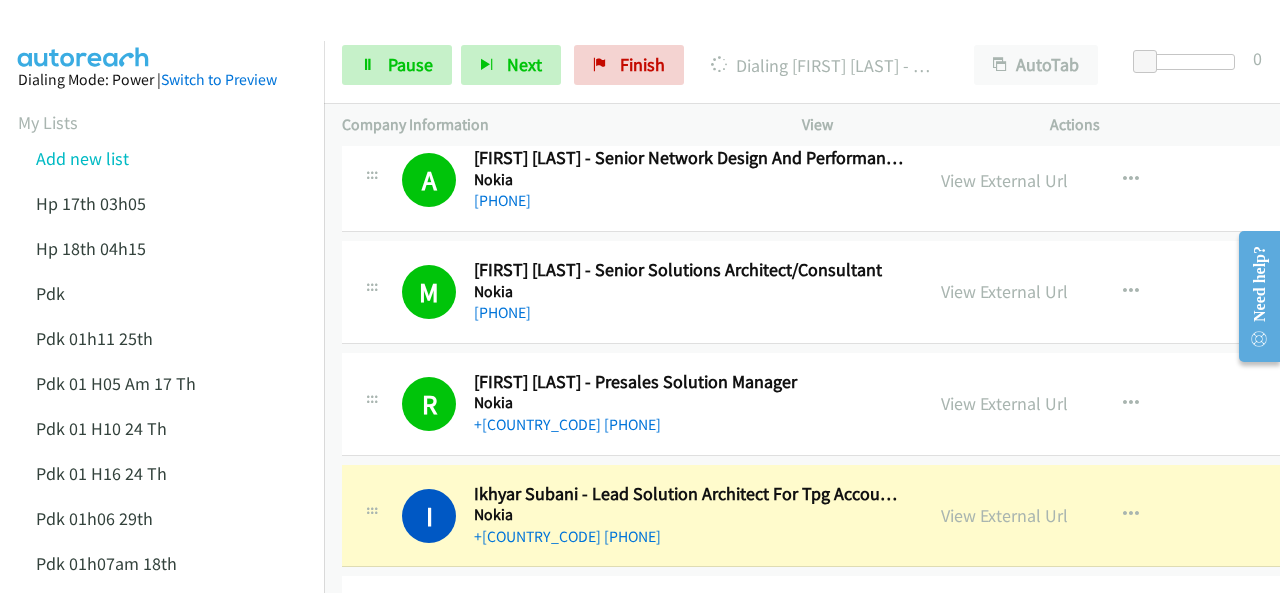 click at bounding box center [84, 35] 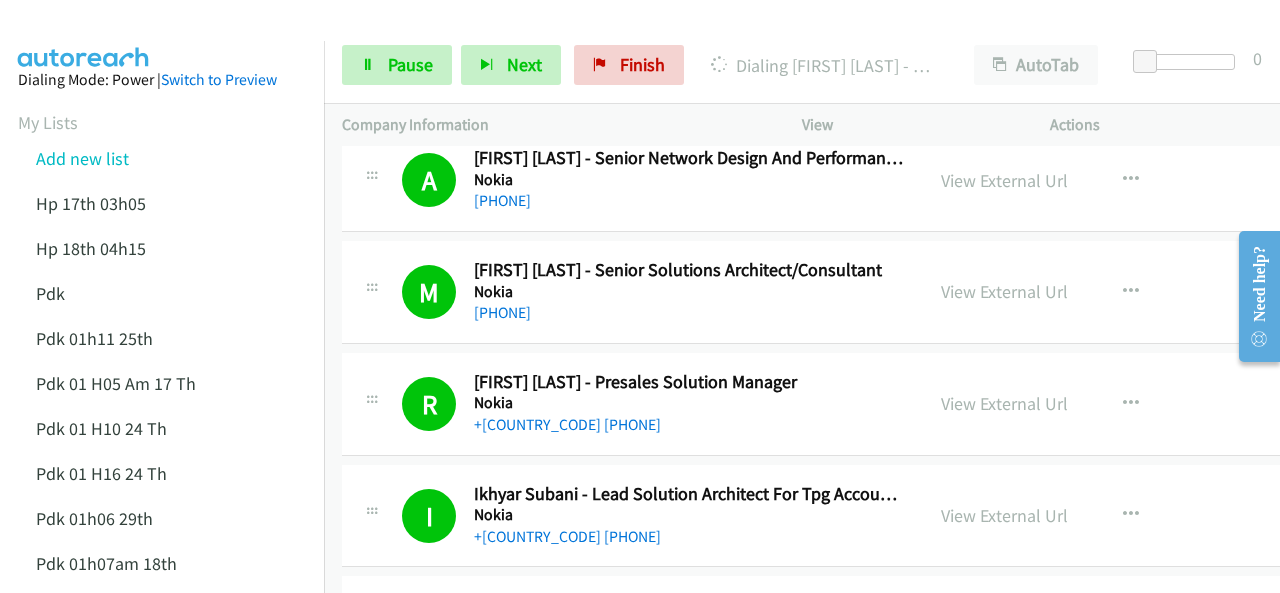 click on "Dialing Mode: Power
|
Switch to Preview
My Lists
Add new list
Hp 17th 03h05
Hp 18th 04h15
Pdk
Pdk  01h11 25th
Pdk 01 H05 Am 17 Th
Pdk 01 H10 24 Th
Pdk 01 H16 24 Th
Pdk 01h06 29th
Pdk 01h07am 18th
Pdk 01h11 31st
Pdk 01h28 21st
Pdk 02h02am 18th
Pdk 03h42 29th
Pdk 23rd 05h47
Pdk 28th 3h00
Pdk 30th
Pdk 31st 05h31
Pdk 7h05 28th
Pdk 8h19 30 Th
Hp 6am
Pdk
Pdk 01h00 22nd
Pdk 01h04 16th
Pdk 1h10 1st
Pdk 23rd
Pdk 24th 07h43
Back to Campaign Management
Scheduled Callbacks
FAQ
Agent Settings
Sign Out
Compact View
Email Support" at bounding box center (162, 842) 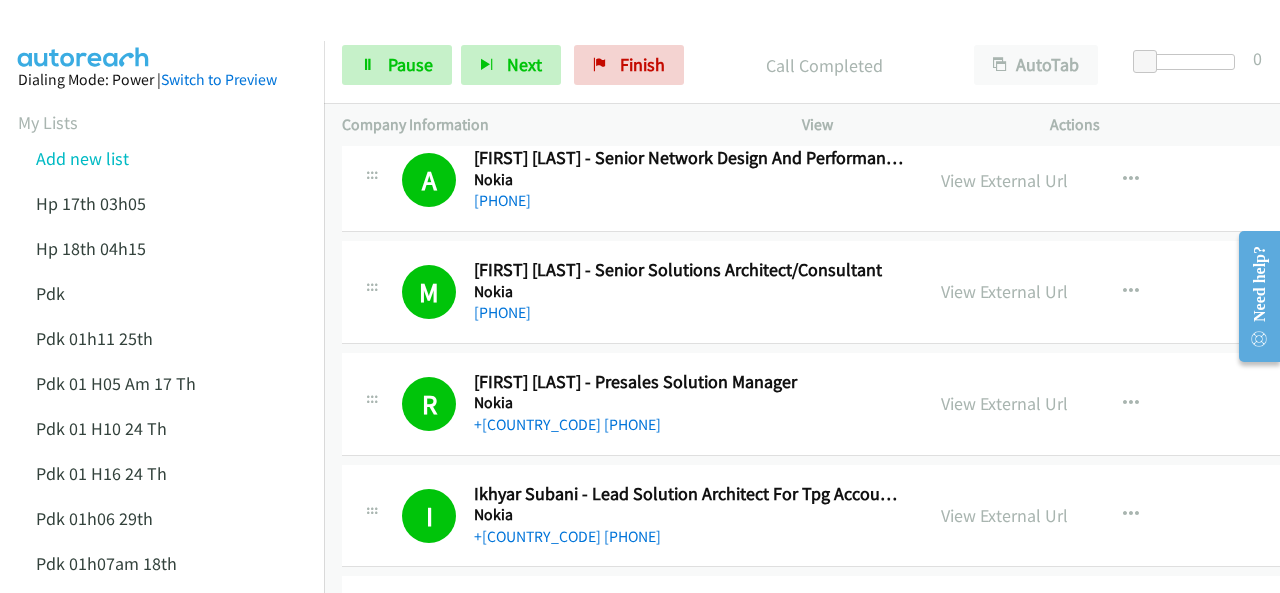 click at bounding box center [84, 35] 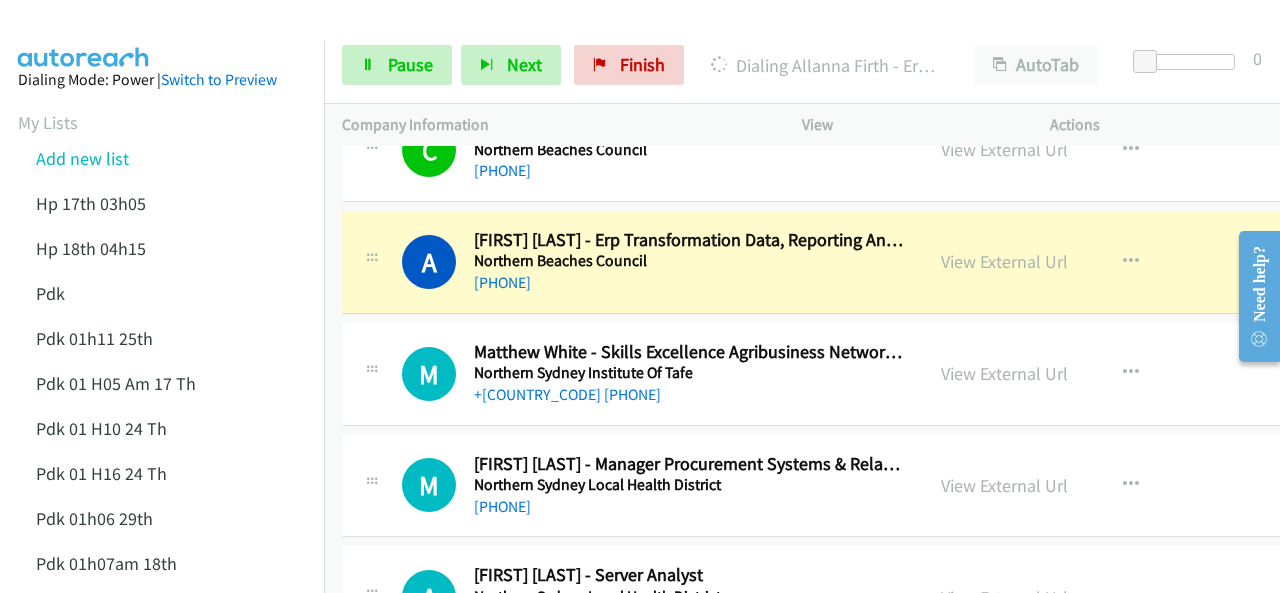 scroll, scrollTop: 8660, scrollLeft: 0, axis: vertical 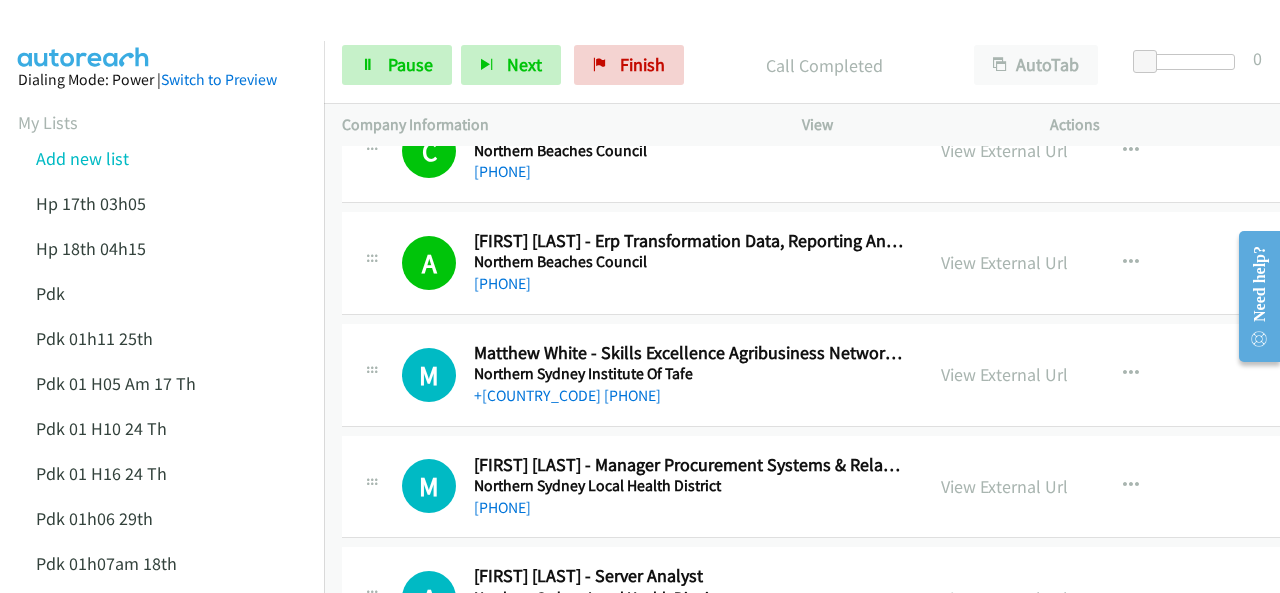 click at bounding box center (84, 35) 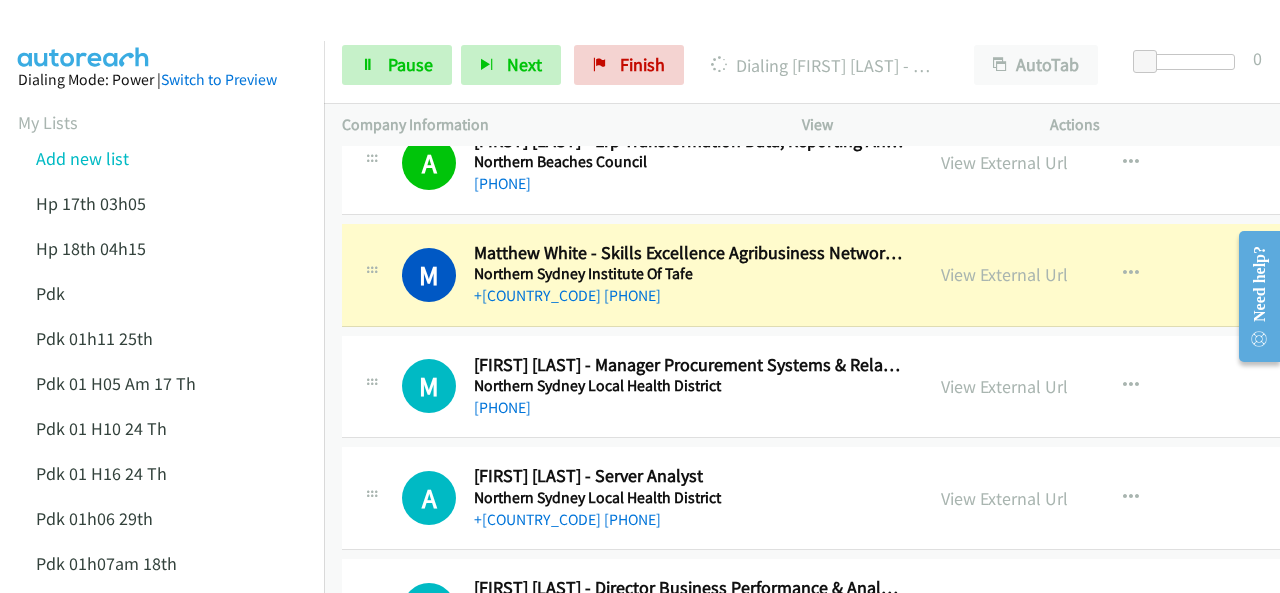 scroll, scrollTop: 8860, scrollLeft: 0, axis: vertical 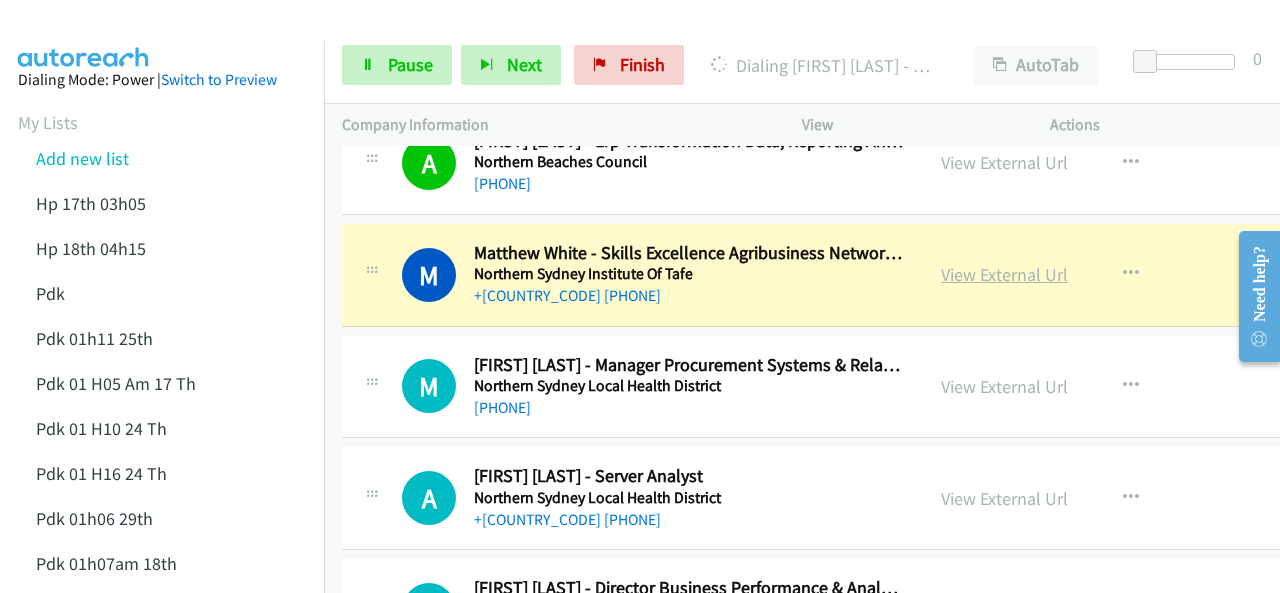 click on "View External Url" at bounding box center [1004, 274] 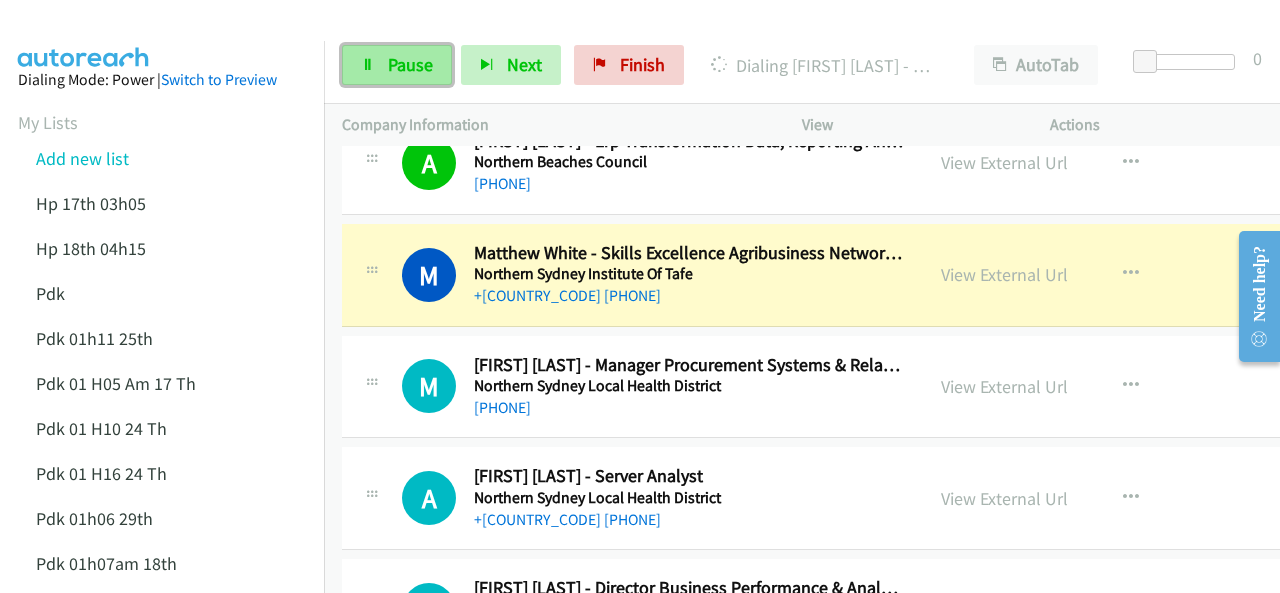 click on "Pause" at bounding box center (410, 64) 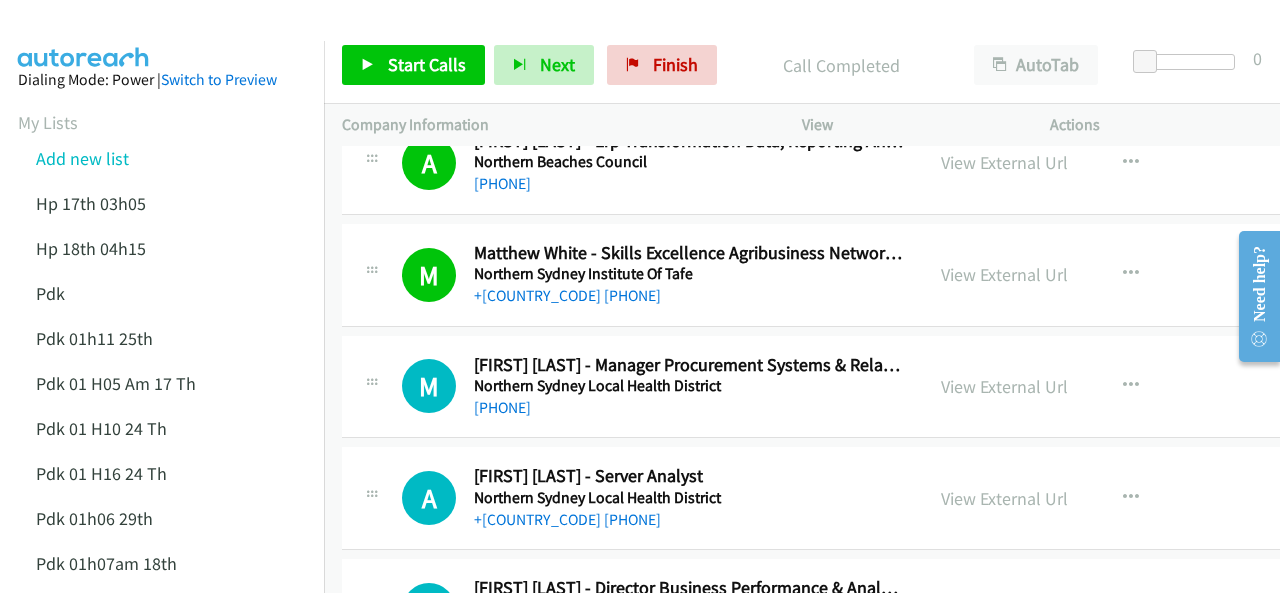 click at bounding box center [84, 35] 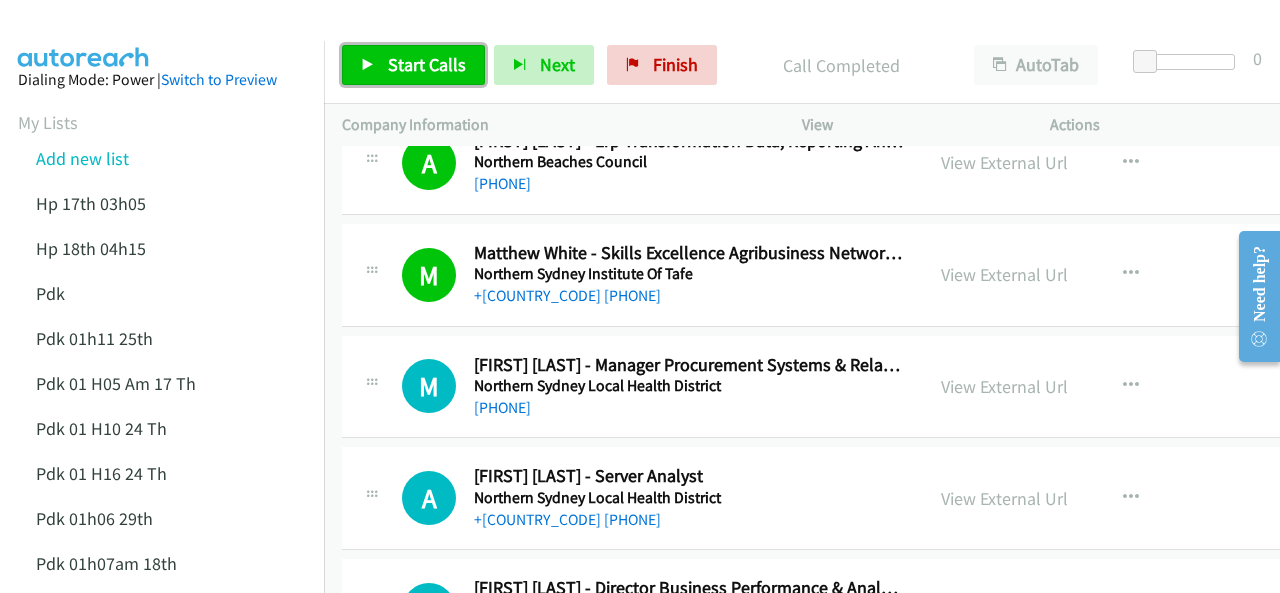 click on "Start Calls" at bounding box center (427, 64) 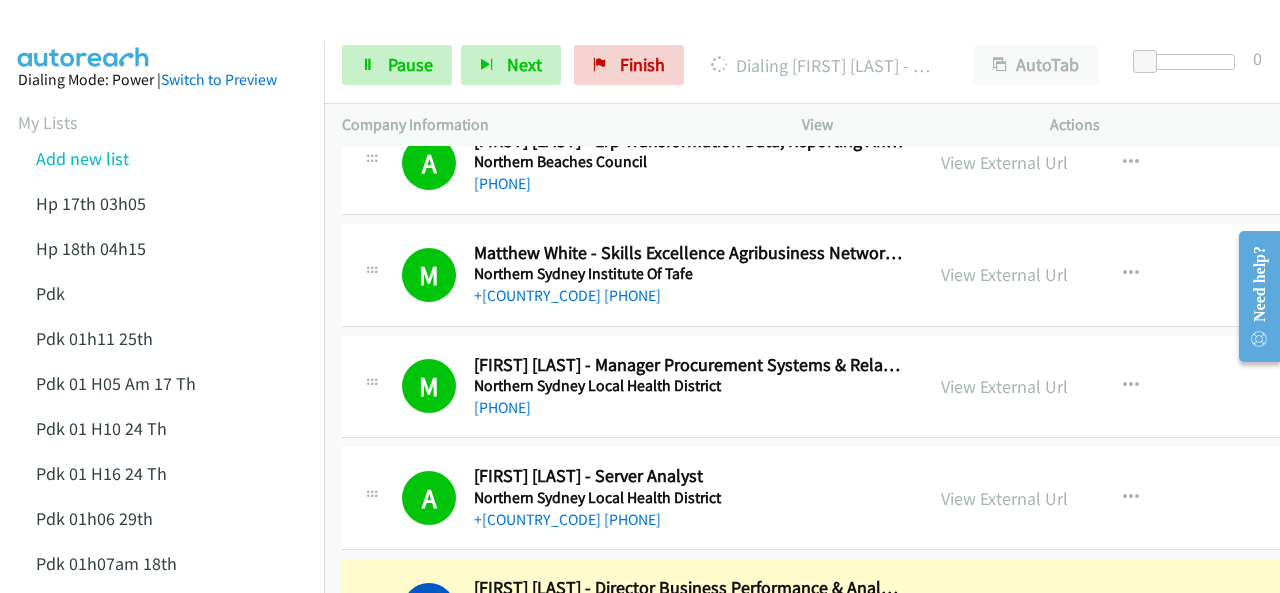 drag, startPoint x: 138, startPoint y: 35, endPoint x: 254, endPoint y: 34, distance: 116.00431 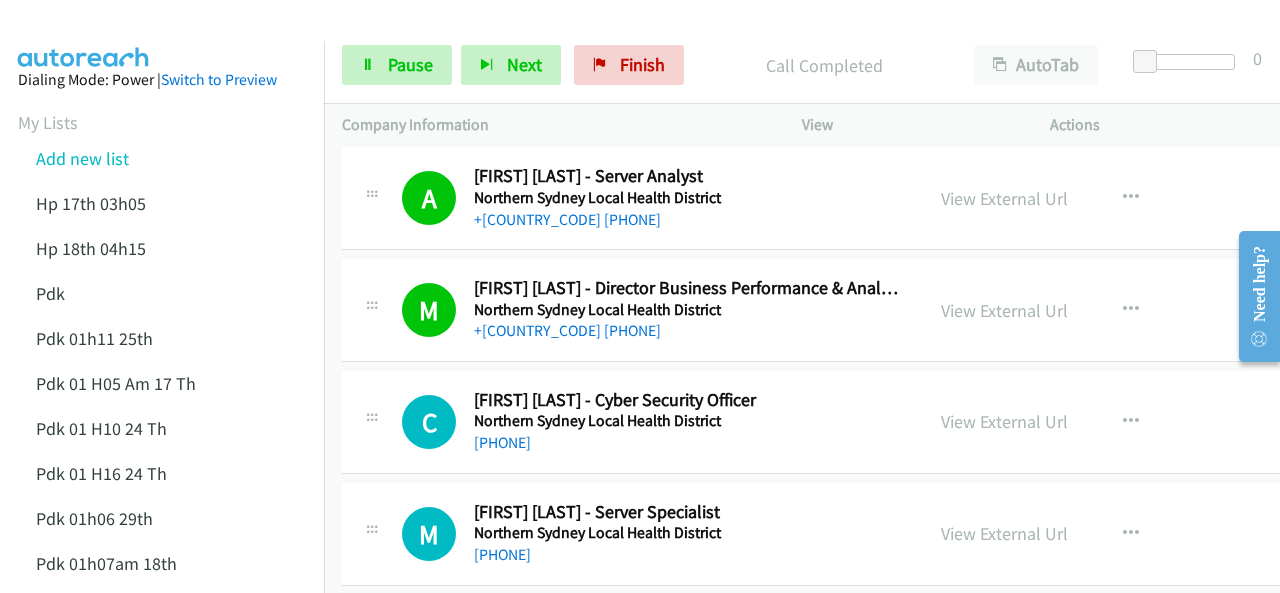 click at bounding box center (84, 35) 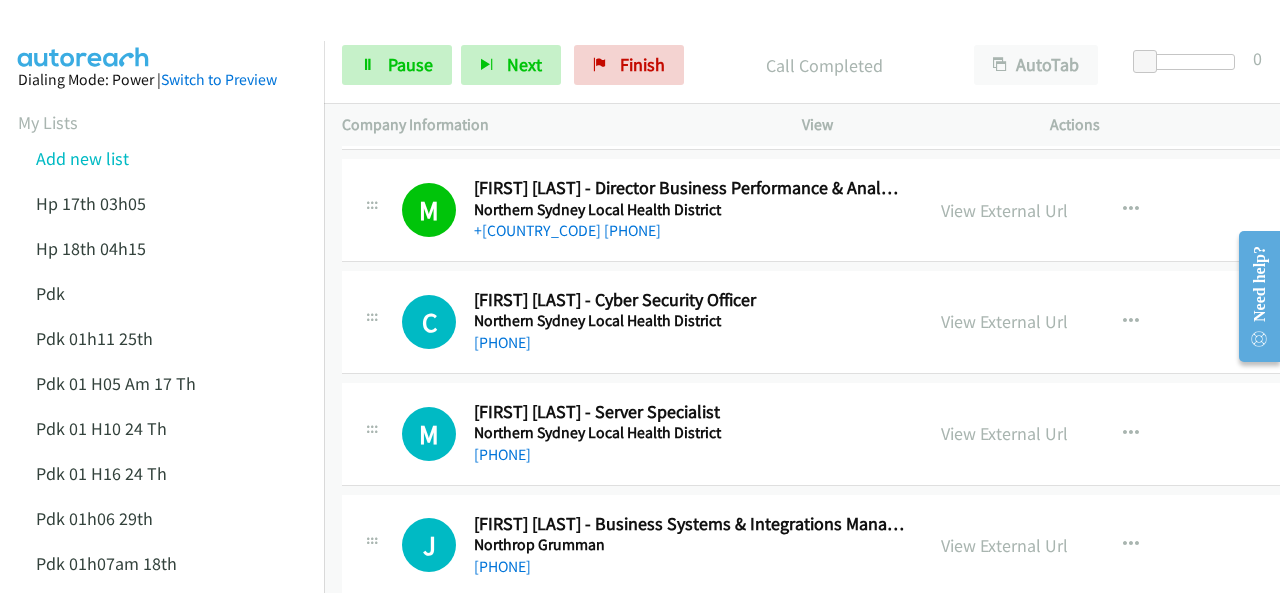 scroll, scrollTop: 9200, scrollLeft: 0, axis: vertical 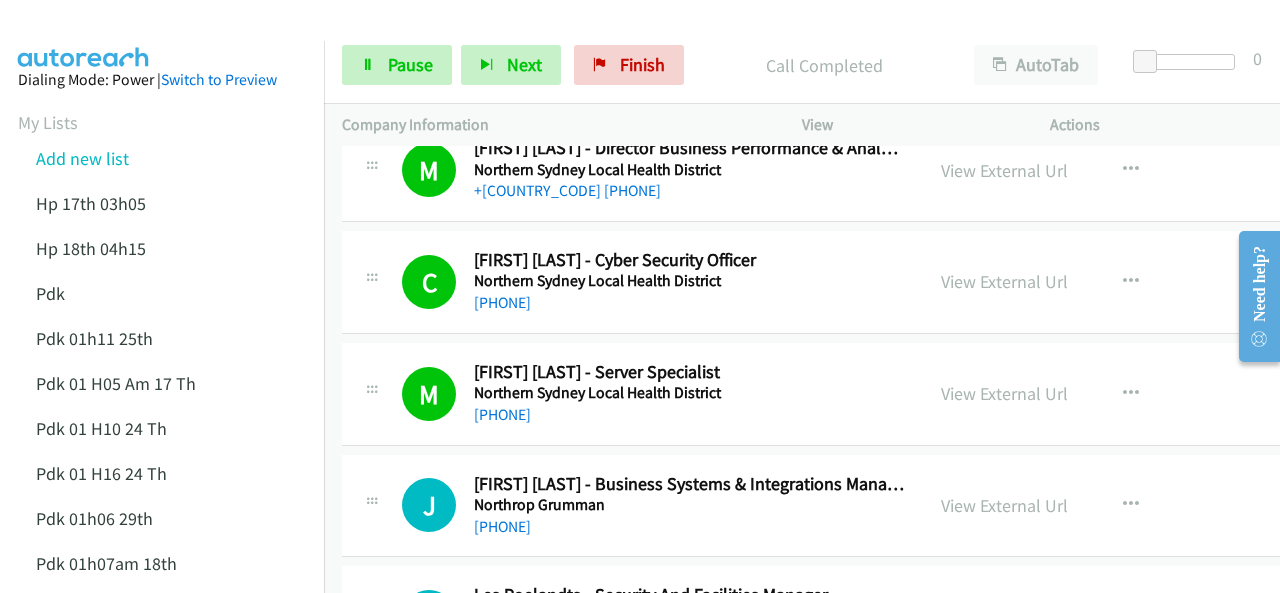 click at bounding box center (84, 35) 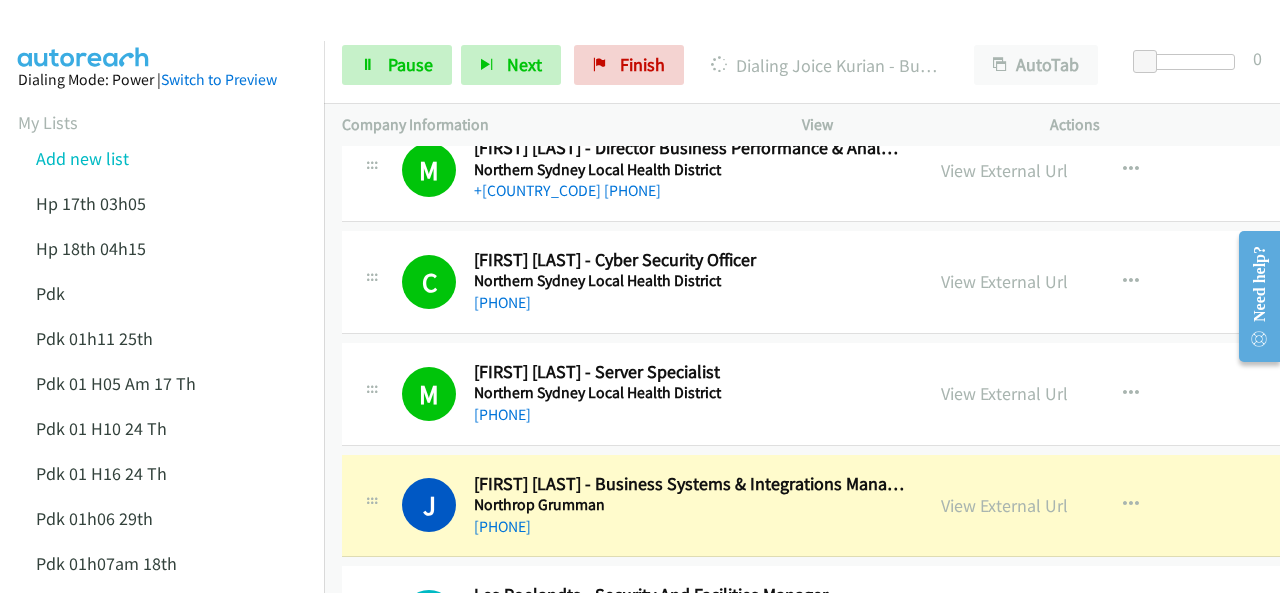 scroll, scrollTop: 9400, scrollLeft: 0, axis: vertical 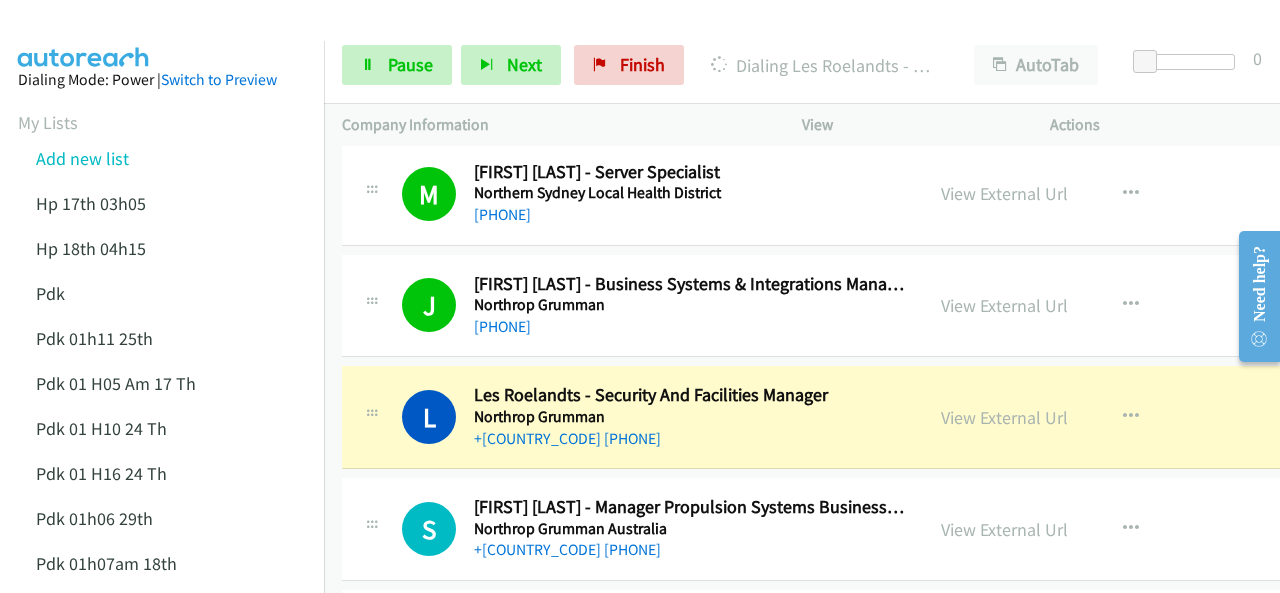 click at bounding box center [84, 35] 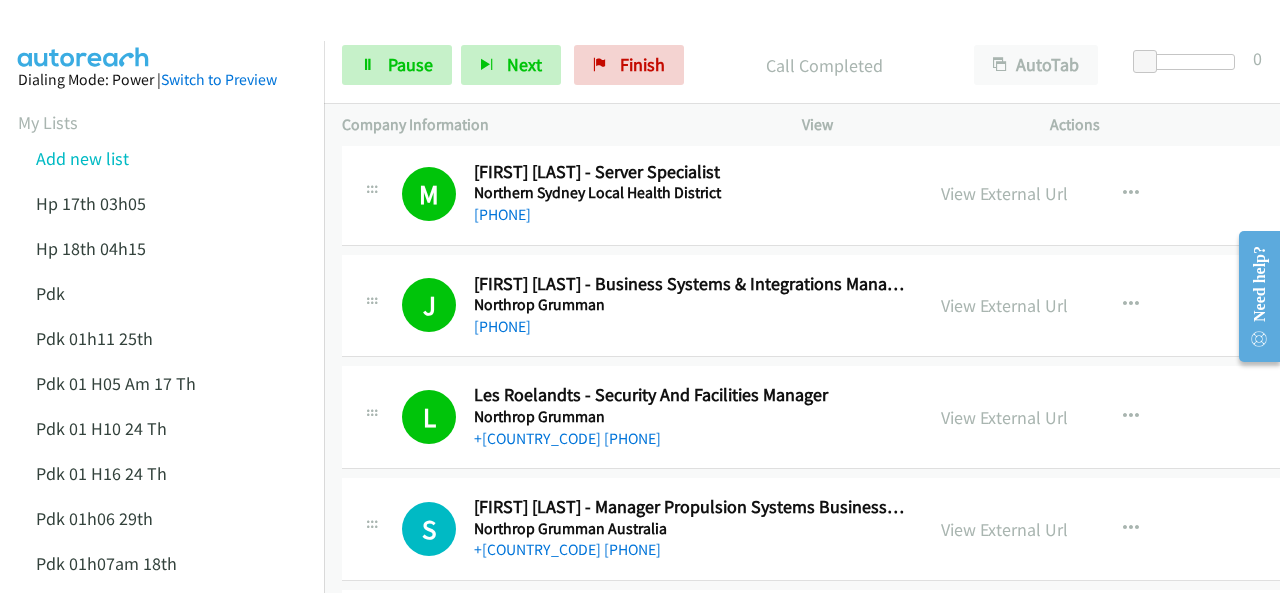 click at bounding box center [84, 35] 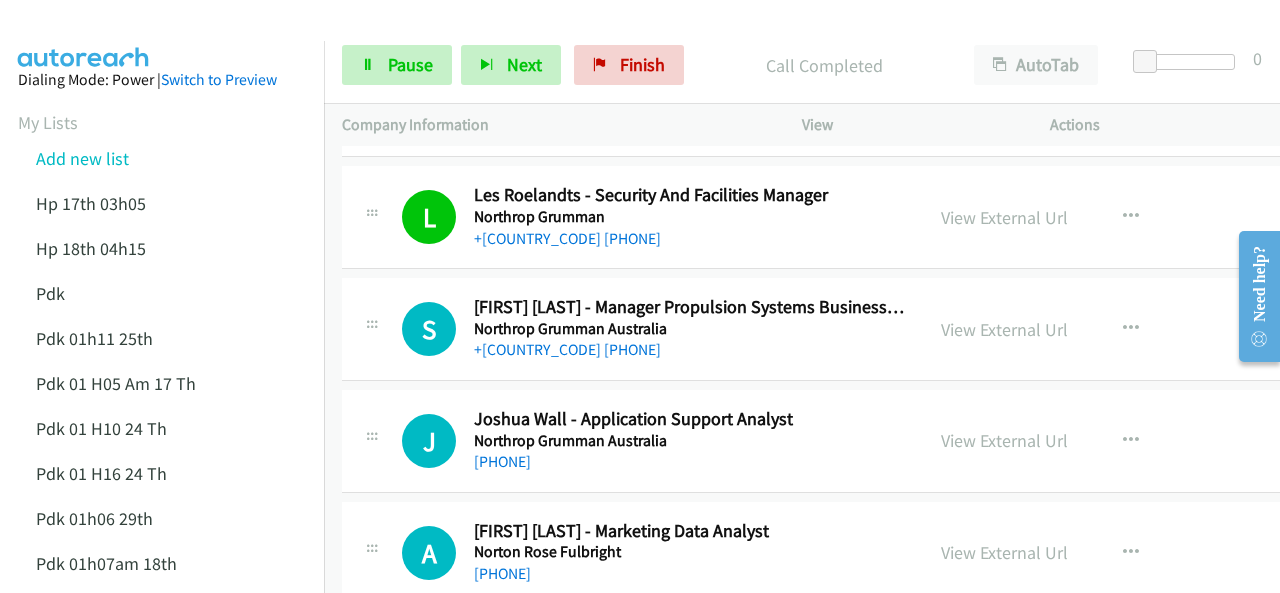 scroll, scrollTop: 9700, scrollLeft: 0, axis: vertical 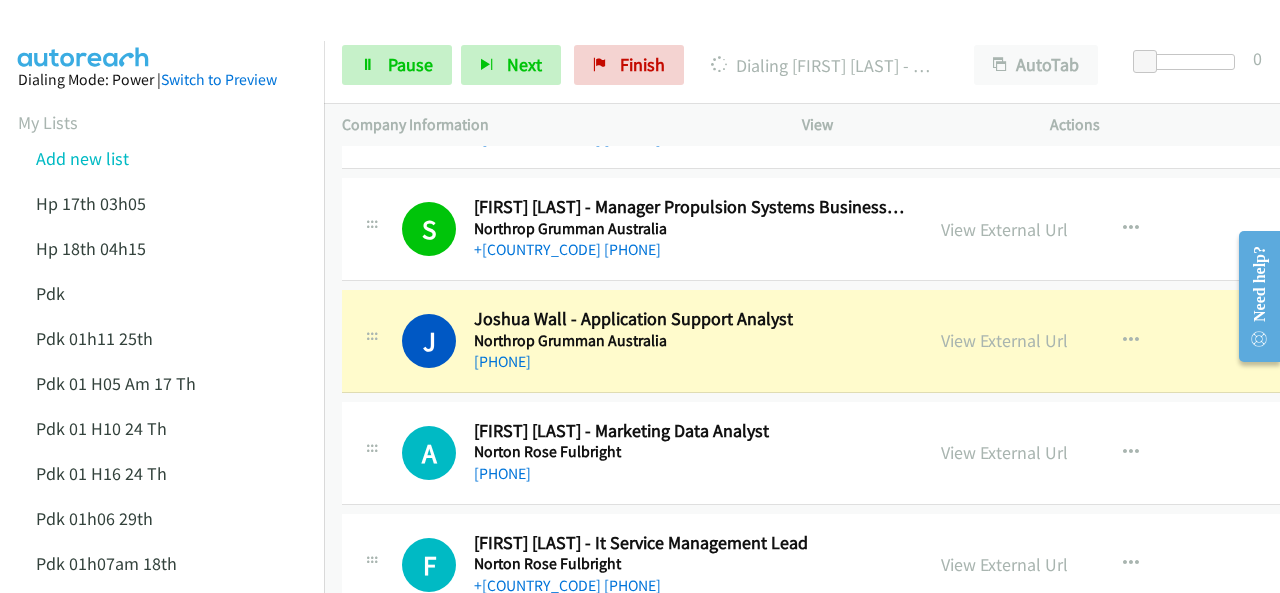 click at bounding box center (84, 35) 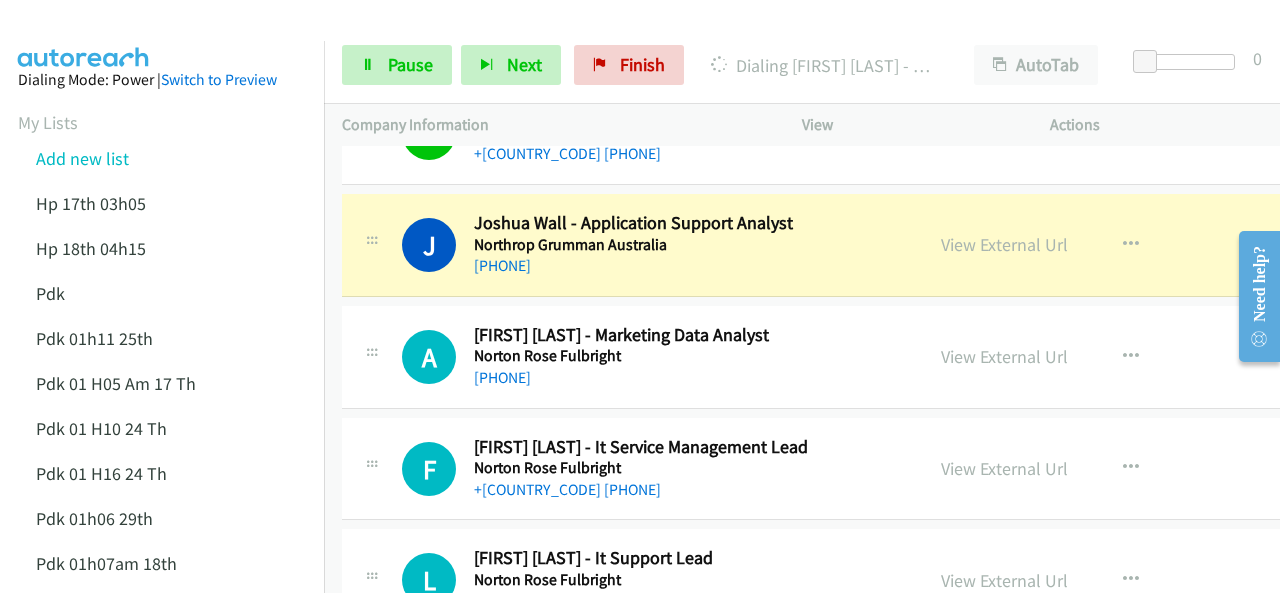 scroll, scrollTop: 9800, scrollLeft: 0, axis: vertical 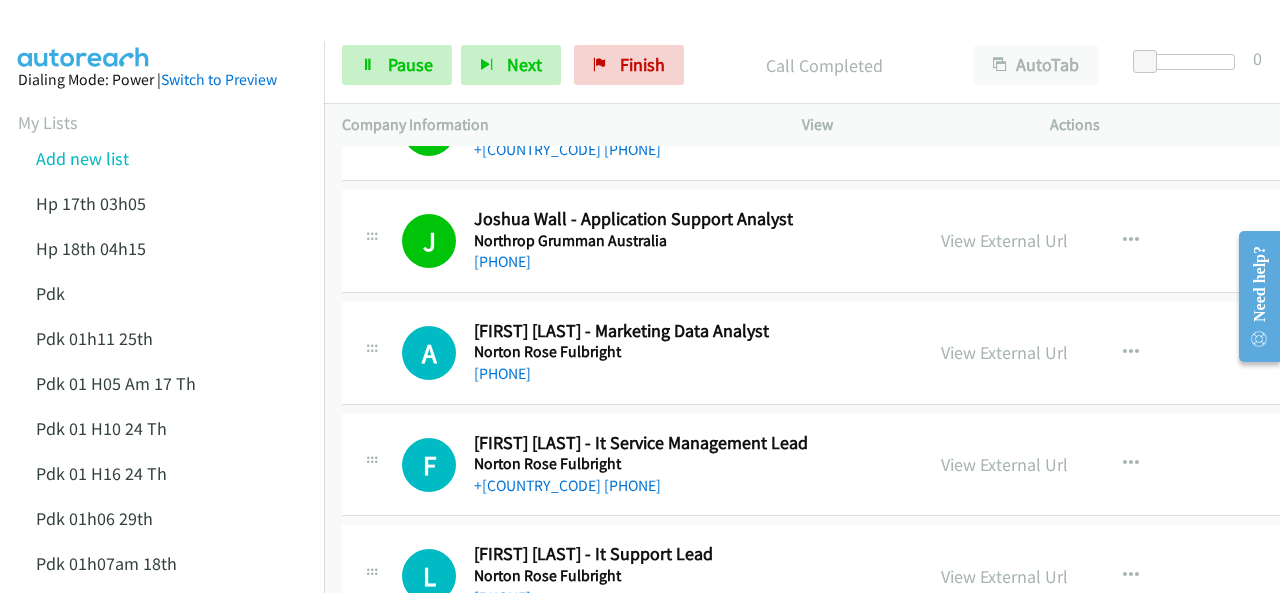 click at bounding box center [84, 35] 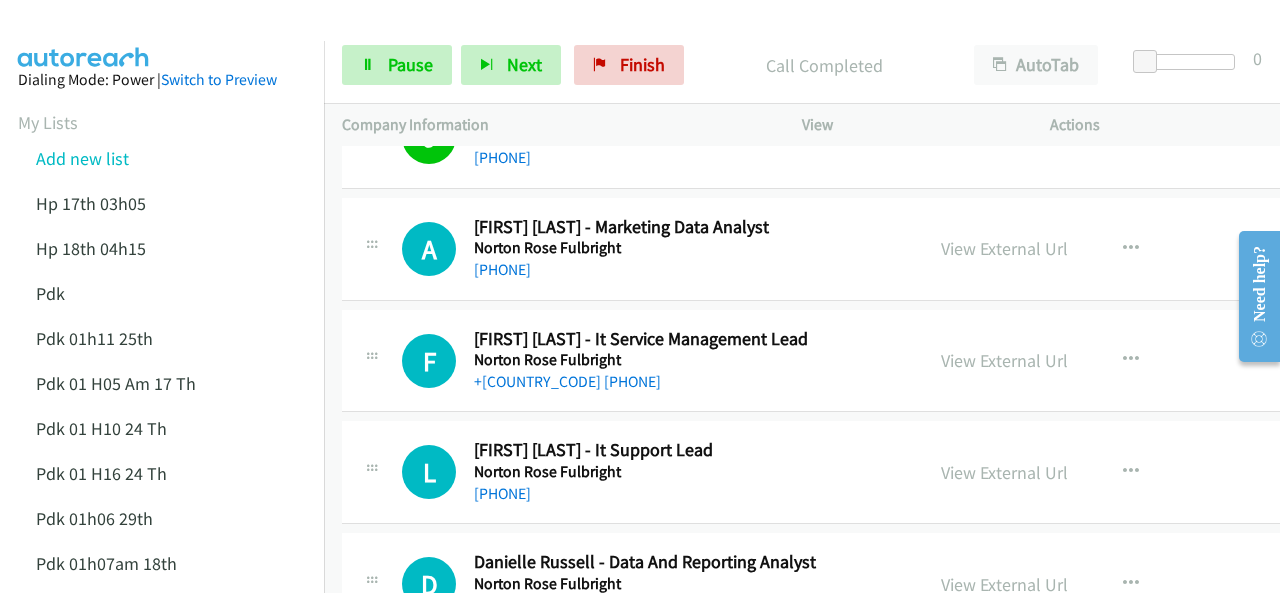 scroll, scrollTop: 9900, scrollLeft: 0, axis: vertical 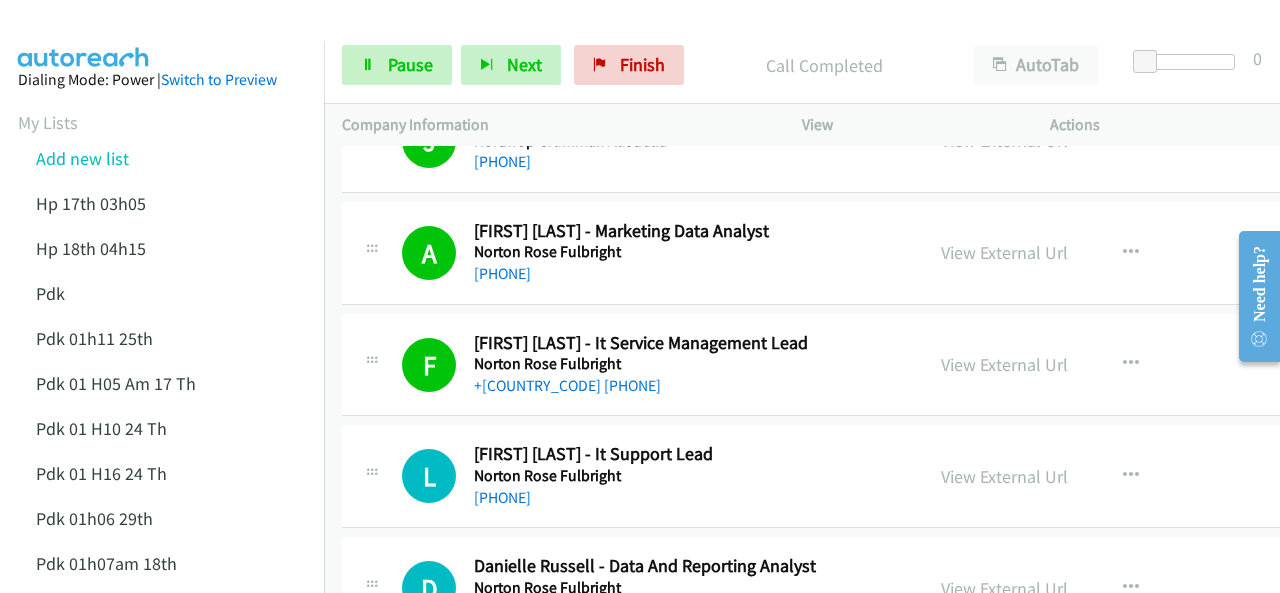 drag, startPoint x: 138, startPoint y: 19, endPoint x: 156, endPoint y: 3, distance: 24.083189 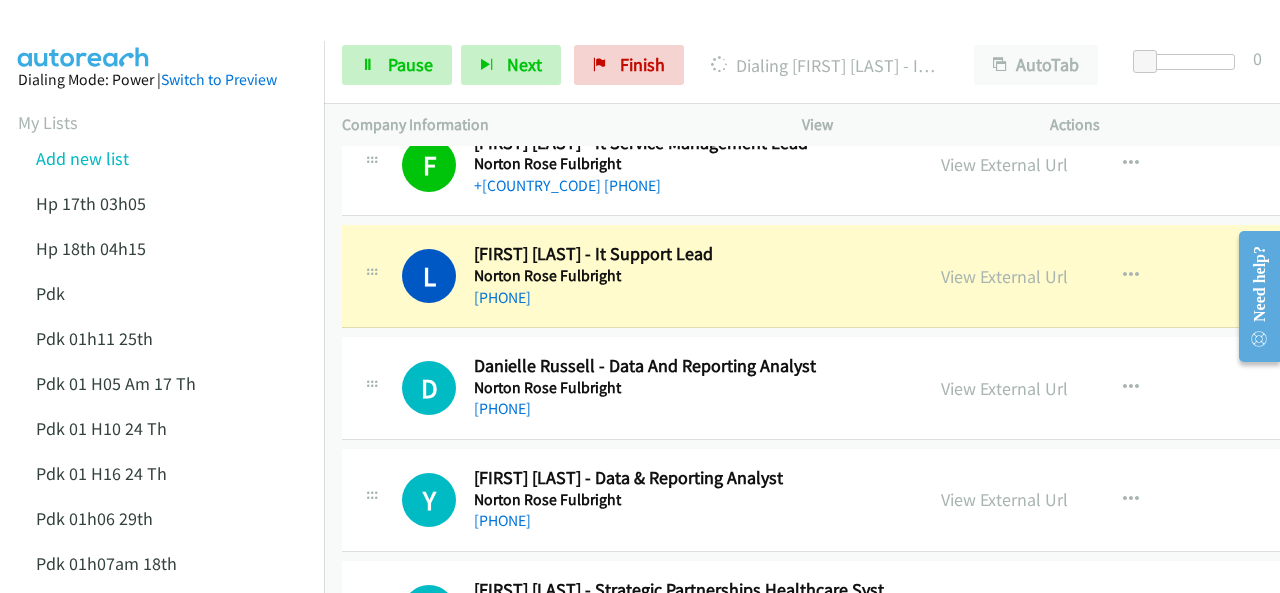 scroll, scrollTop: 10000, scrollLeft: 0, axis: vertical 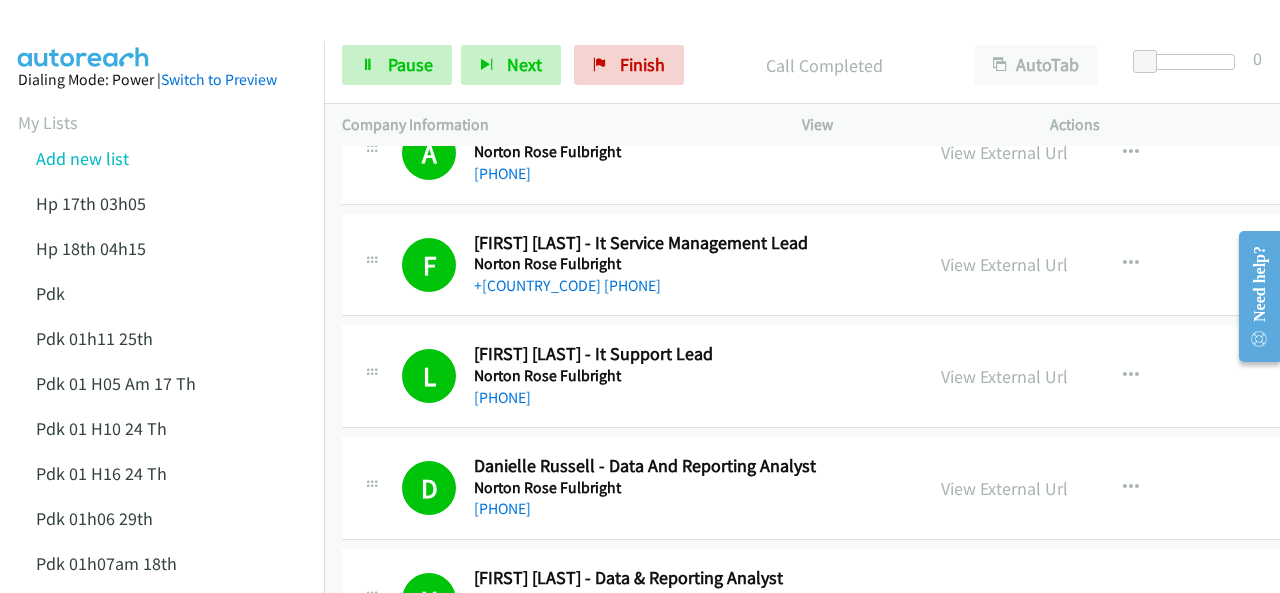 drag, startPoint x: 140, startPoint y: 29, endPoint x: 155, endPoint y: 39, distance: 18.027756 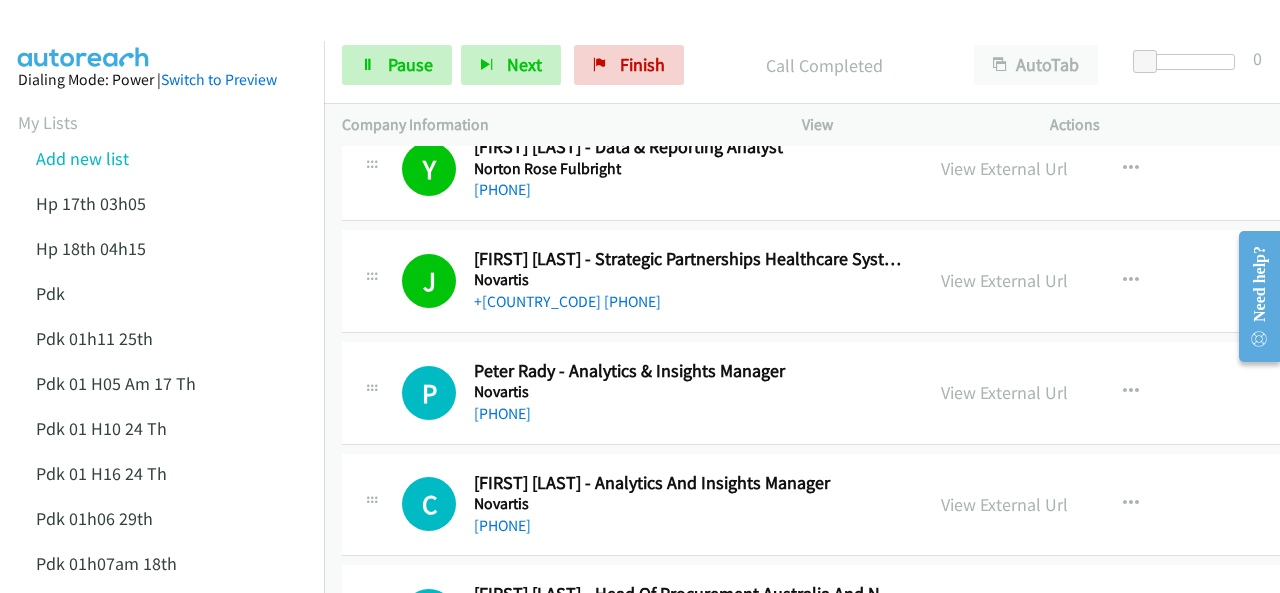 scroll, scrollTop: 10500, scrollLeft: 0, axis: vertical 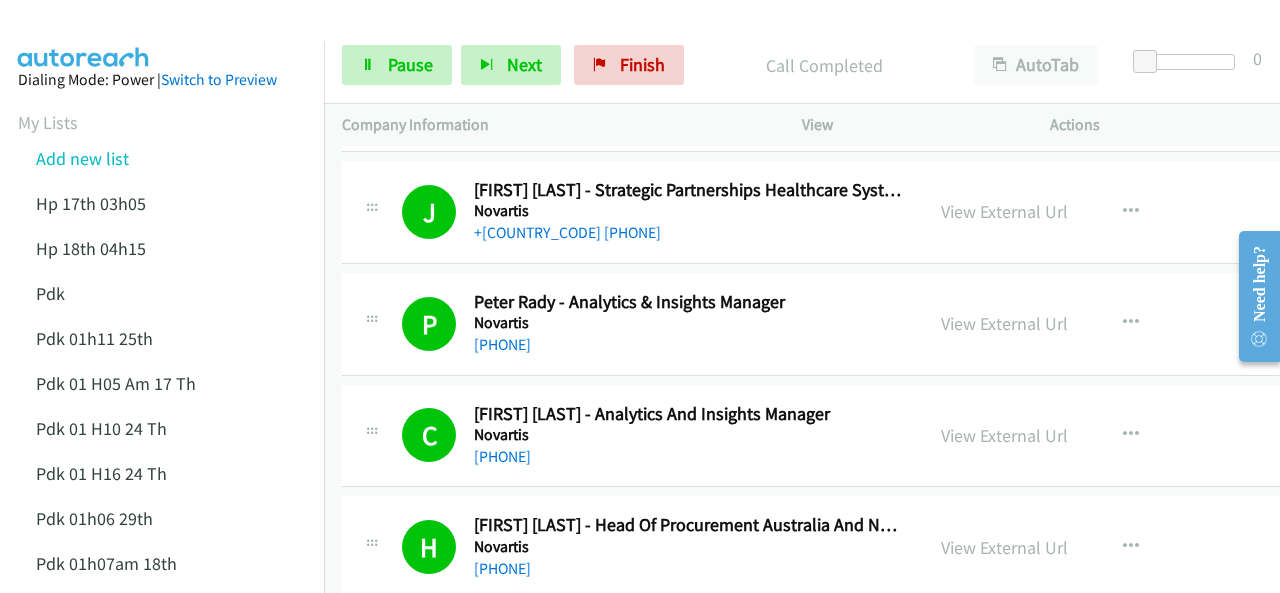 click at bounding box center [84, 35] 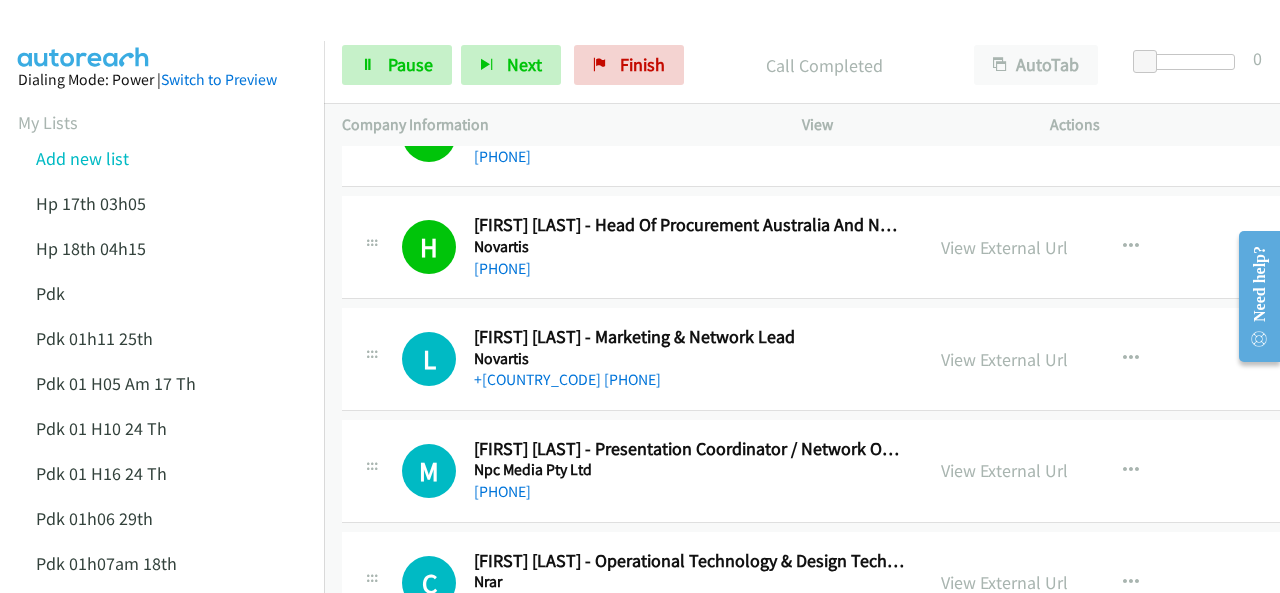 scroll, scrollTop: 10900, scrollLeft: 0, axis: vertical 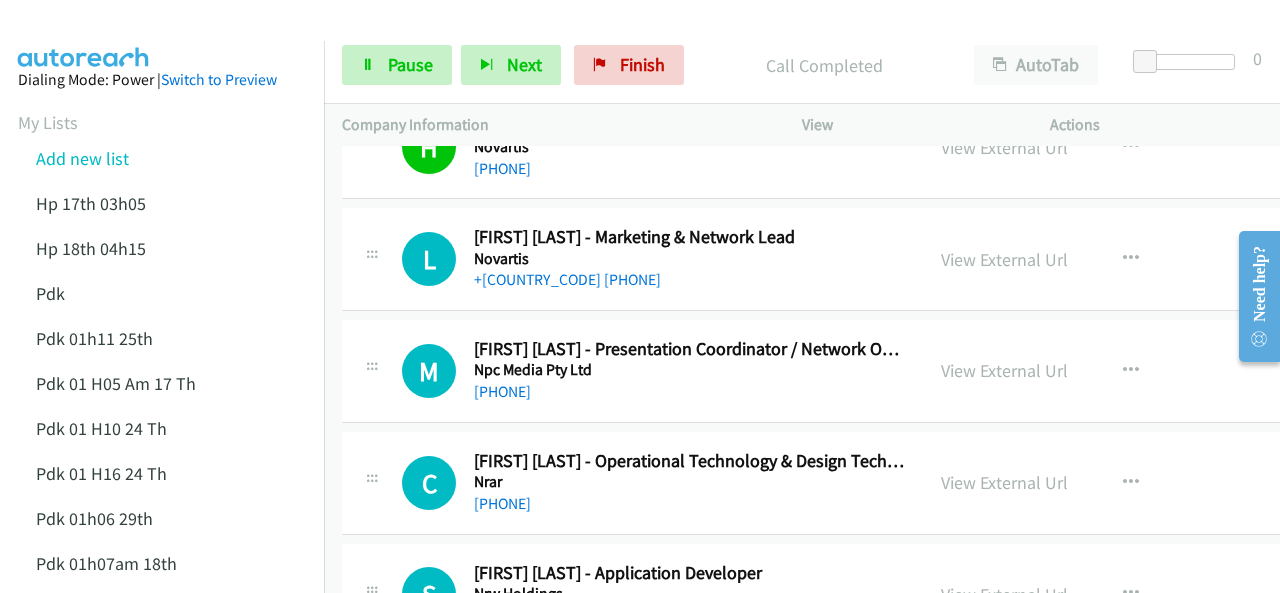 click at bounding box center (84, 35) 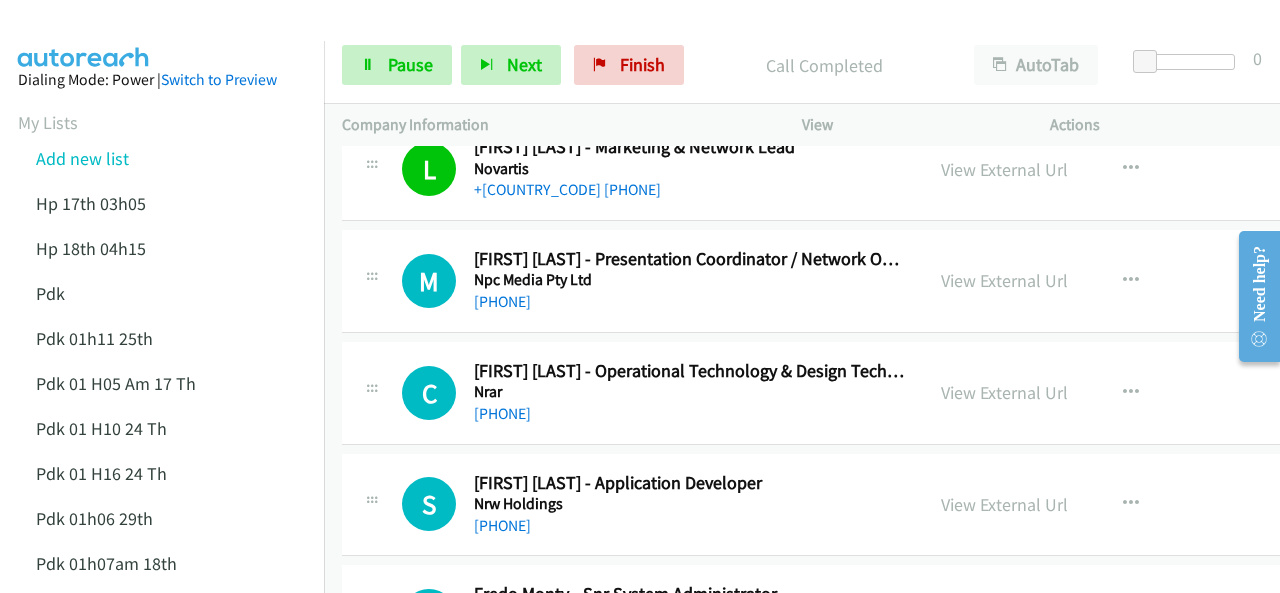 scroll, scrollTop: 11000, scrollLeft: 0, axis: vertical 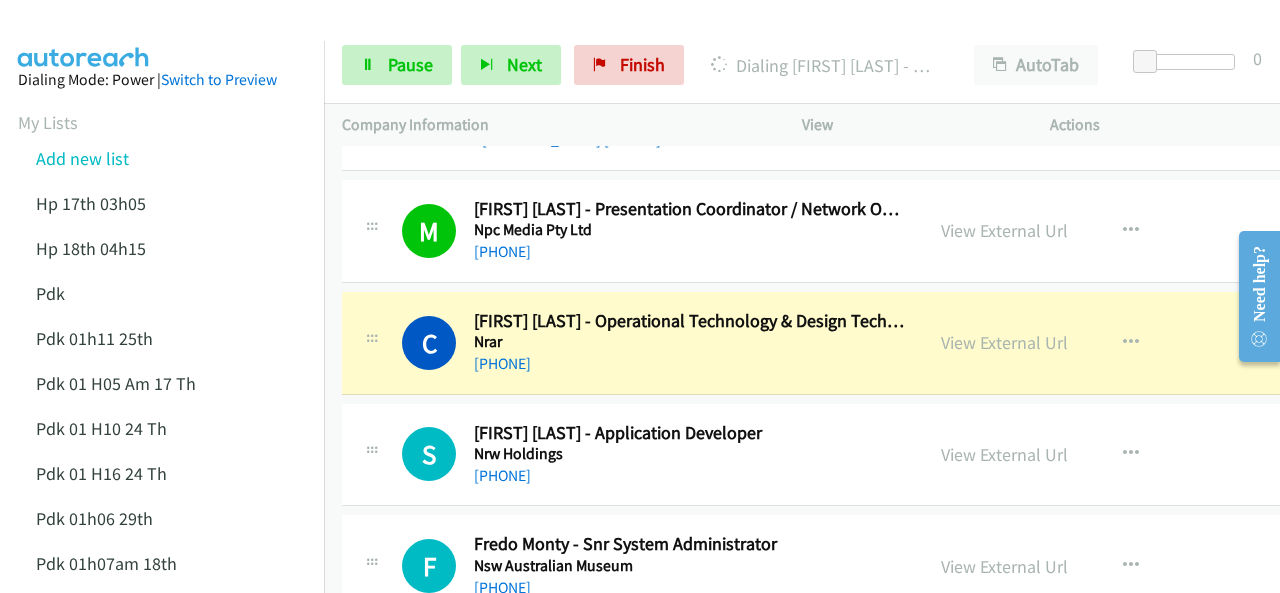 click at bounding box center (84, 35) 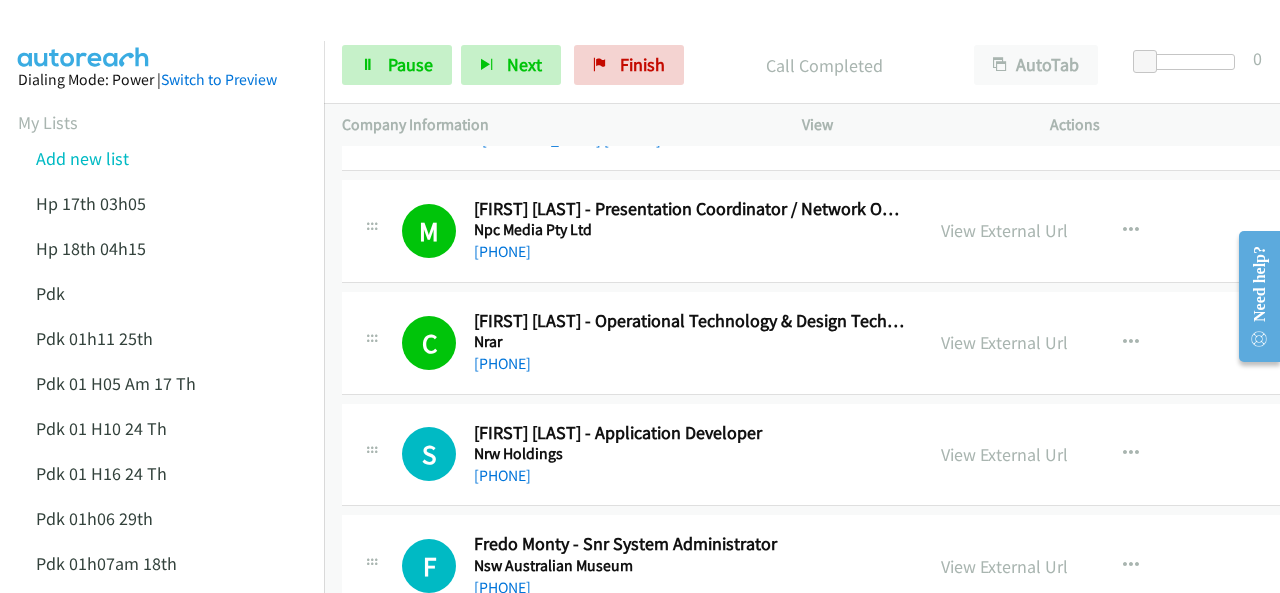 click on "Dialing Mode: Power
|
Switch to Preview
My Lists
Add new list
Hp 17th 03h05
Hp 18th 04h15
Pdk
Pdk  01h11 25th
Pdk 01 H05 Am 17 Th
Pdk 01 H10 24 Th
Pdk 01 H16 24 Th
Pdk 01h06 29th
Pdk 01h07am 18th
Pdk 01h11 31st
Pdk 01h28 21st
Pdk 02h02am 18th
Pdk 03h42 29th
Pdk 23rd 05h47
Pdk 28th 3h00
Pdk 30th
Pdk 31st 05h31
Pdk 7h05 28th
Pdk 8h19 30 Th
Hp 6am
Pdk
Pdk 01h00 22nd
Pdk 01h04 16th
Pdk 1h10 1st
Pdk 23rd
Pdk 24th 07h43
Back to Campaign Management
Scheduled Callbacks
FAQ
Agent Settings
Sign Out
Compact View
Email Support" at bounding box center (162, 842) 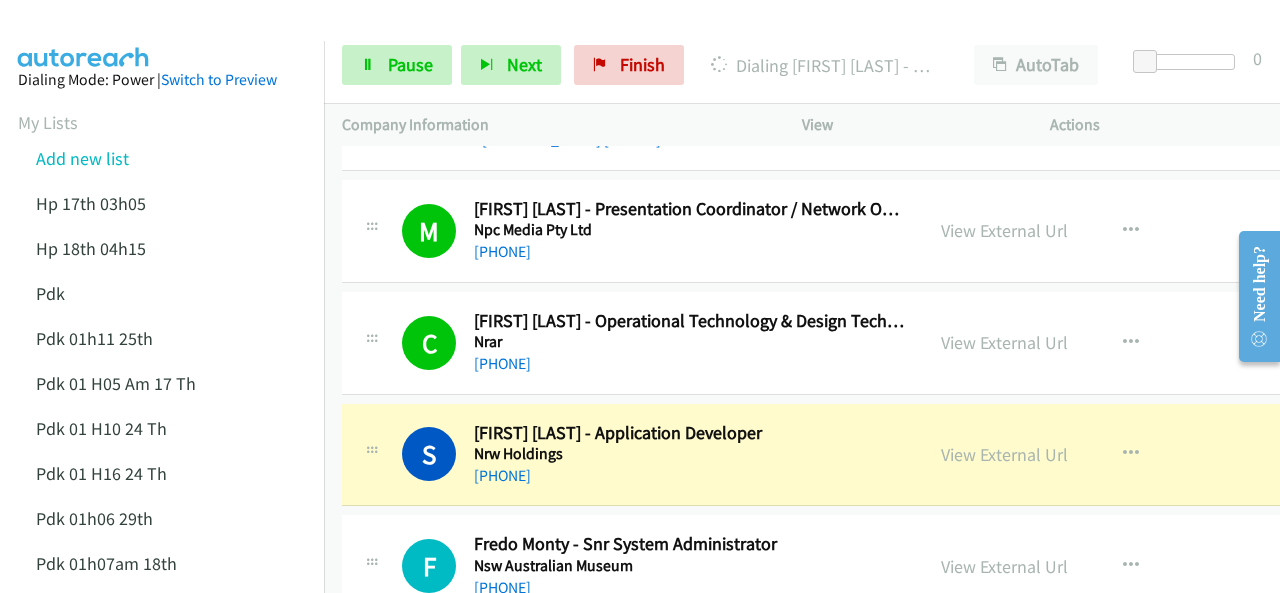 drag, startPoint x: 143, startPoint y: 61, endPoint x: 142, endPoint y: 44, distance: 17.029387 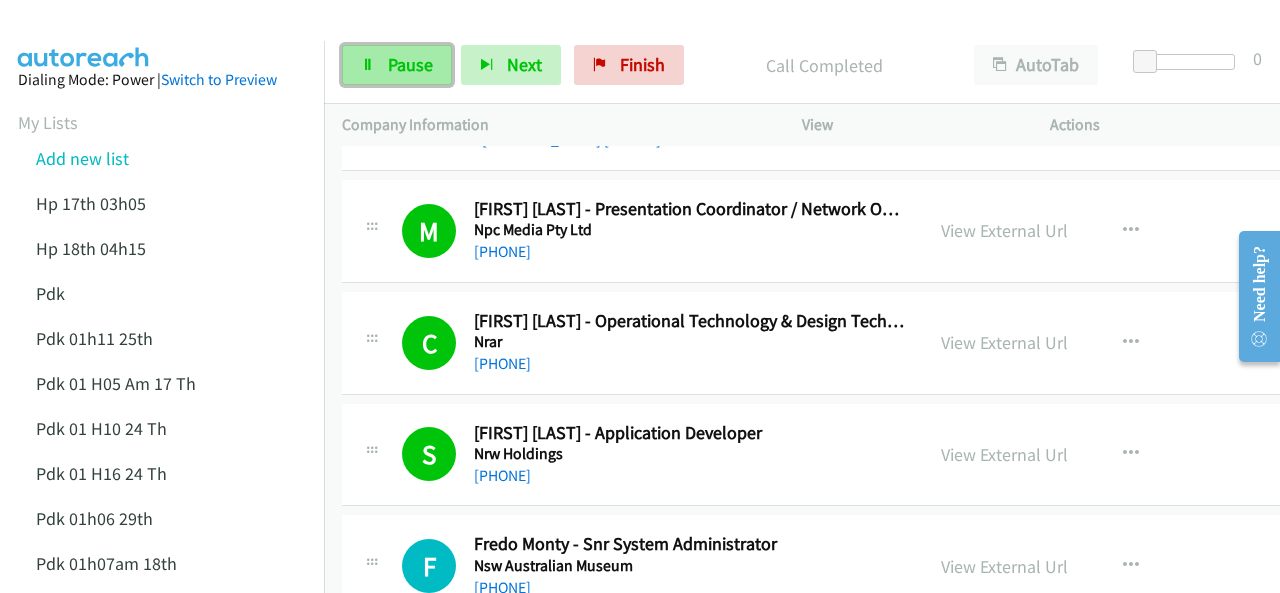 click on "Pause" at bounding box center (410, 64) 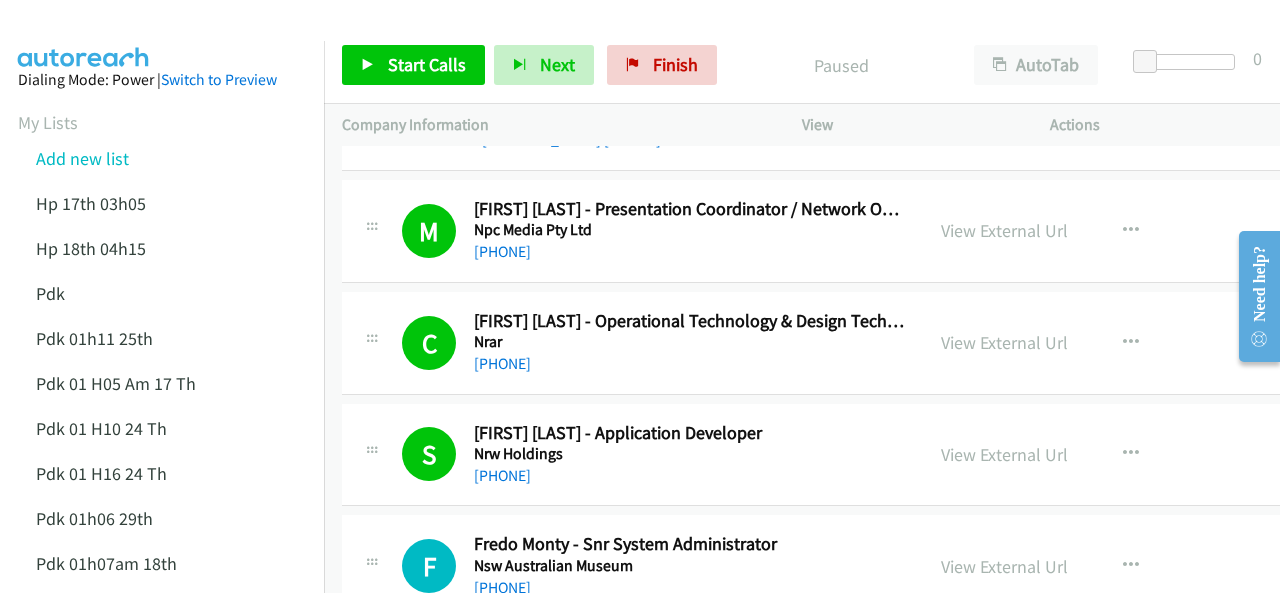 click at bounding box center [631, 38] 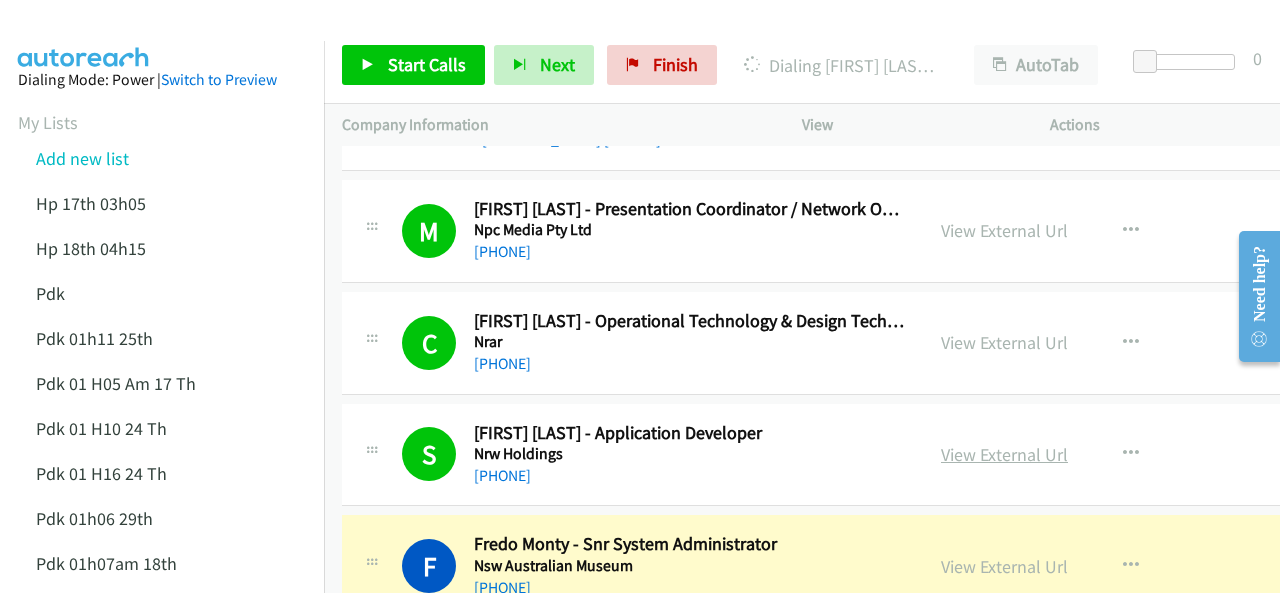 click on "View External Url" at bounding box center [1004, 454] 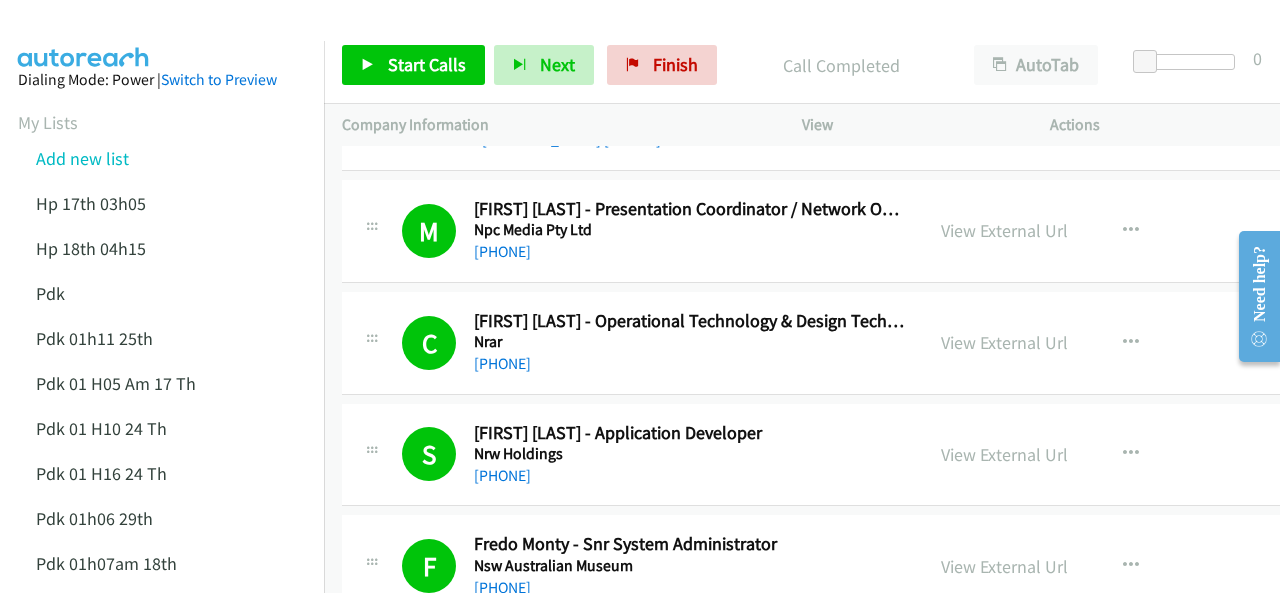 scroll, scrollTop: 11140, scrollLeft: 0, axis: vertical 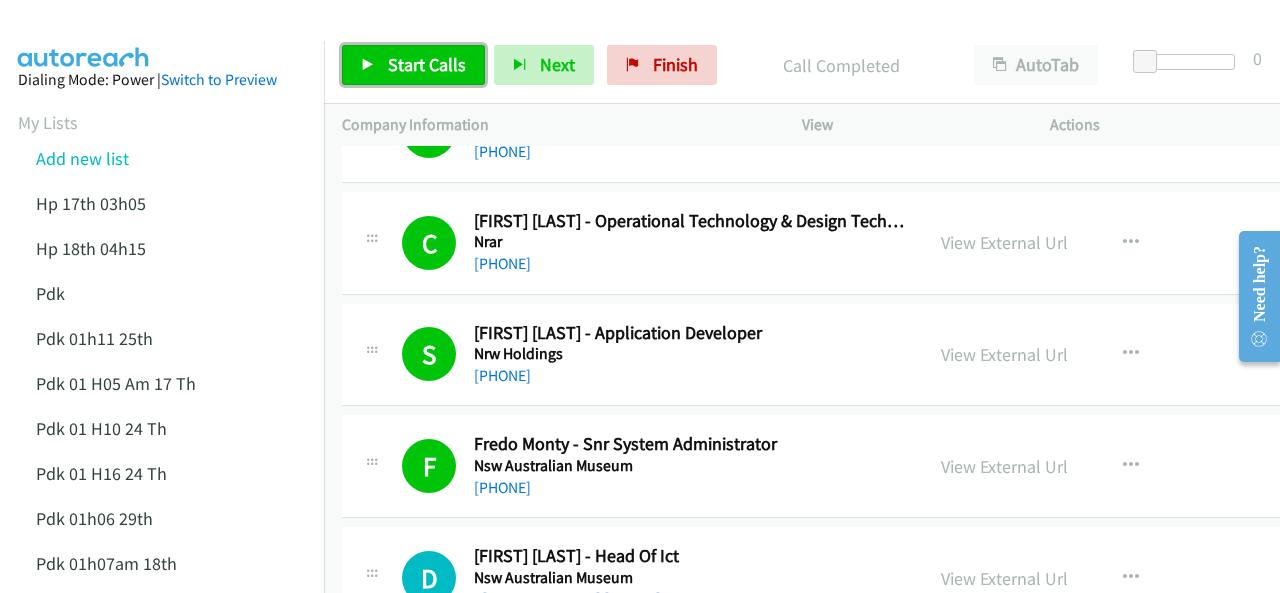 click on "Start Calls" at bounding box center (427, 64) 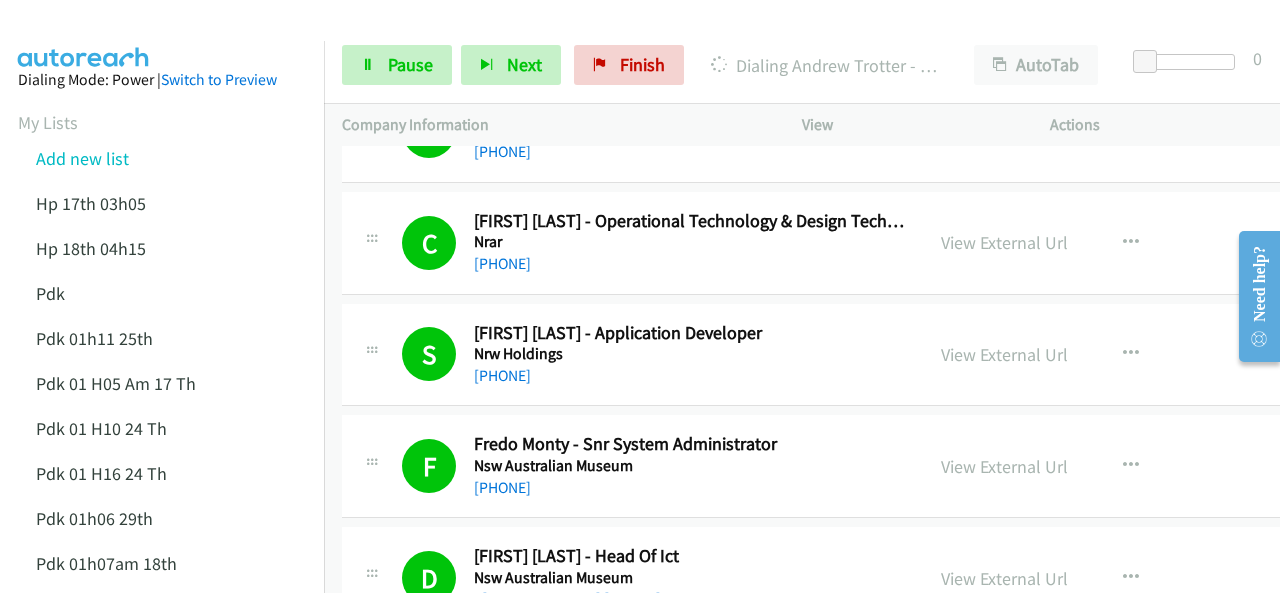 click at bounding box center [84, 35] 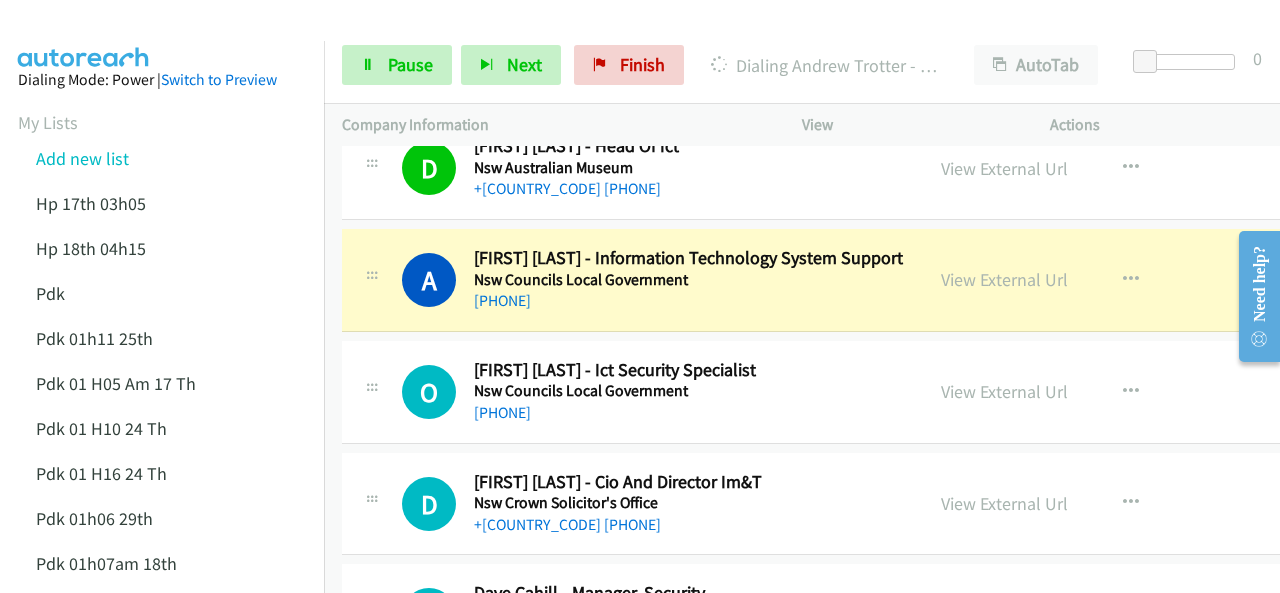 scroll, scrollTop: 11540, scrollLeft: 0, axis: vertical 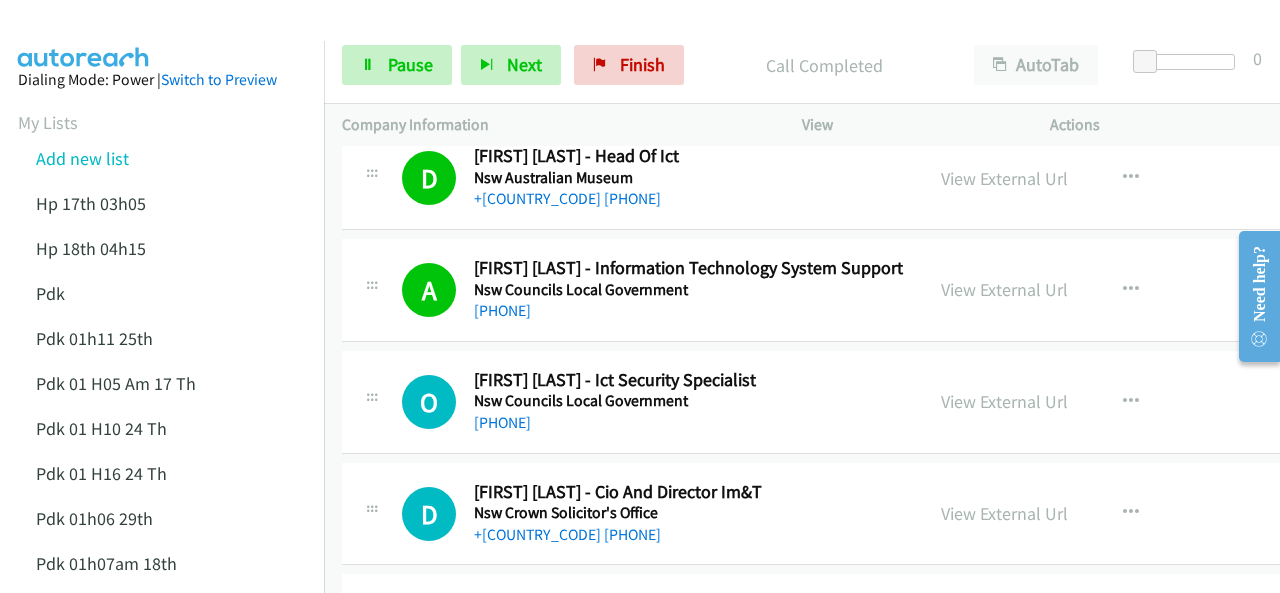 click at bounding box center (631, 38) 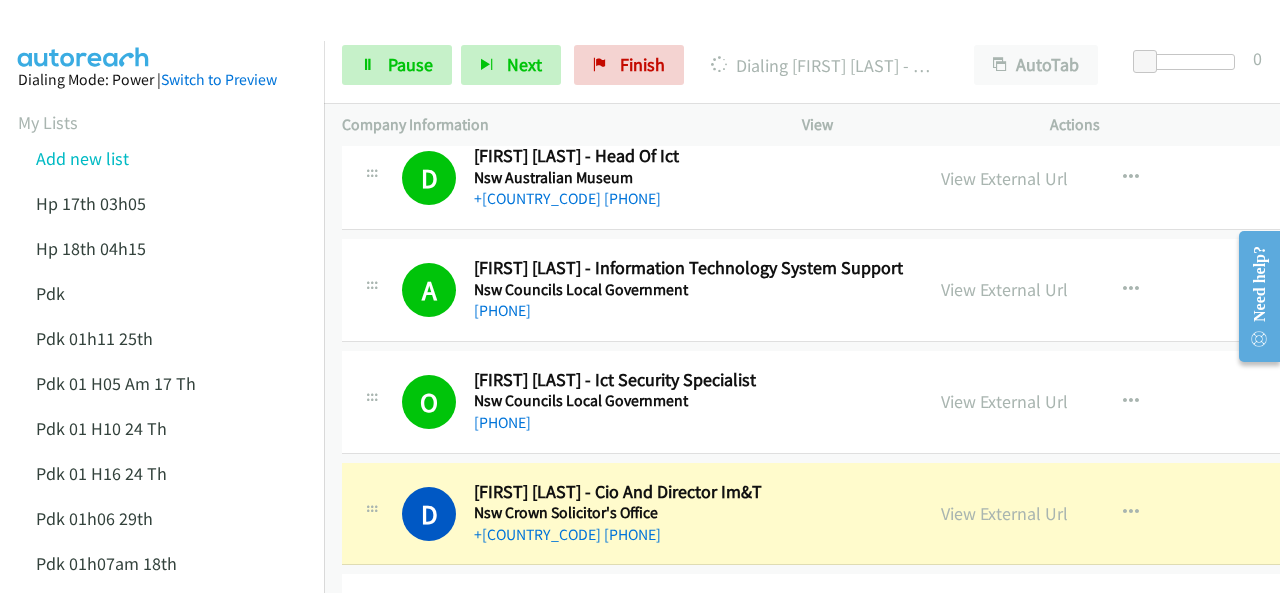 click at bounding box center (631, 38) 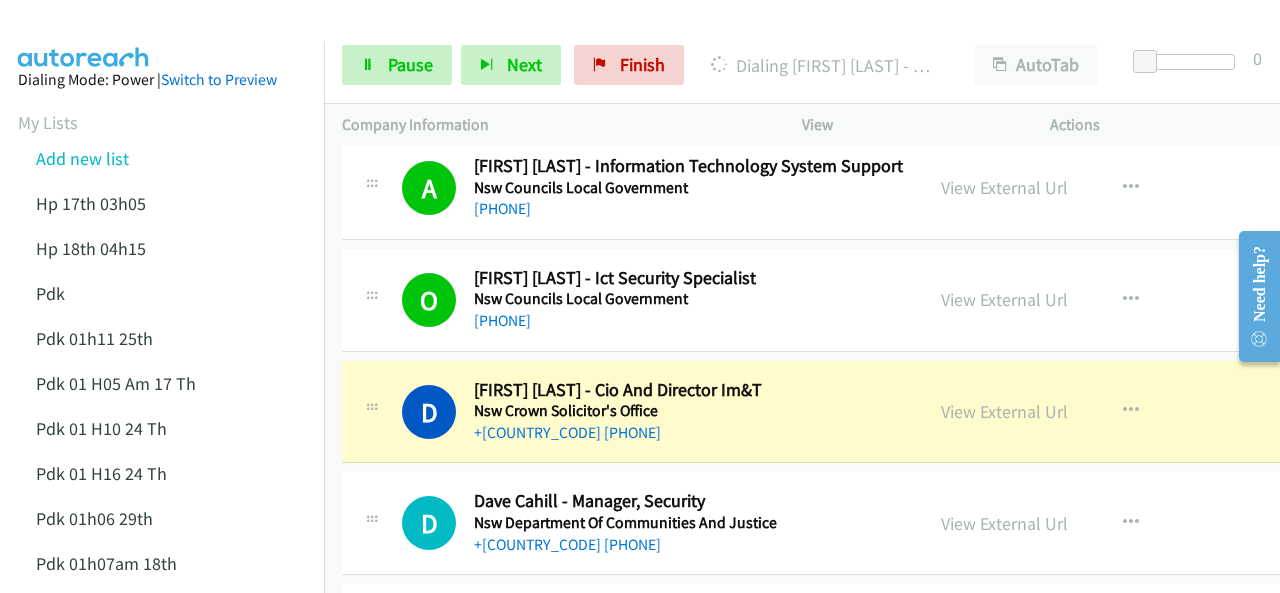 scroll, scrollTop: 11740, scrollLeft: 0, axis: vertical 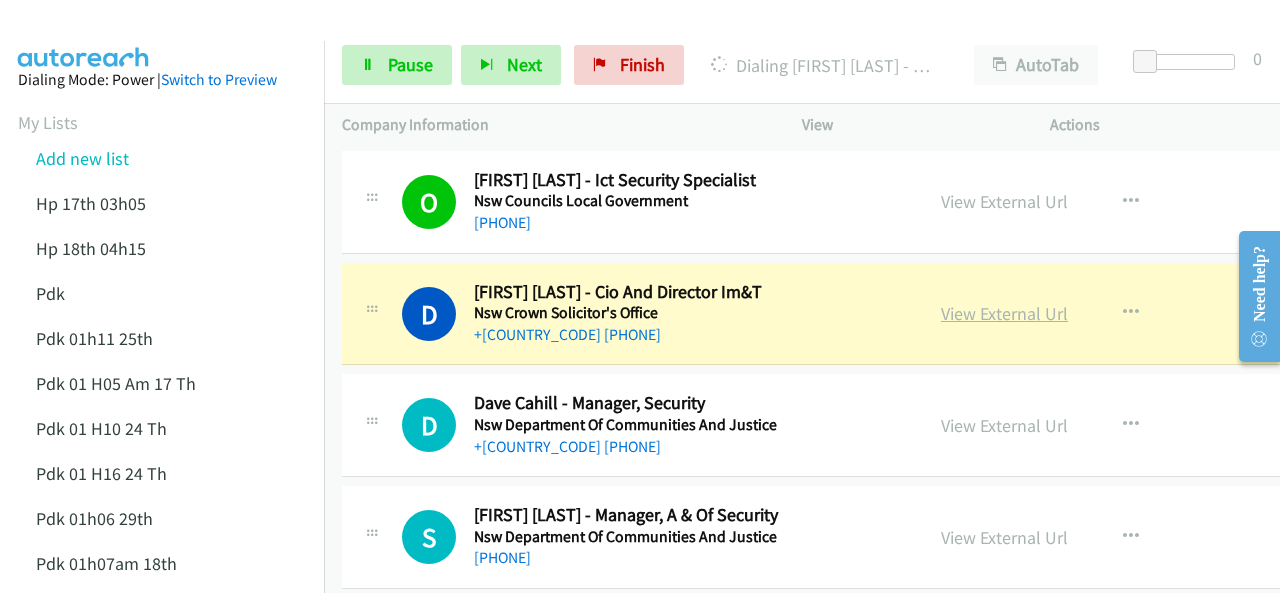 click on "View External Url" at bounding box center [1004, 313] 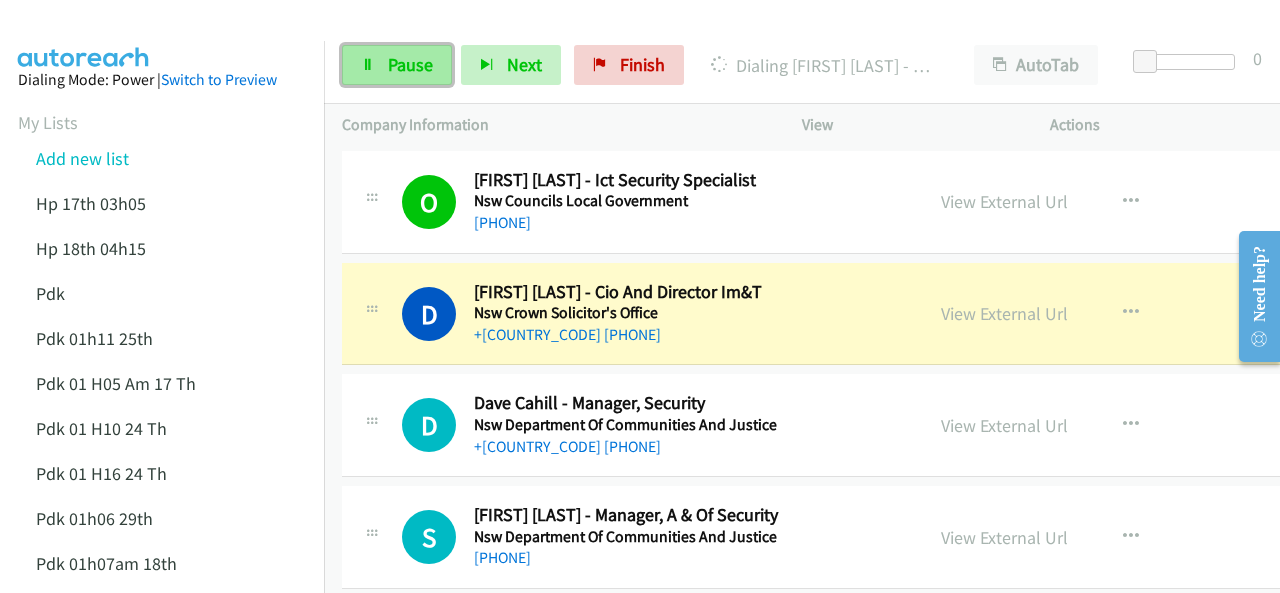 click on "Pause" at bounding box center (410, 64) 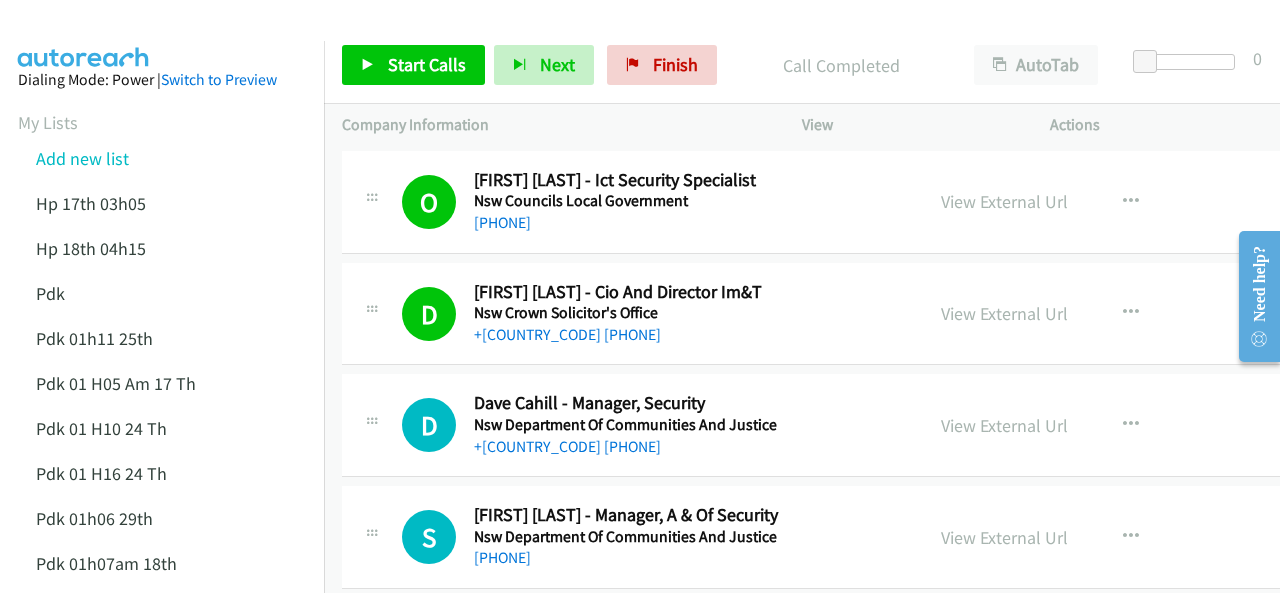 click at bounding box center [84, 35] 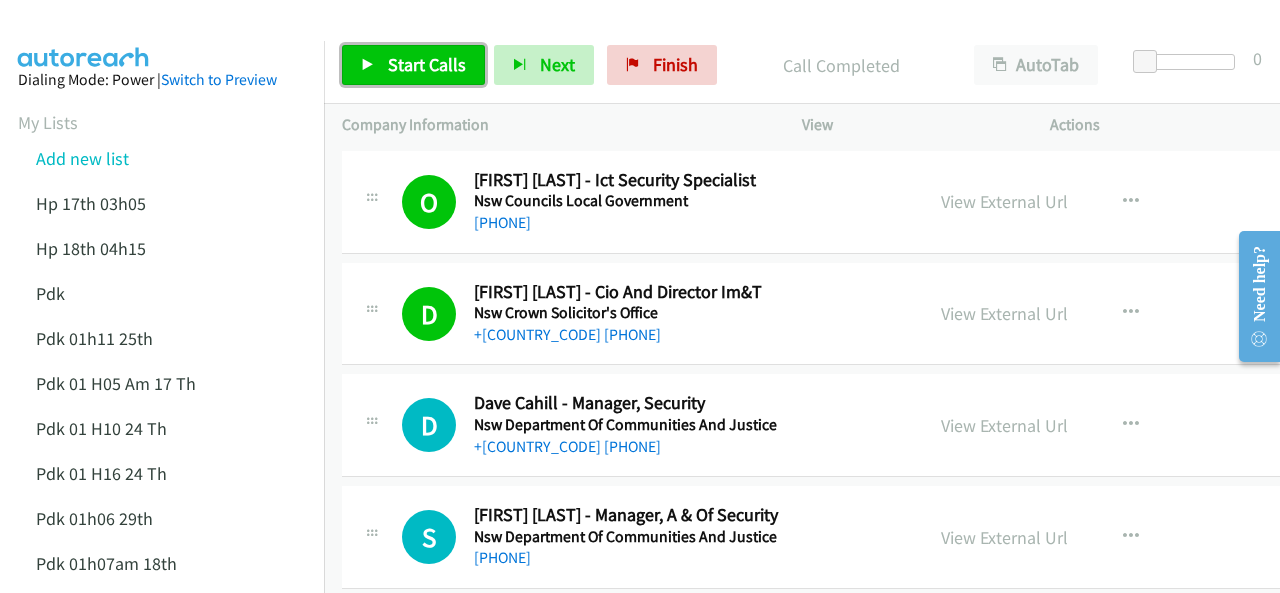 click on "Start Calls" at bounding box center (427, 64) 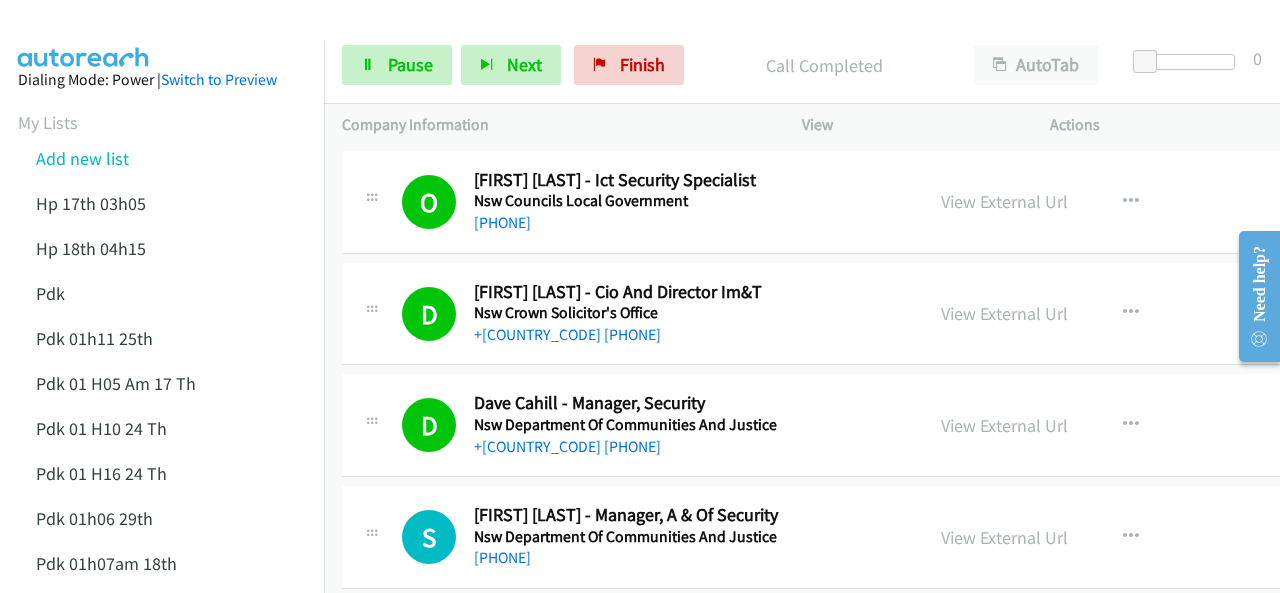 click at bounding box center (631, 38) 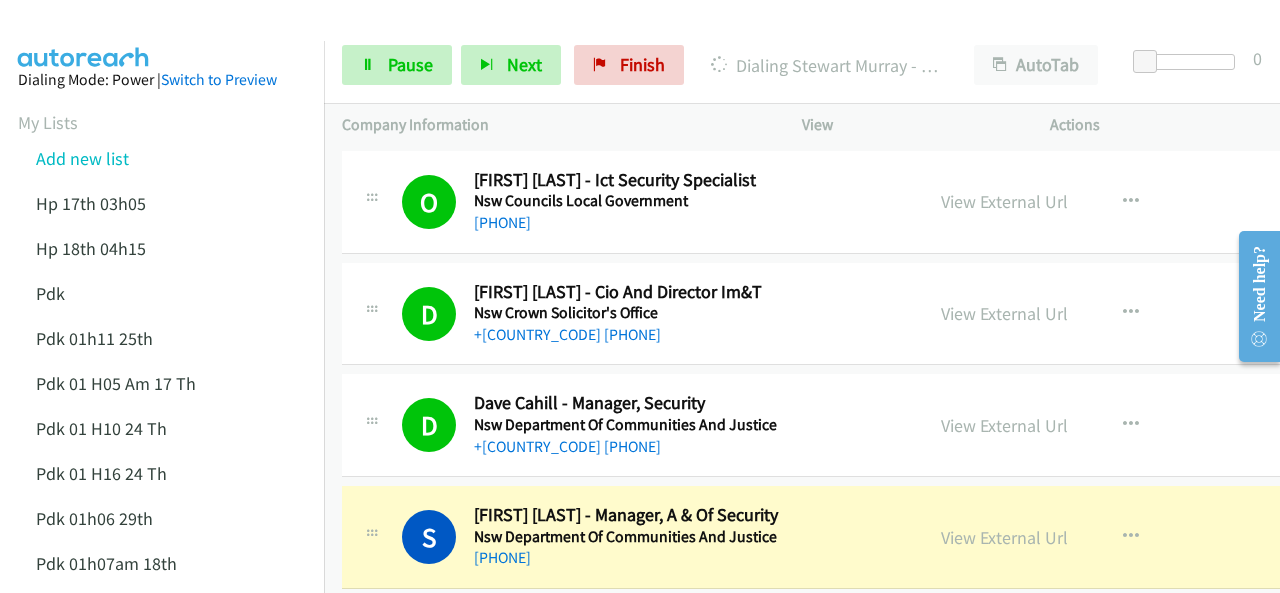 click on "Start Calls
Pause
Next
Finish
Dialing Stewart Murray - Manager, A & Of Security
AutoTab
AutoTab
0
Company Information
Info
Status
View
Actions
+1 415-964-1034
Call failed - Please reload the list and try again
This list was over 225 records long. We recommend trying to break up lists for max efficiency/relevancy.
The Callbar Failed to Load Please Open it and Reload the Page
Hmm something isn't quite right.. Please refresh the page
Hmm something isn't quite right.. Please refresh the page
The entire list has been dialed down. We'll auto-refresh when new numbers are added.
Loading New Records ...
C
Callback Scheduled
Chris Stonestreet - Product Manager   Design Systems
News Corp Australia
Australia/Sydney
+61 428 829 594
View External Url" at bounding box center [640, 47] 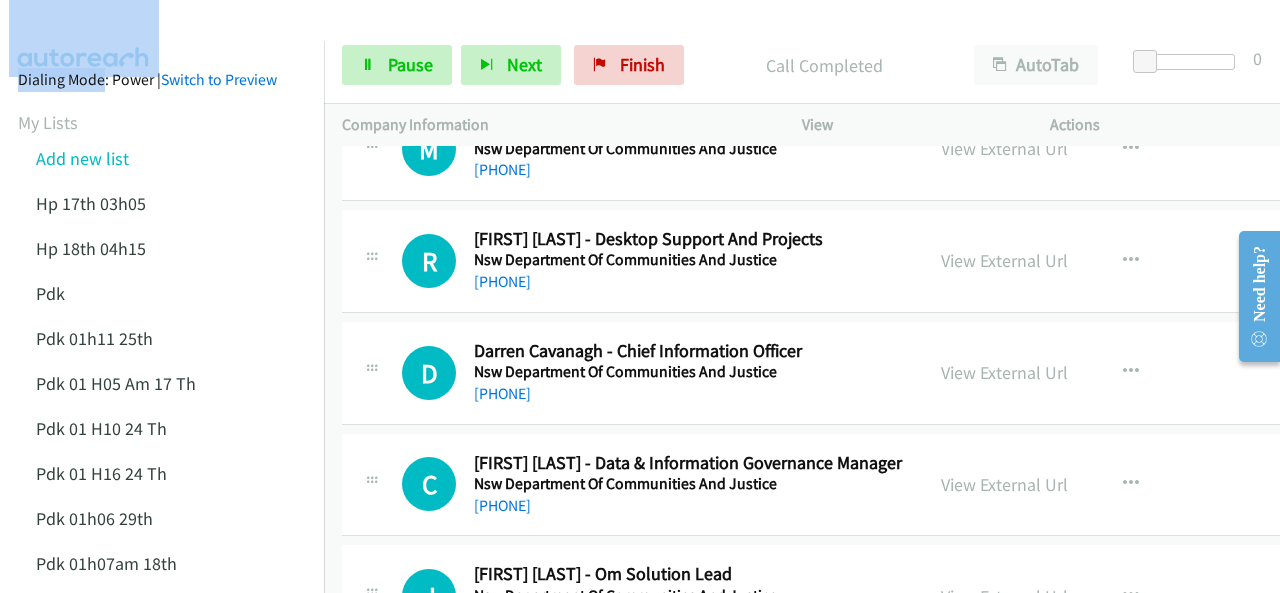 scroll, scrollTop: 12140, scrollLeft: 0, axis: vertical 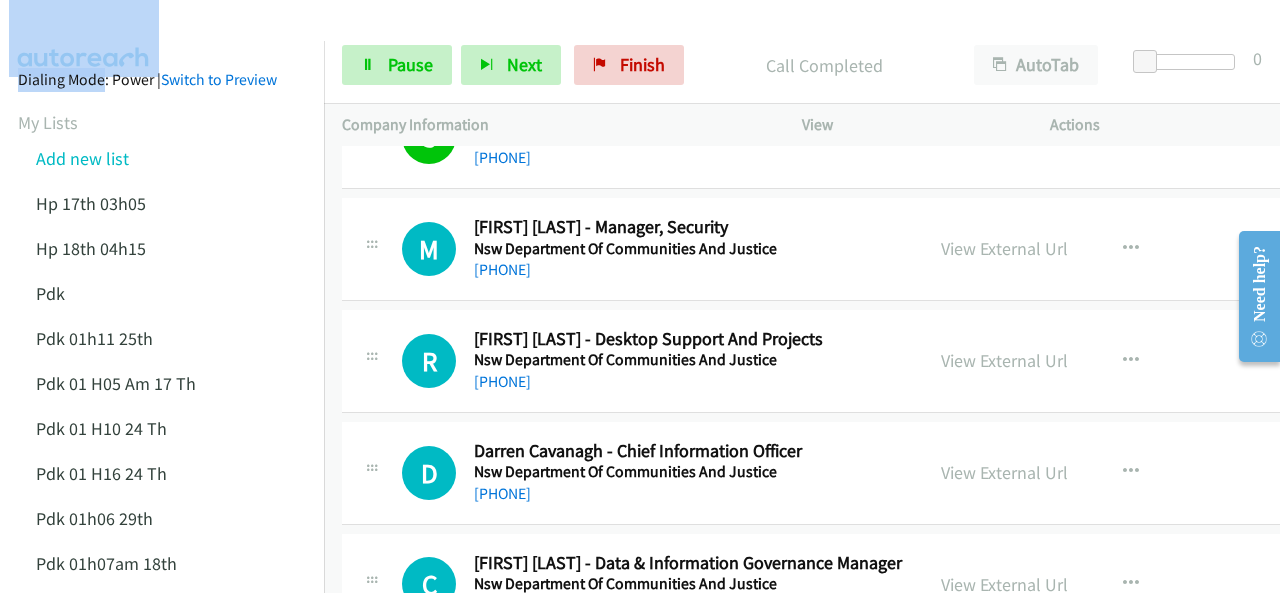 click at bounding box center (631, 38) 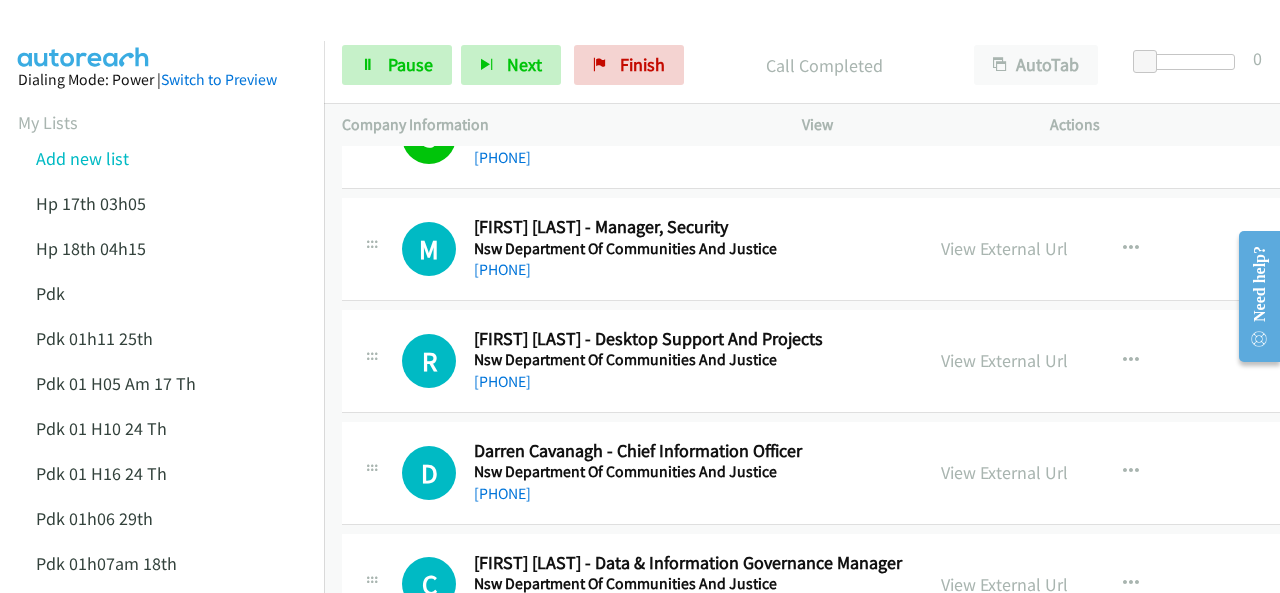 click at bounding box center [631, 38] 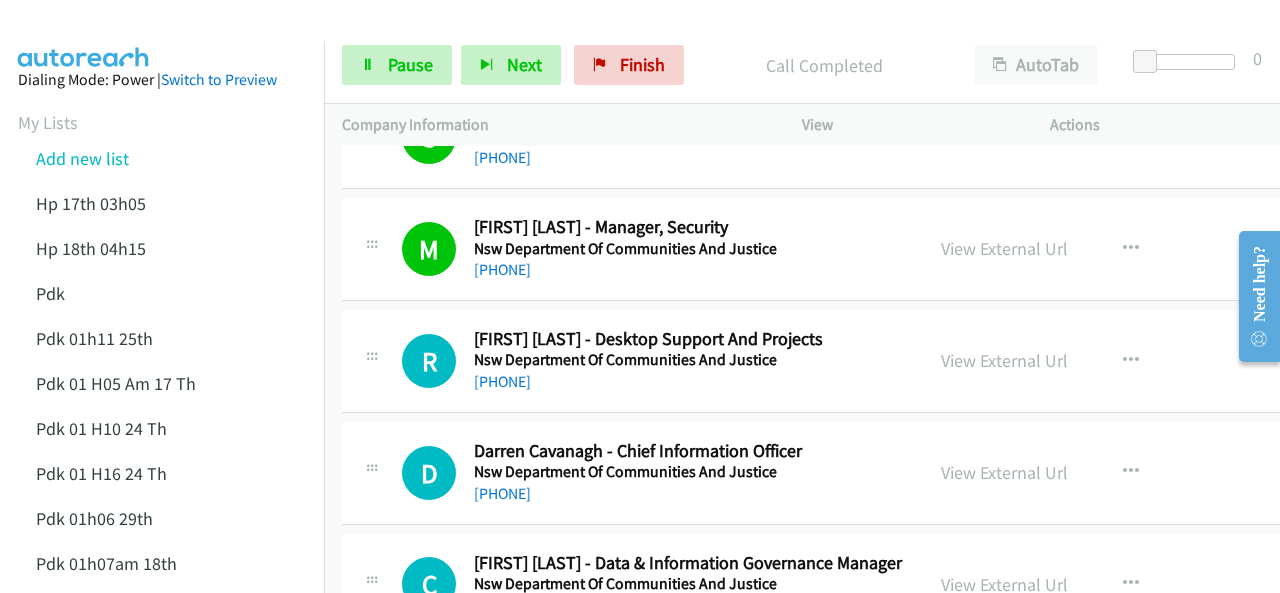 scroll, scrollTop: 12240, scrollLeft: 0, axis: vertical 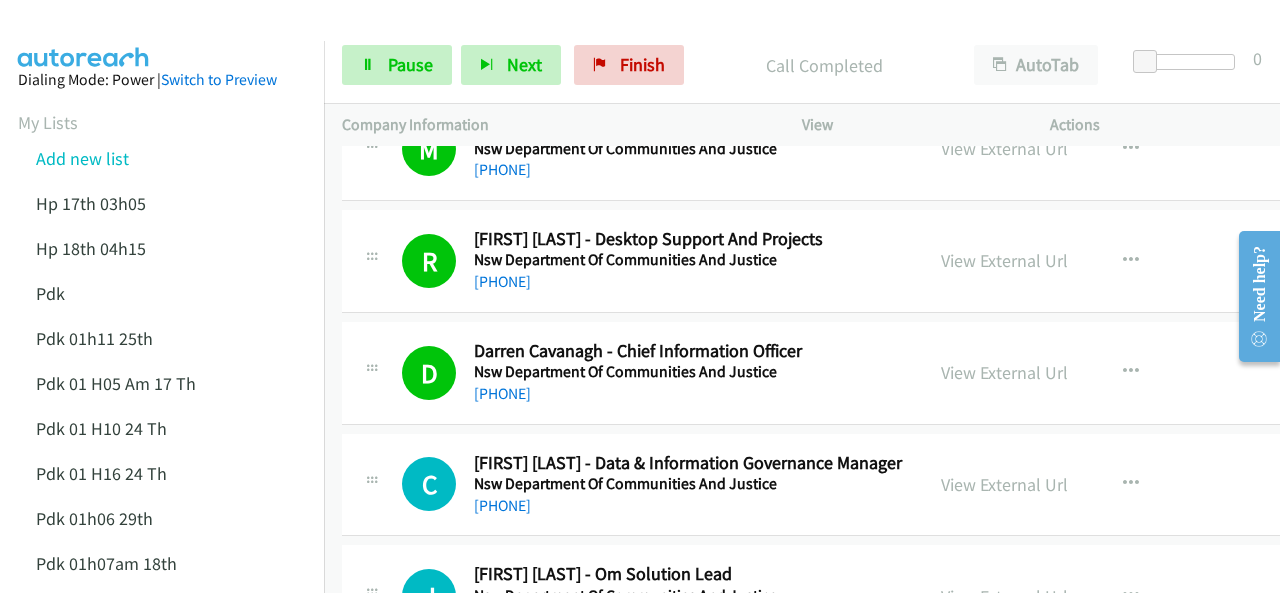 click at bounding box center (84, 35) 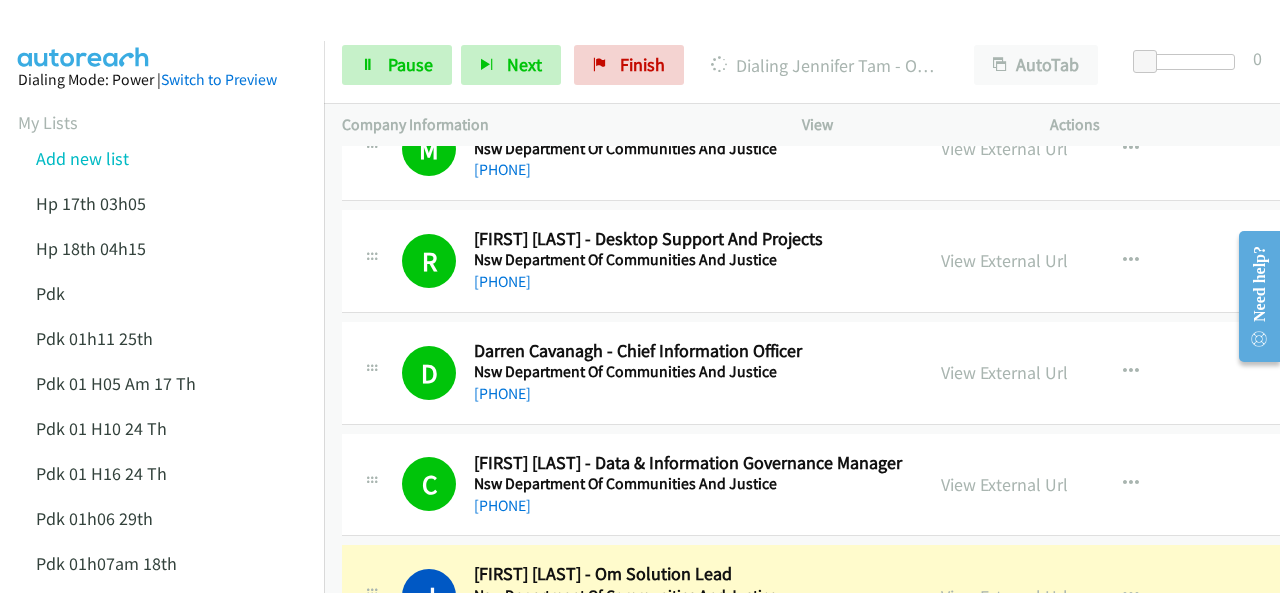 click on "Dialing Mode: Power
|
Switch to Preview
My Lists
Add new list
Hp 17th 03h05
Hp 18th 04h15
Pdk
Pdk  01h11 25th
Pdk 01 H05 Am 17 Th
Pdk 01 H10 24 Th
Pdk 01 H16 24 Th
Pdk 01h06 29th
Pdk 01h07am 18th
Pdk 01h11 31st
Pdk 01h28 21st
Pdk 02h02am 18th
Pdk 03h42 29th
Pdk 23rd 05h47
Pdk 28th 3h00
Pdk 30th
Pdk 31st 05h31
Pdk 7h05 28th
Pdk 8h19 30 Th
Hp 6am
Pdk
Pdk 01h00 22nd
Pdk 01h04 16th
Pdk 1h10 1st
Pdk 23rd
Pdk 24th 07h43
Back to Campaign Management
Scheduled Callbacks
FAQ
Agent Settings
Sign Out
Compact View
Email Support" at bounding box center (162, 842) 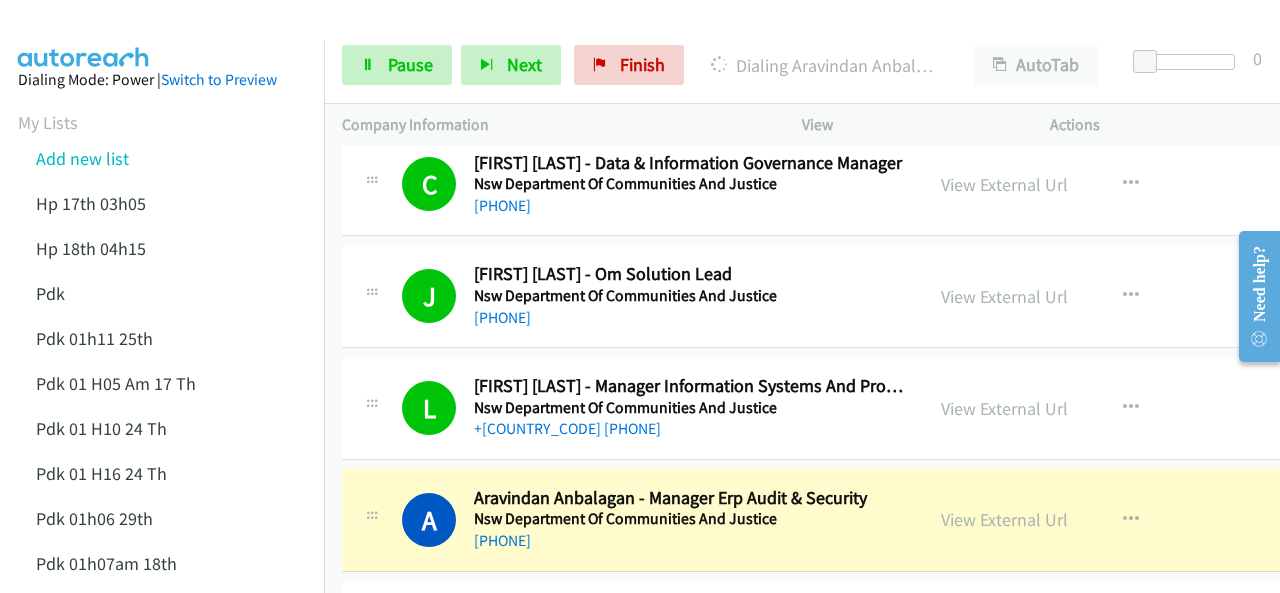 click at bounding box center (84, 35) 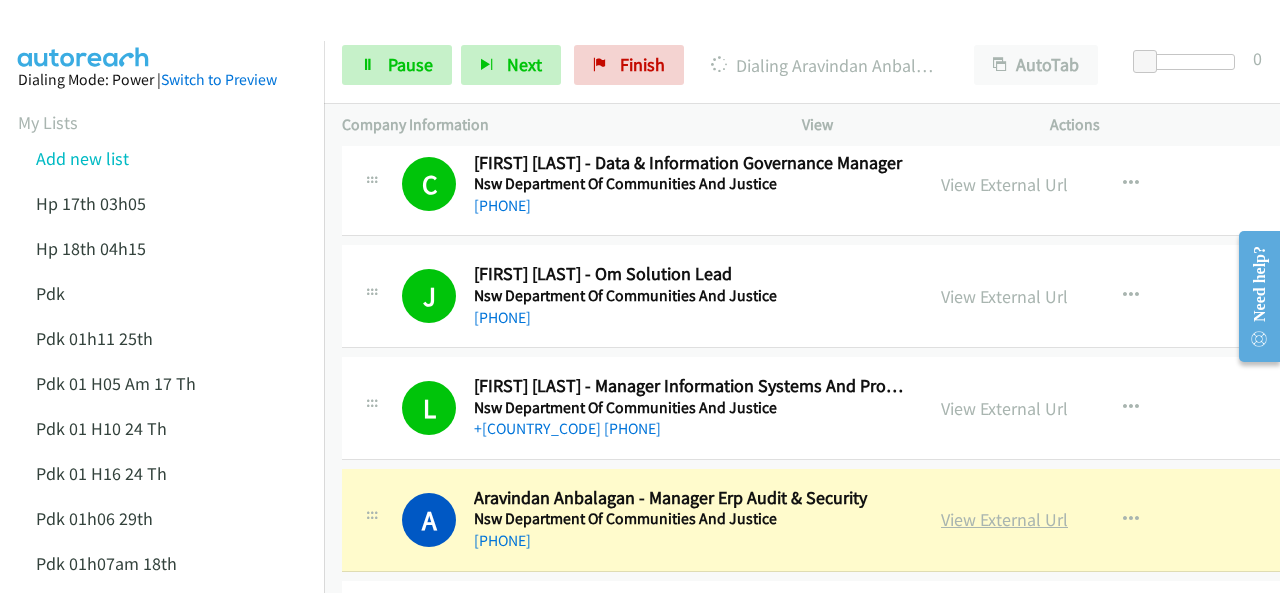 click on "View External Url" at bounding box center [1004, 519] 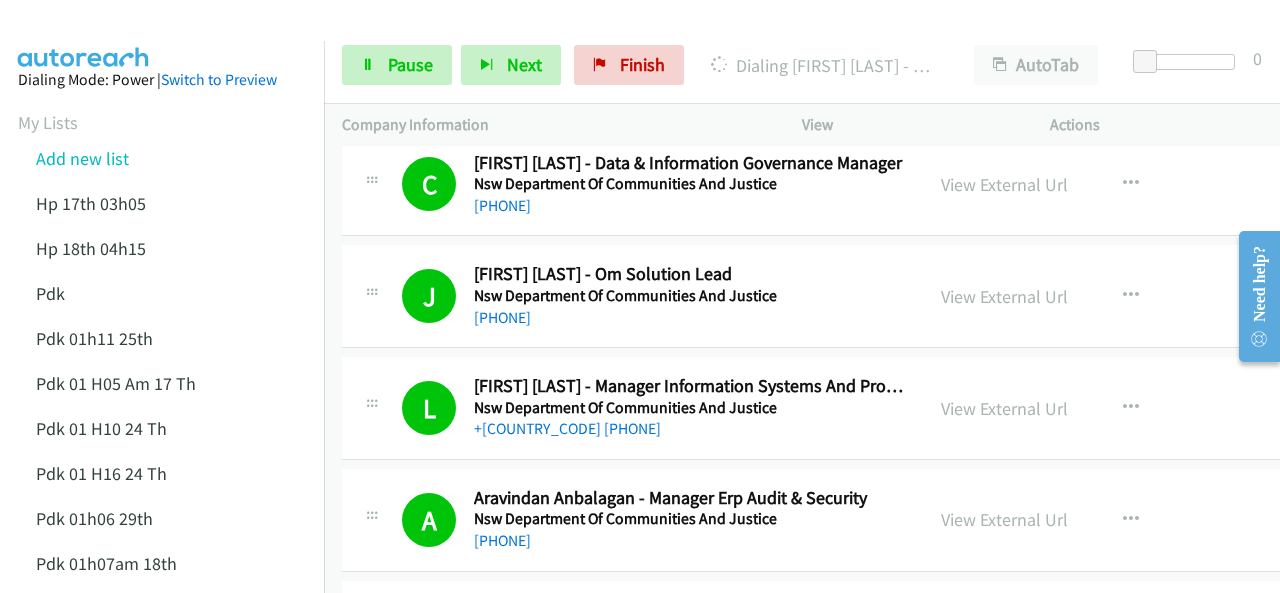 click at bounding box center [84, 35] 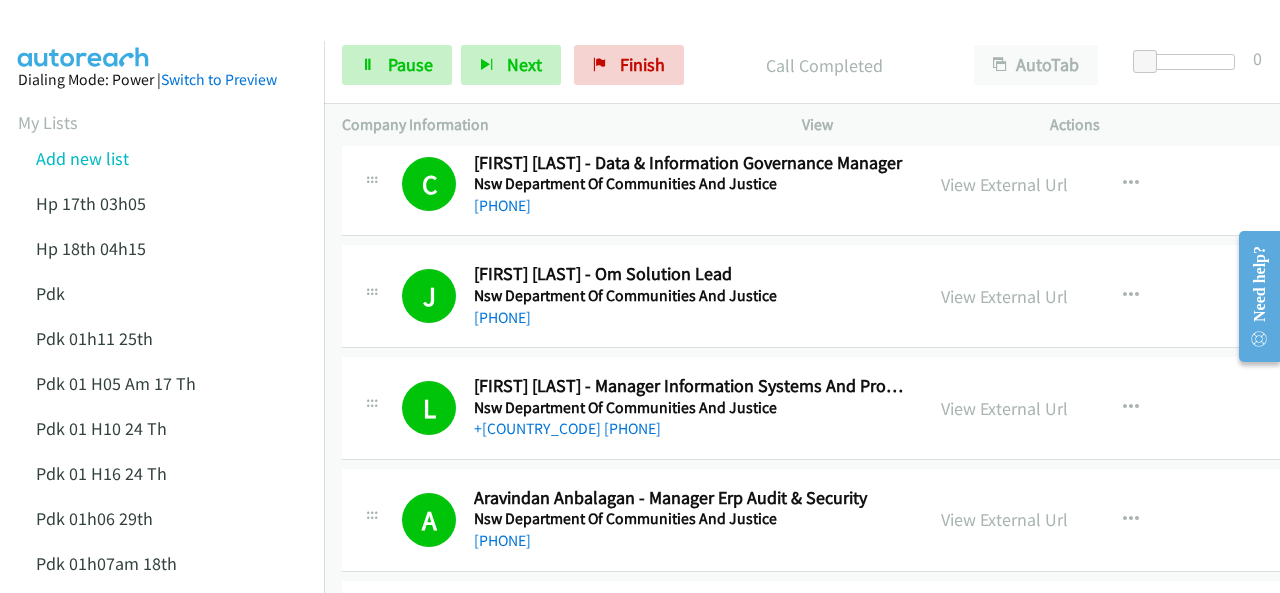 click at bounding box center [631, 38] 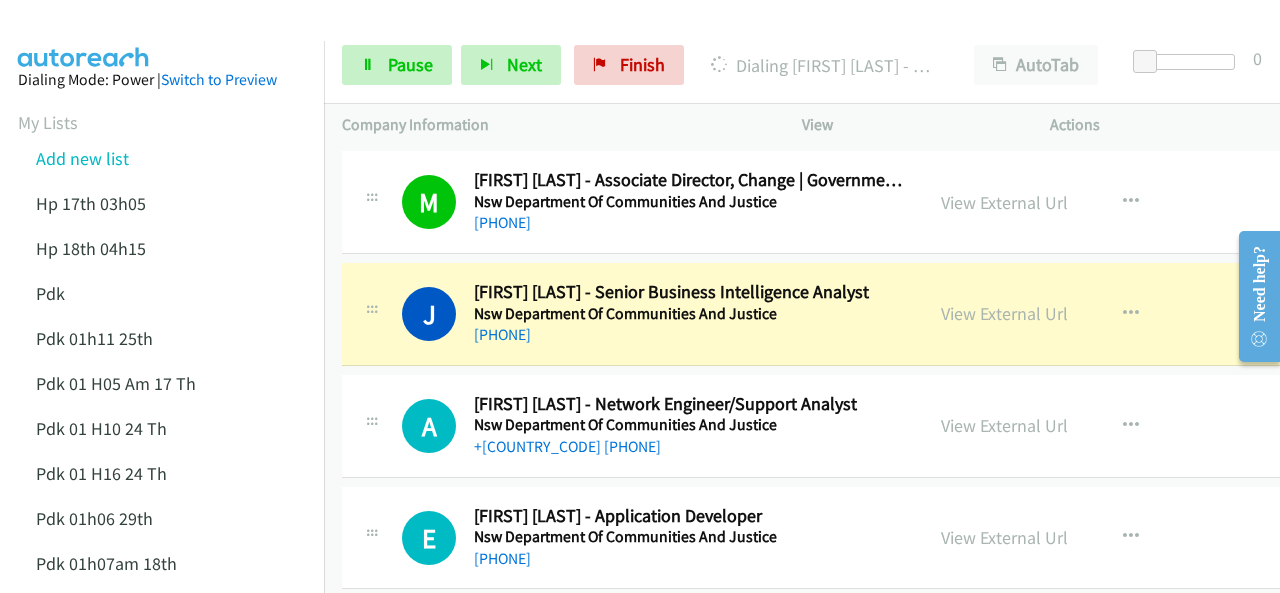 scroll, scrollTop: 13340, scrollLeft: 0, axis: vertical 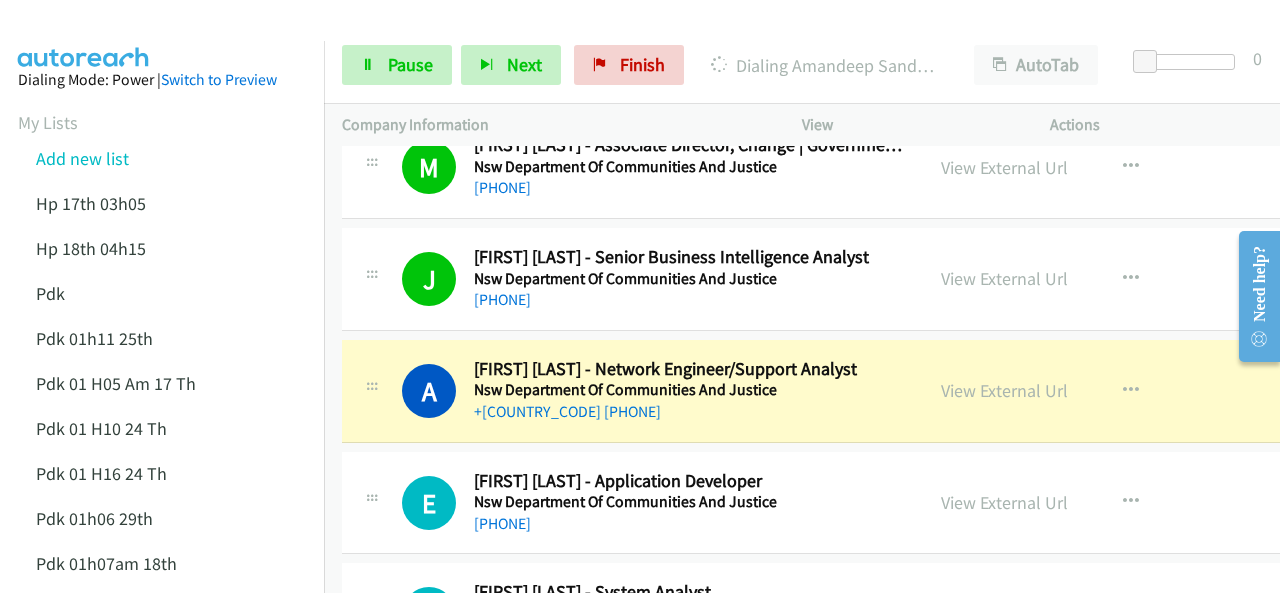 click at bounding box center (84, 35) 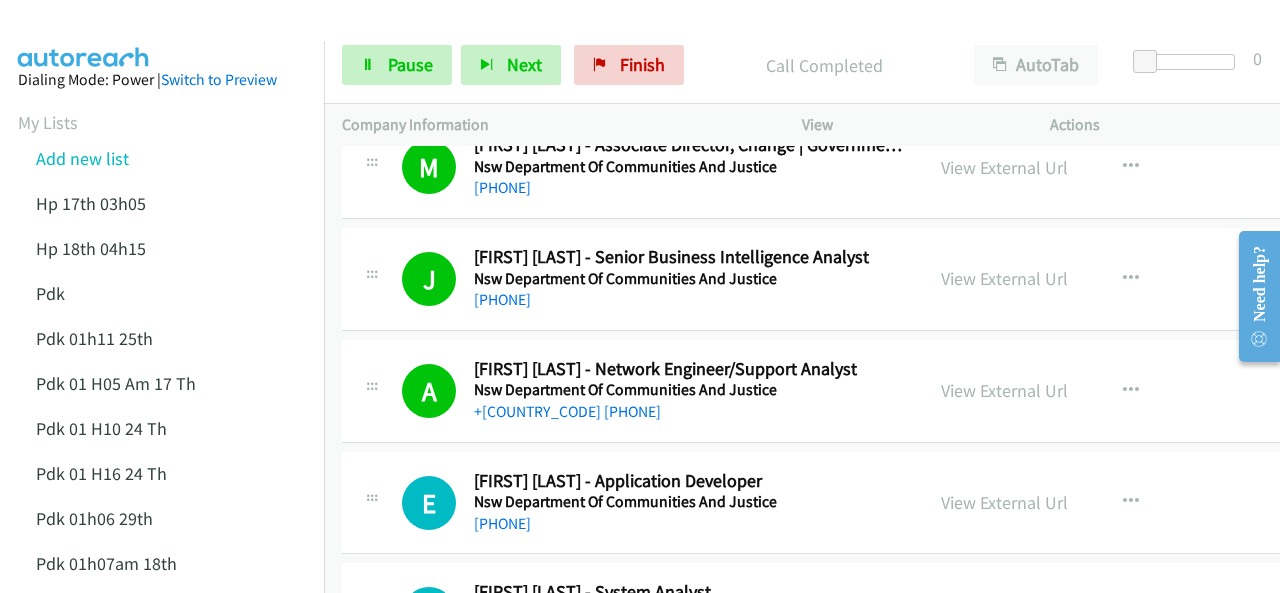 click at bounding box center [84, 35] 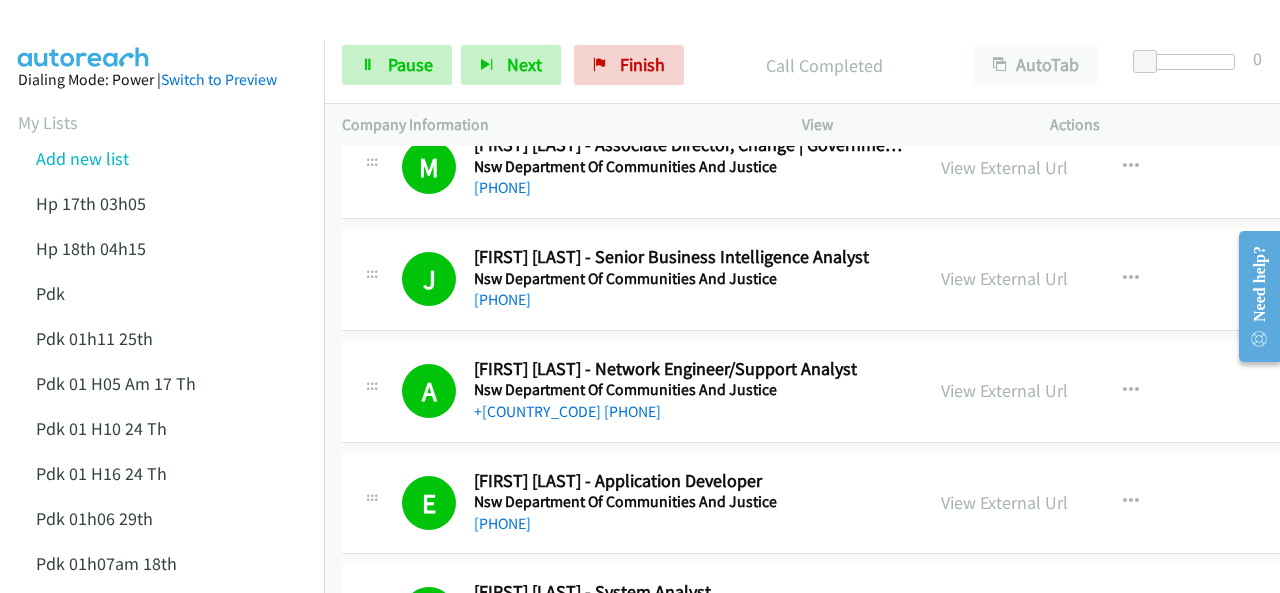 click on "Start Calls
Pause
Next
Finish
Call Completed
AutoTab
AutoTab
0" at bounding box center (802, 65) 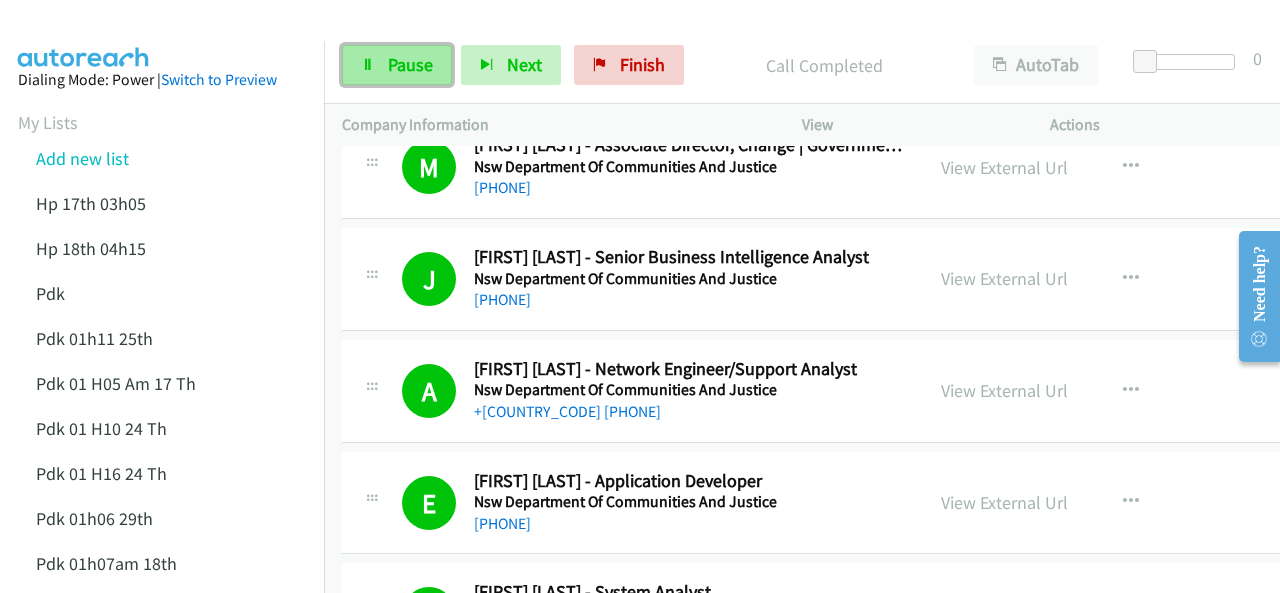 click on "Pause" at bounding box center (410, 64) 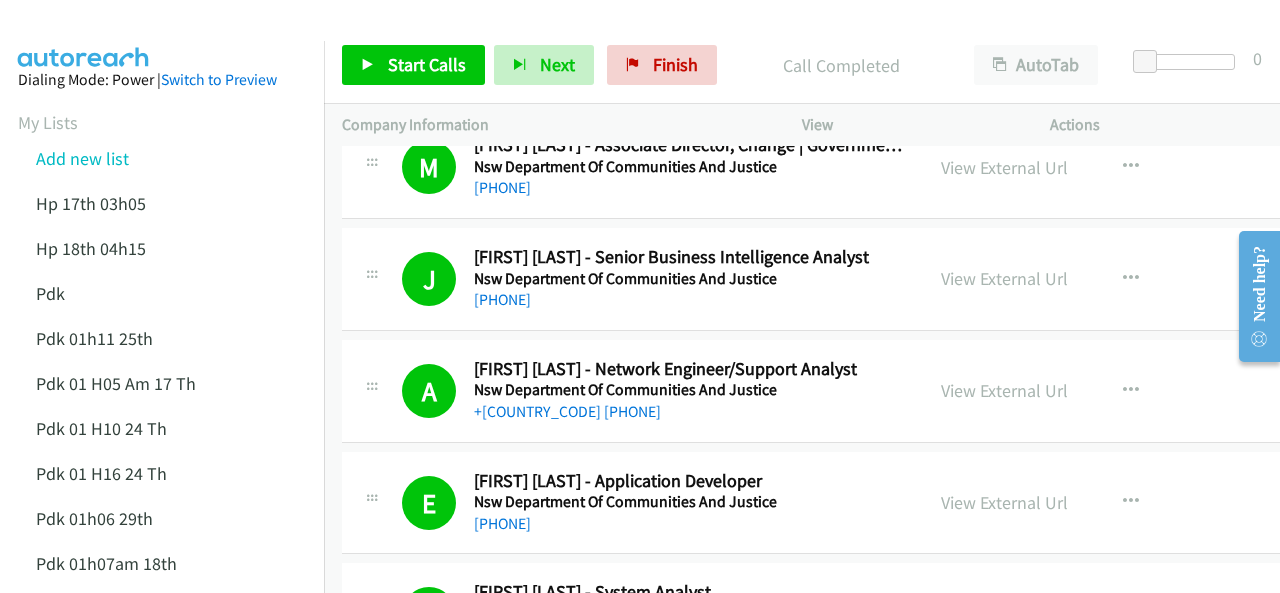 click at bounding box center (84, 35) 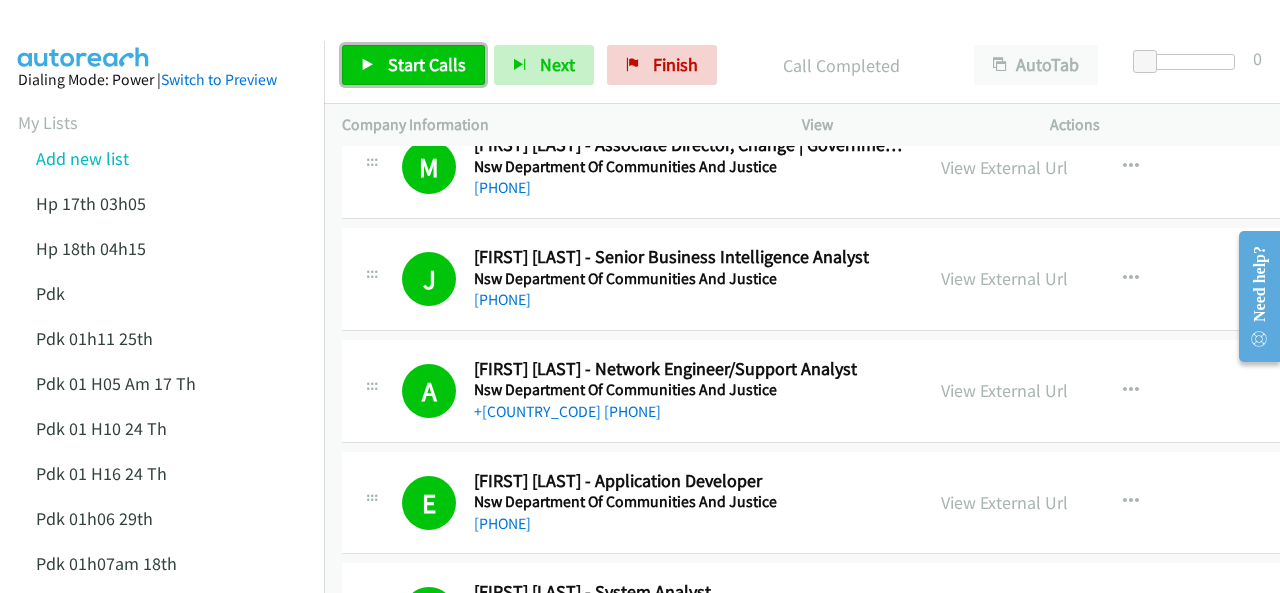 click on "Start Calls" at bounding box center (427, 64) 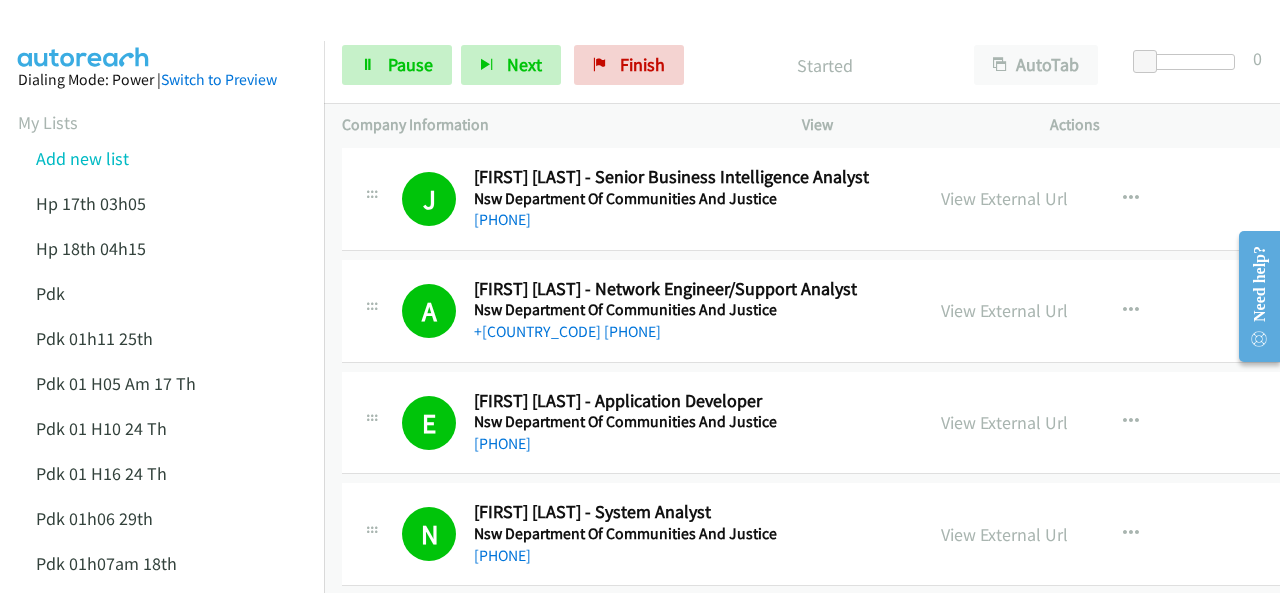 scroll, scrollTop: 13440, scrollLeft: 0, axis: vertical 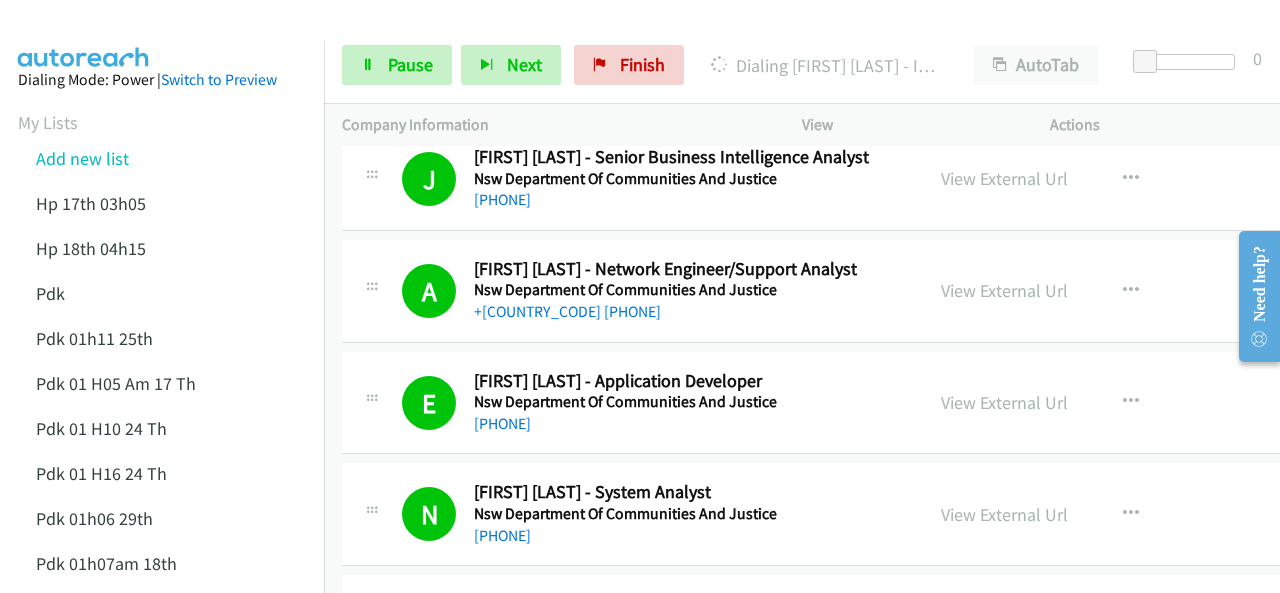 click at bounding box center (631, 38) 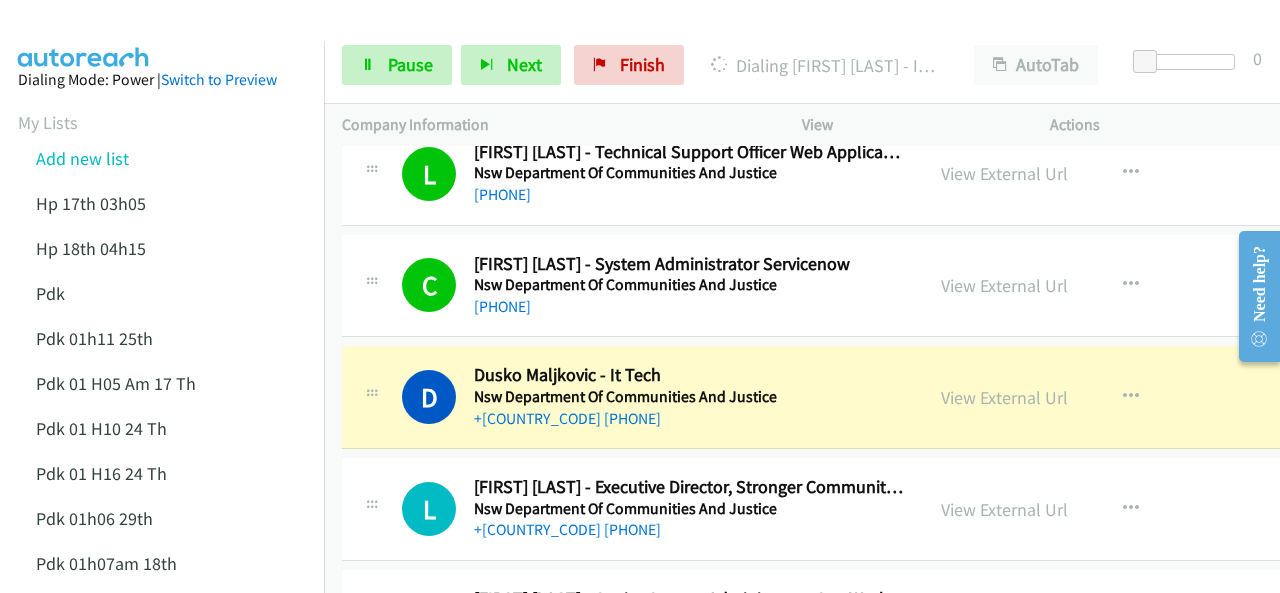 scroll, scrollTop: 14240, scrollLeft: 0, axis: vertical 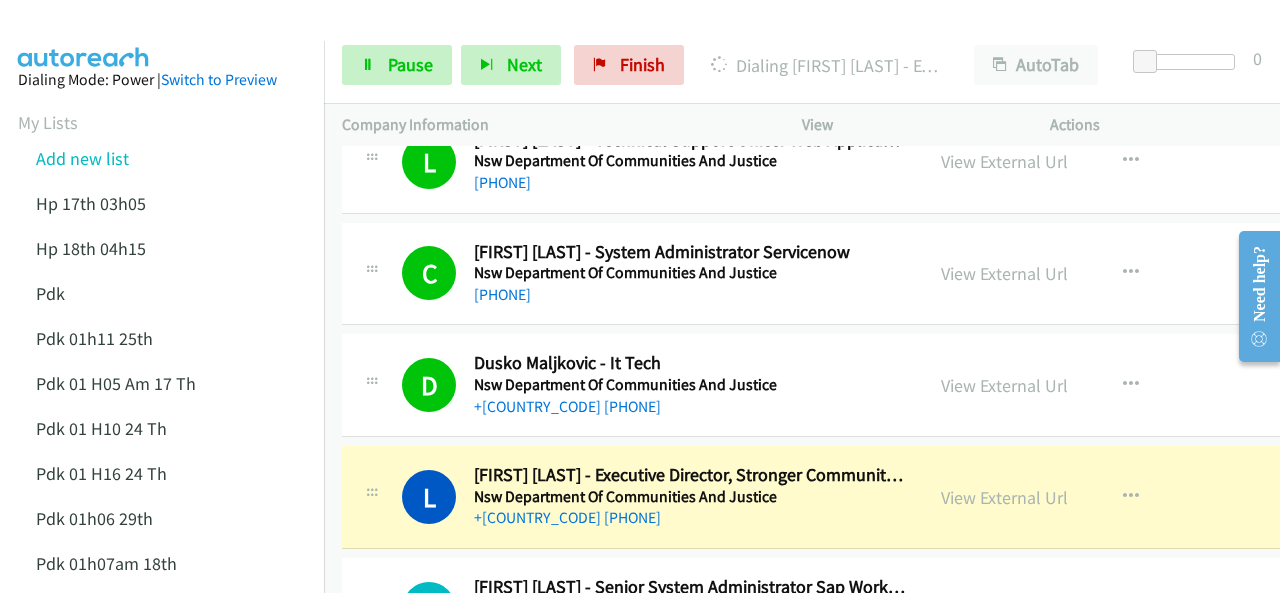 click at bounding box center (84, 35) 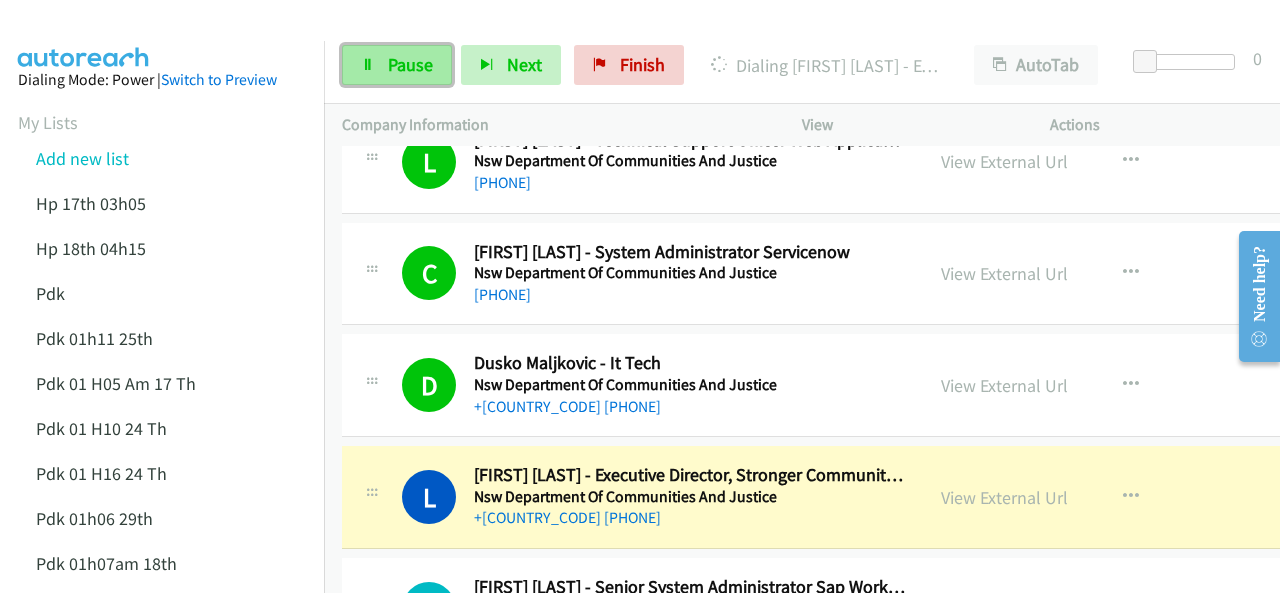 click on "Pause" at bounding box center (410, 64) 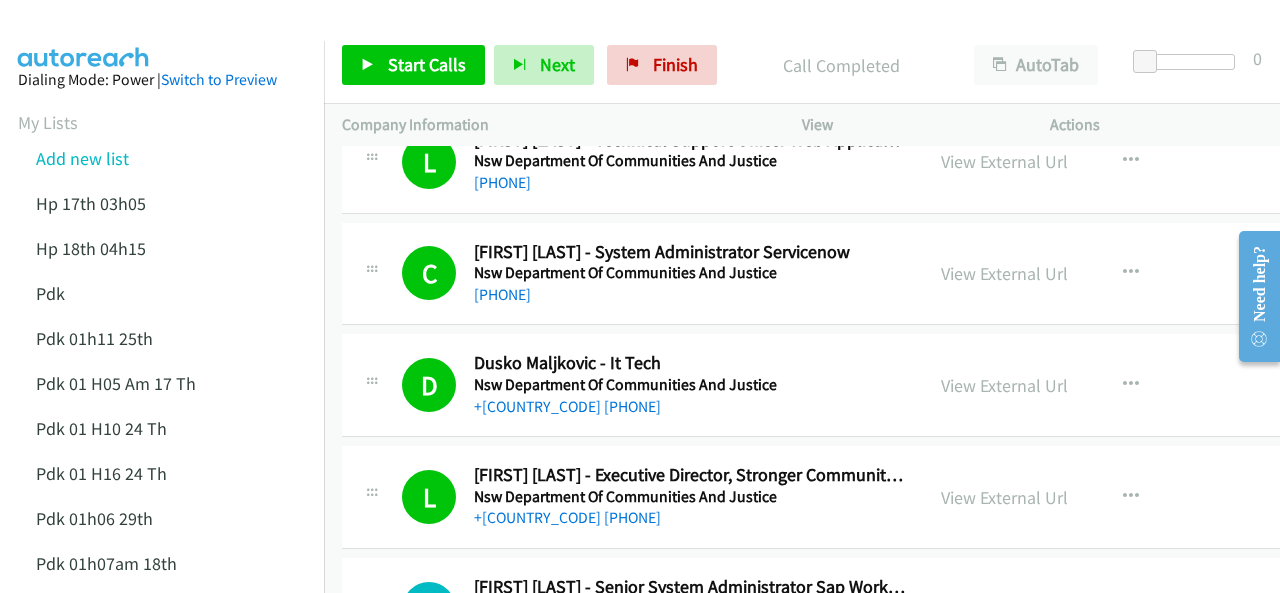 drag, startPoint x: 162, startPoint y: 40, endPoint x: 167, endPoint y: 51, distance: 12.083046 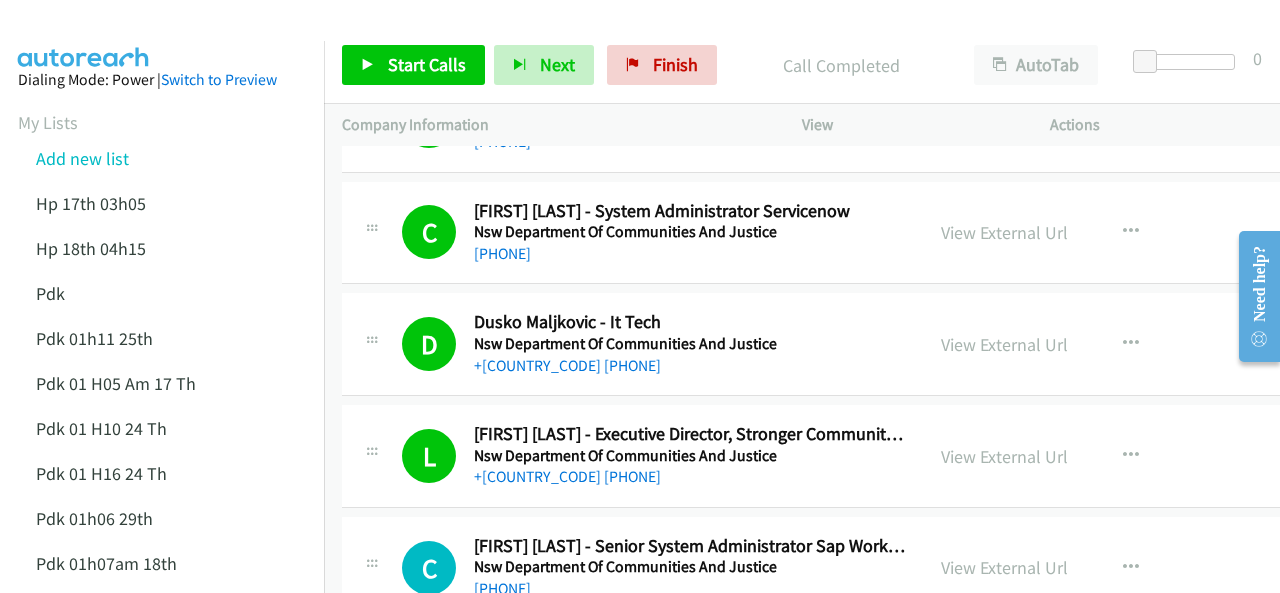 scroll, scrollTop: 14240, scrollLeft: 0, axis: vertical 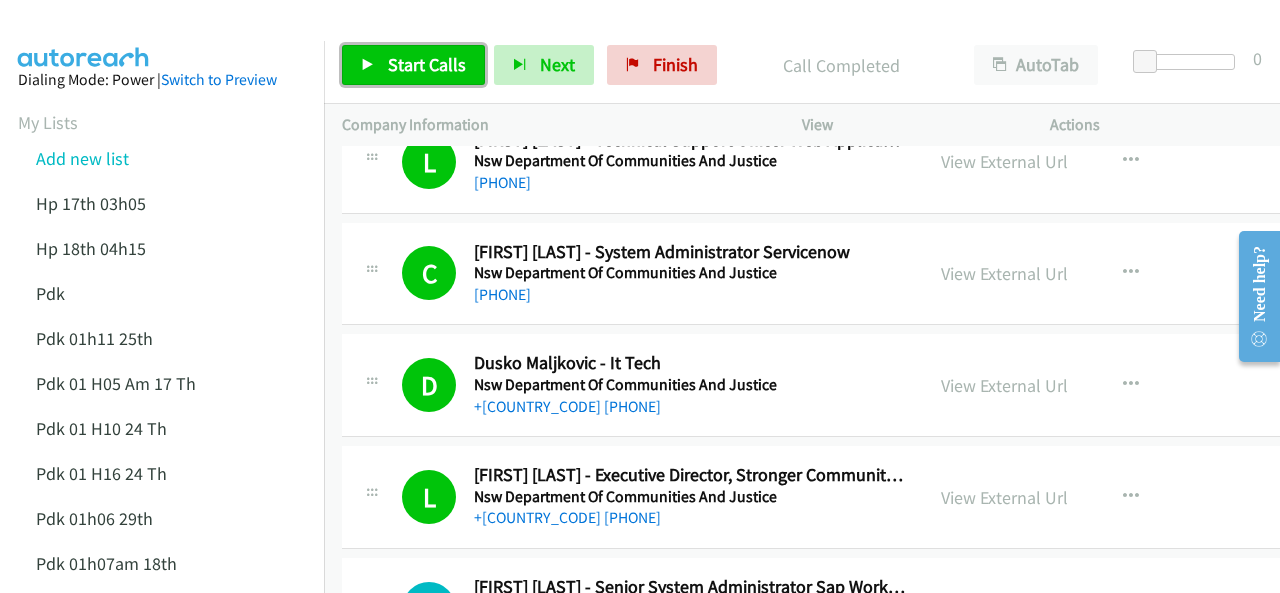 click on "Start Calls" at bounding box center (427, 64) 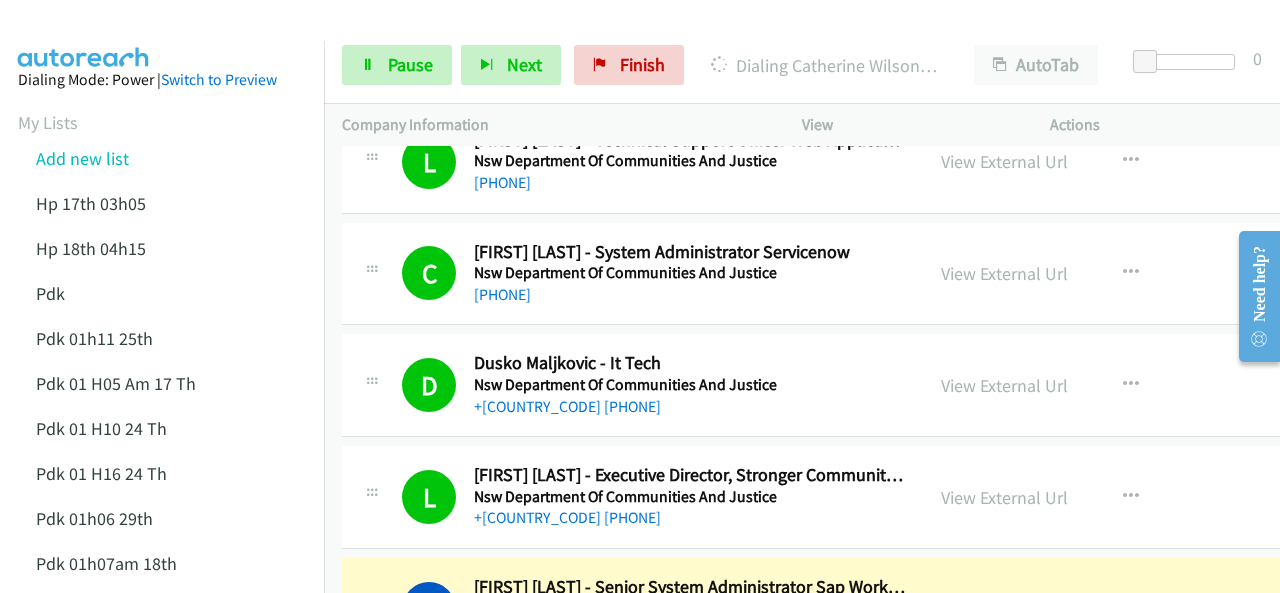 click at bounding box center [84, 35] 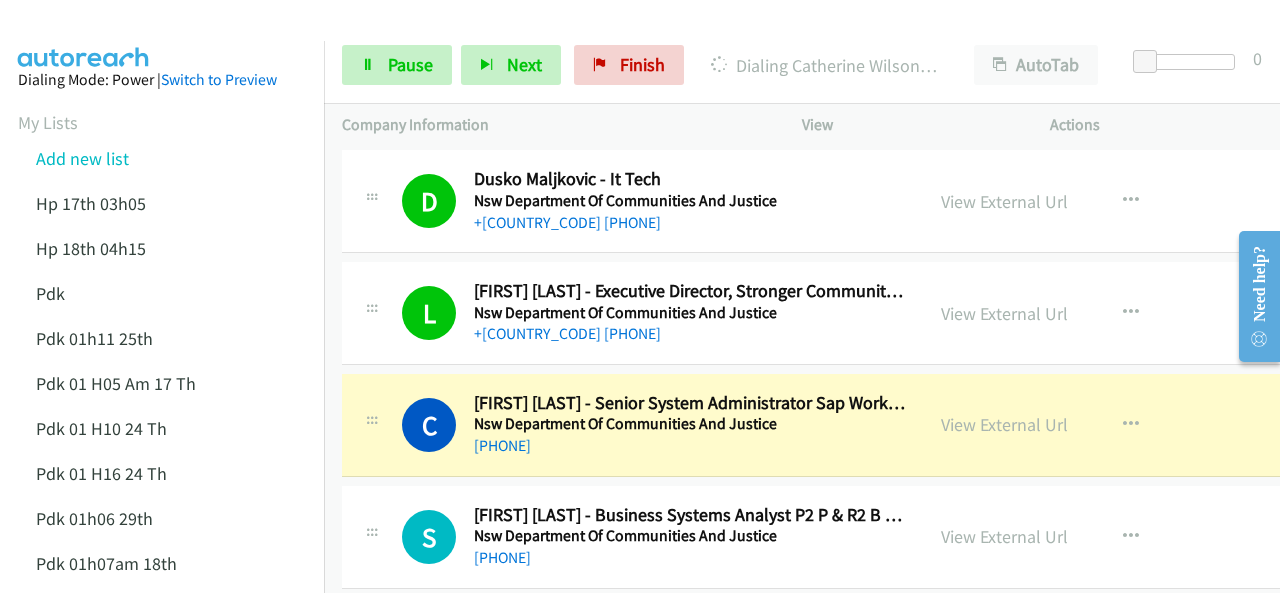 scroll, scrollTop: 14440, scrollLeft: 0, axis: vertical 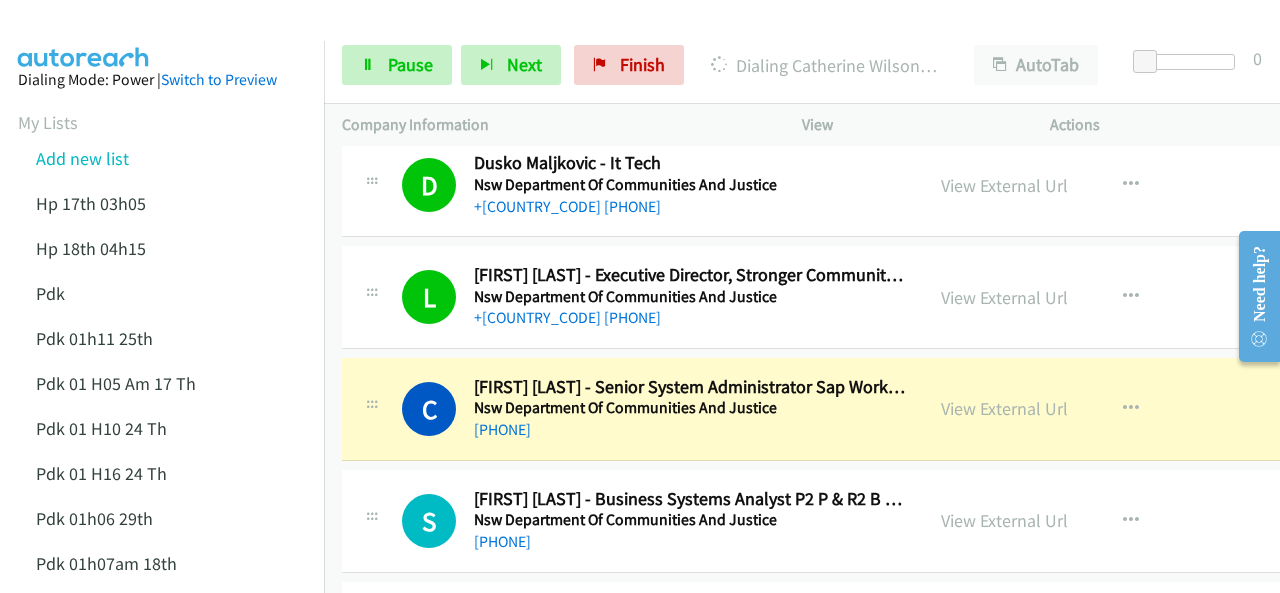 click on "Dialing Mode: Power
|
Switch to Preview
My Lists
Add new list
Hp 17th 03h05
Hp 18th 04h15
Pdk
Pdk  01h11 25th
Pdk 01 H05 Am 17 Th
Pdk 01 H10 24 Th
Pdk 01 H16 24 Th
Pdk 01h06 29th
Pdk 01h07am 18th
Pdk 01h11 31st
Pdk 01h28 21st
Pdk 02h02am 18th
Pdk 03h42 29th
Pdk 23rd 05h47
Pdk 28th 3h00
Pdk 30th
Pdk 31st 05h31
Pdk 7h05 28th
Pdk 8h19 30 Th
Hp 6am
Pdk
Pdk 01h00 22nd
Pdk 01h04 16th
Pdk 1h10 1st
Pdk 23rd
Pdk 24th 07h43
Back to Campaign Management
Scheduled Callbacks
FAQ
Agent Settings
Sign Out
Compact View
Email Support" at bounding box center [162, 842] 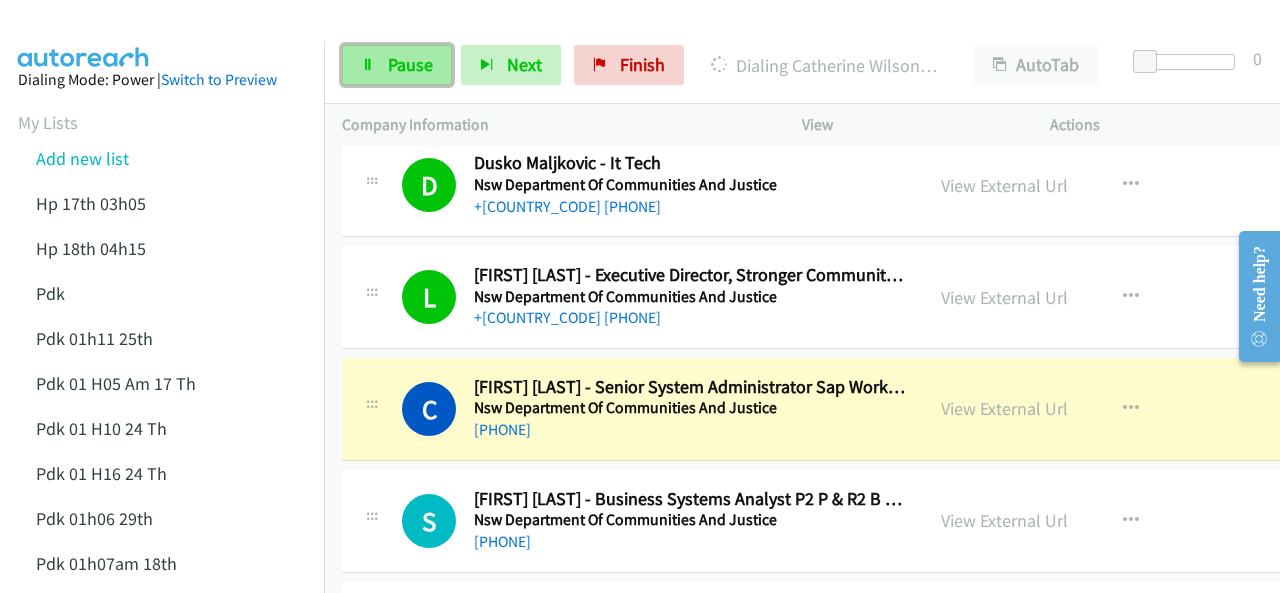 click on "Pause" at bounding box center [397, 65] 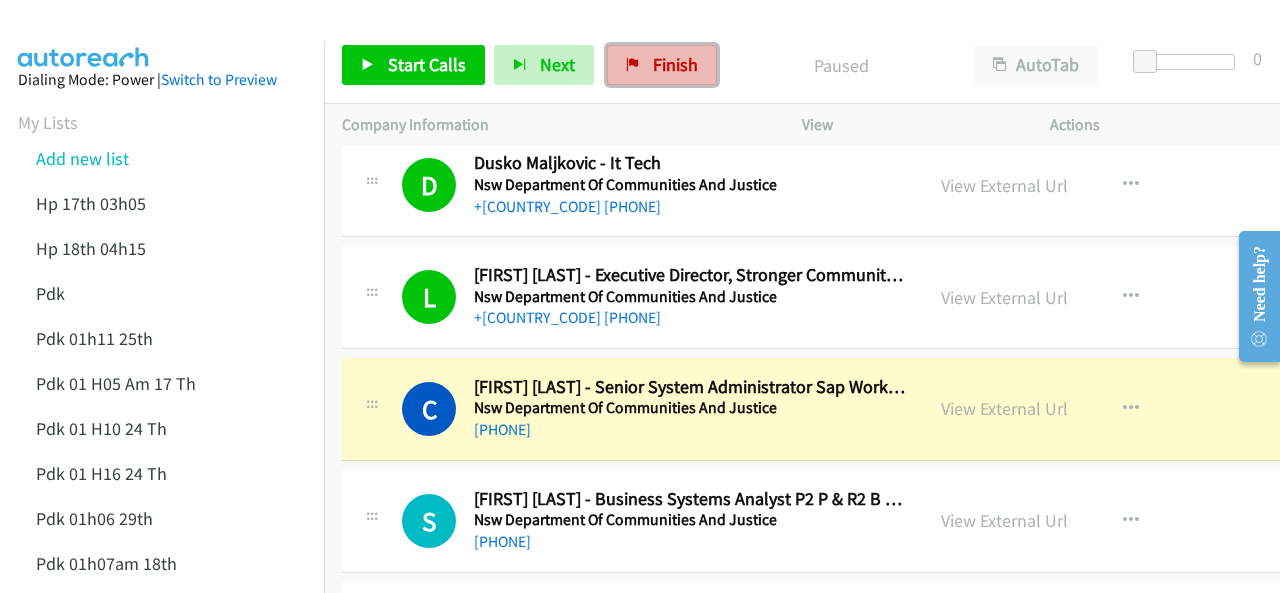 click on "Finish" at bounding box center [675, 64] 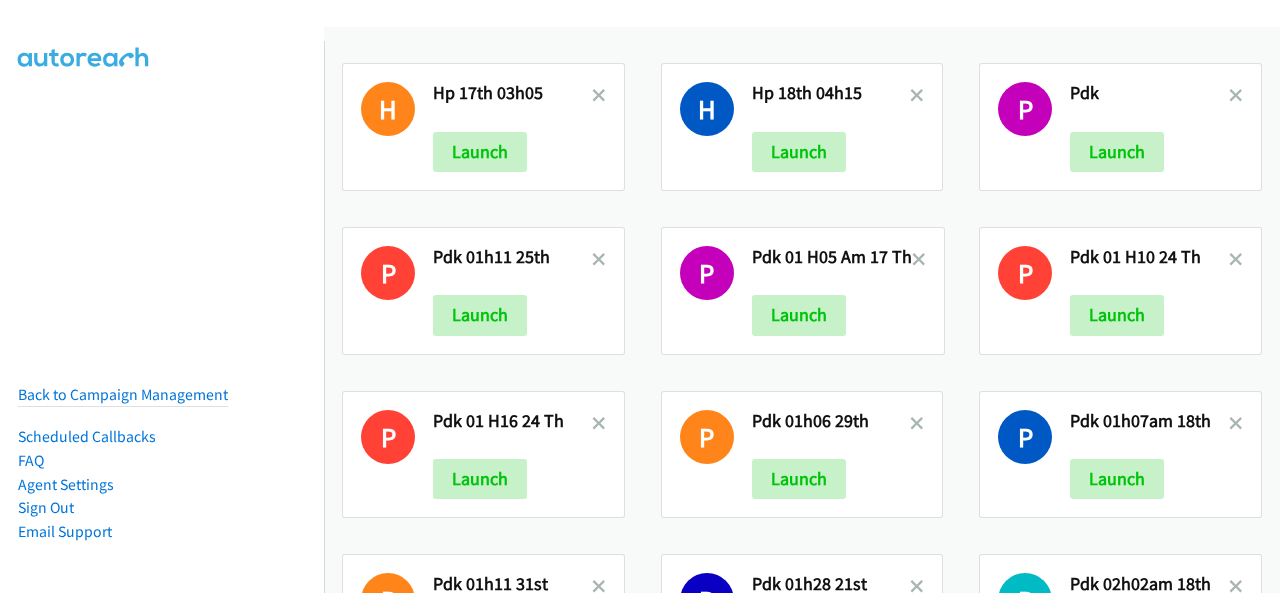scroll, scrollTop: 0, scrollLeft: 0, axis: both 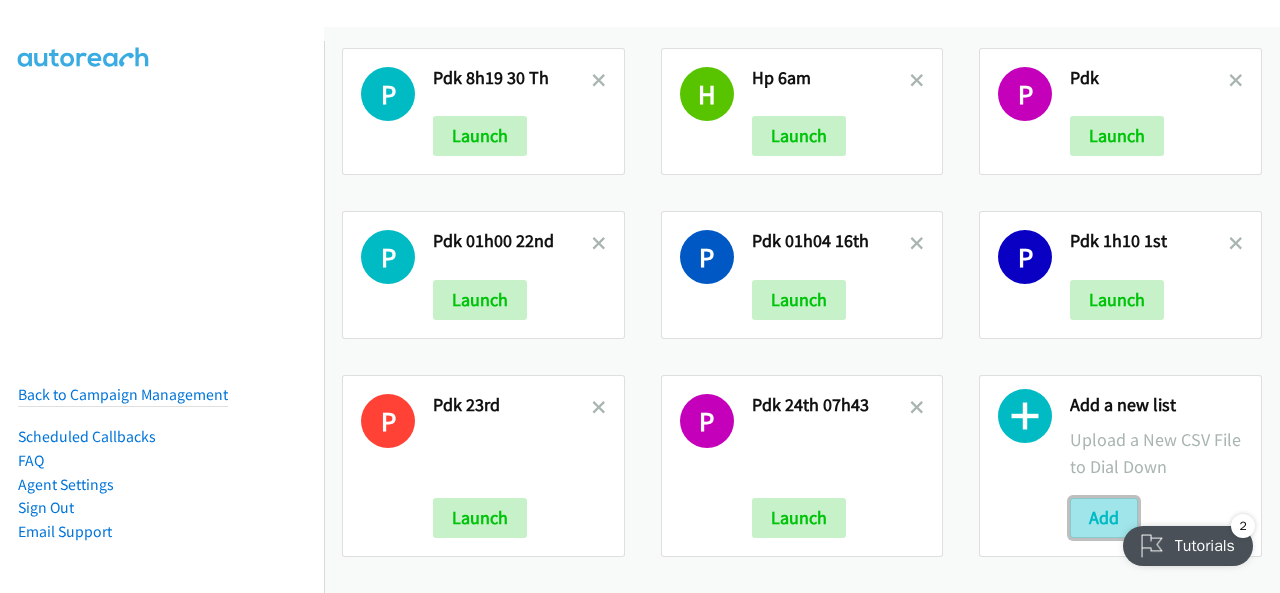 click on "Add" at bounding box center (1104, 518) 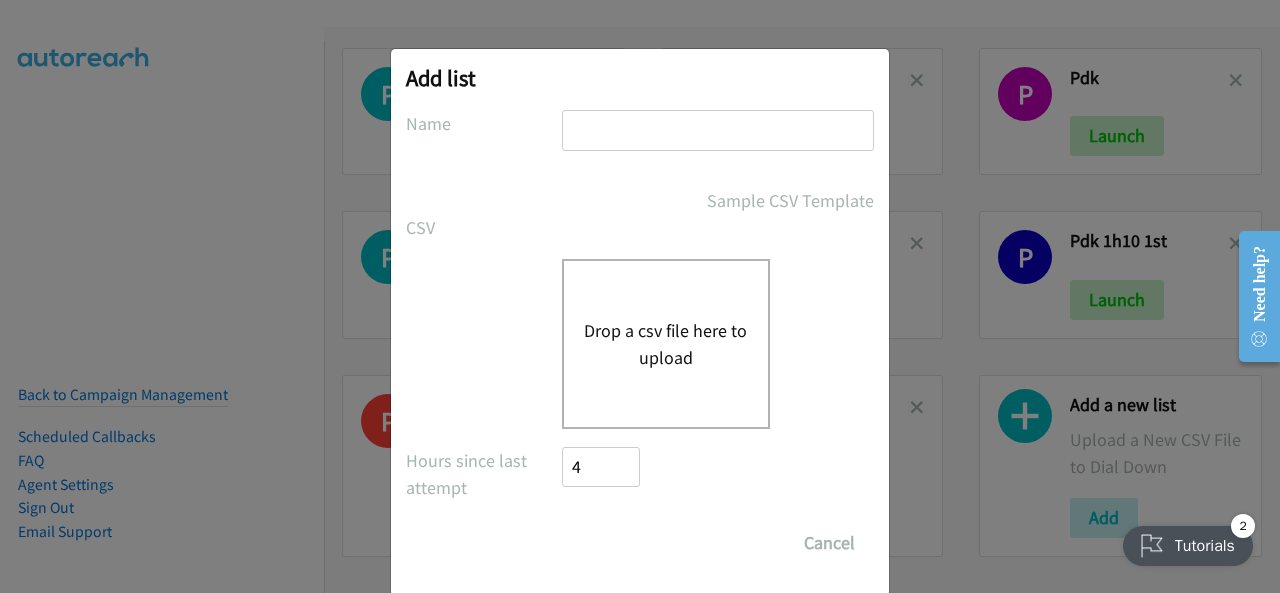 paste on "PDK 4h39 01st" 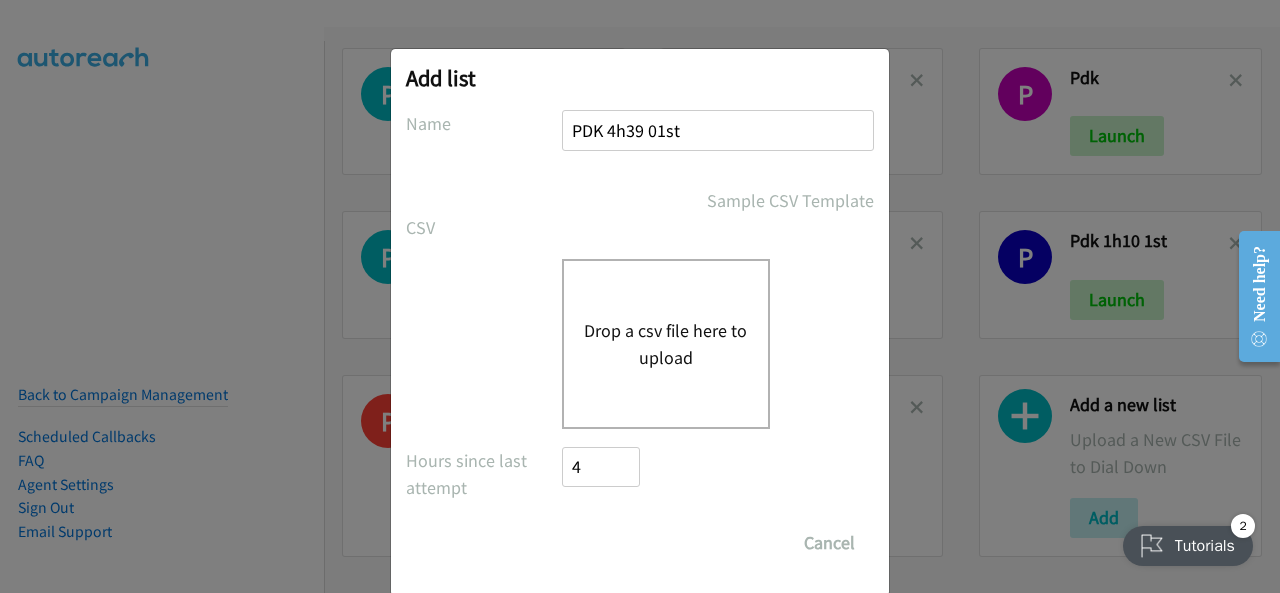 type on "PDK 4h39 01st" 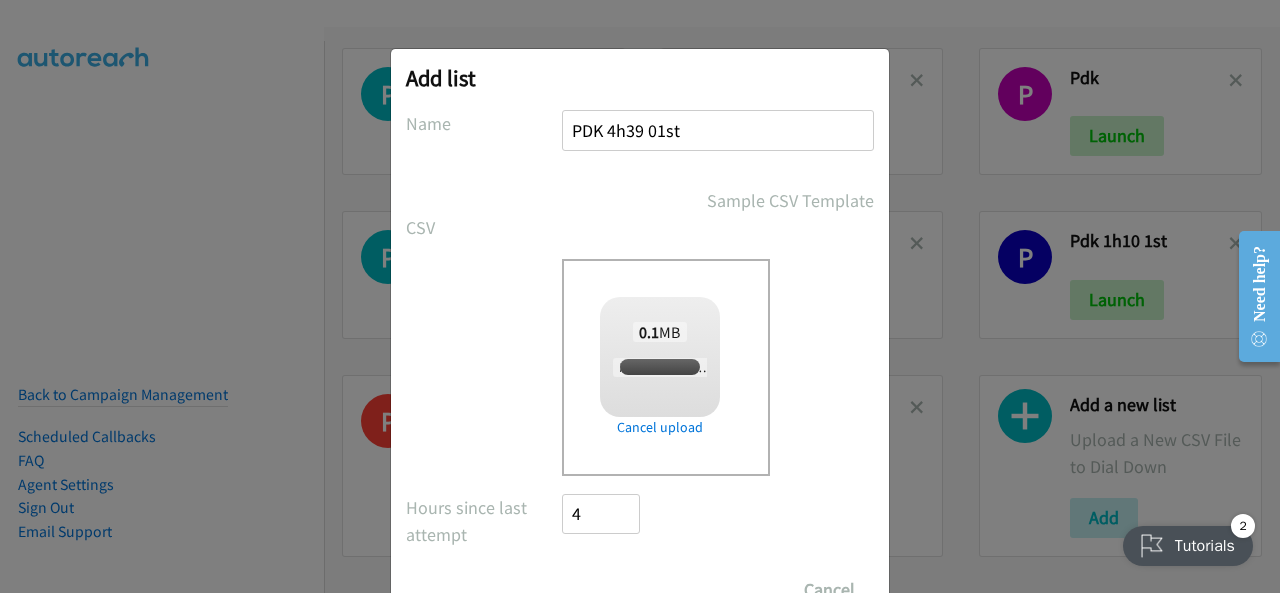 checkbox on "true" 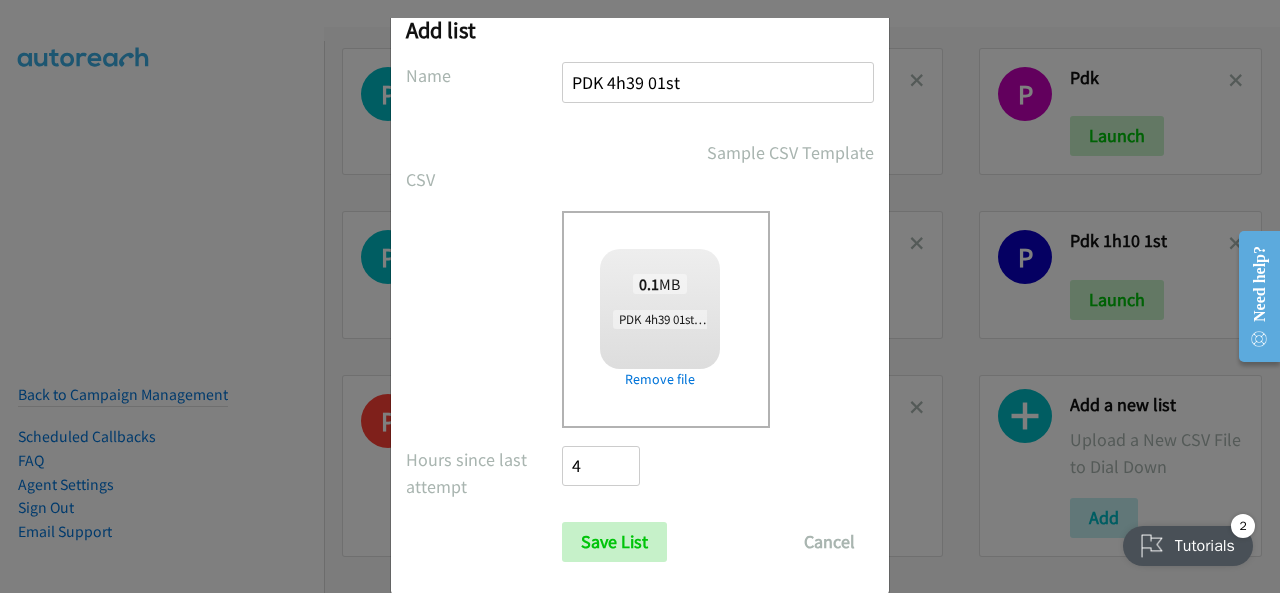 scroll, scrollTop: 80, scrollLeft: 0, axis: vertical 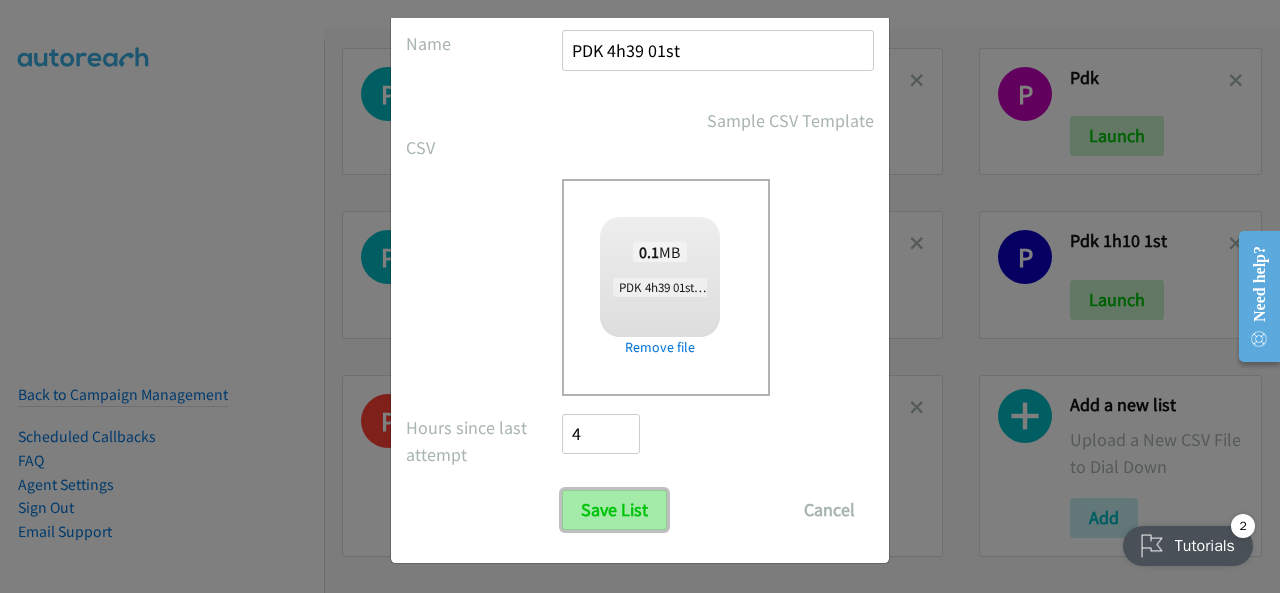 click on "Save List" at bounding box center (614, 510) 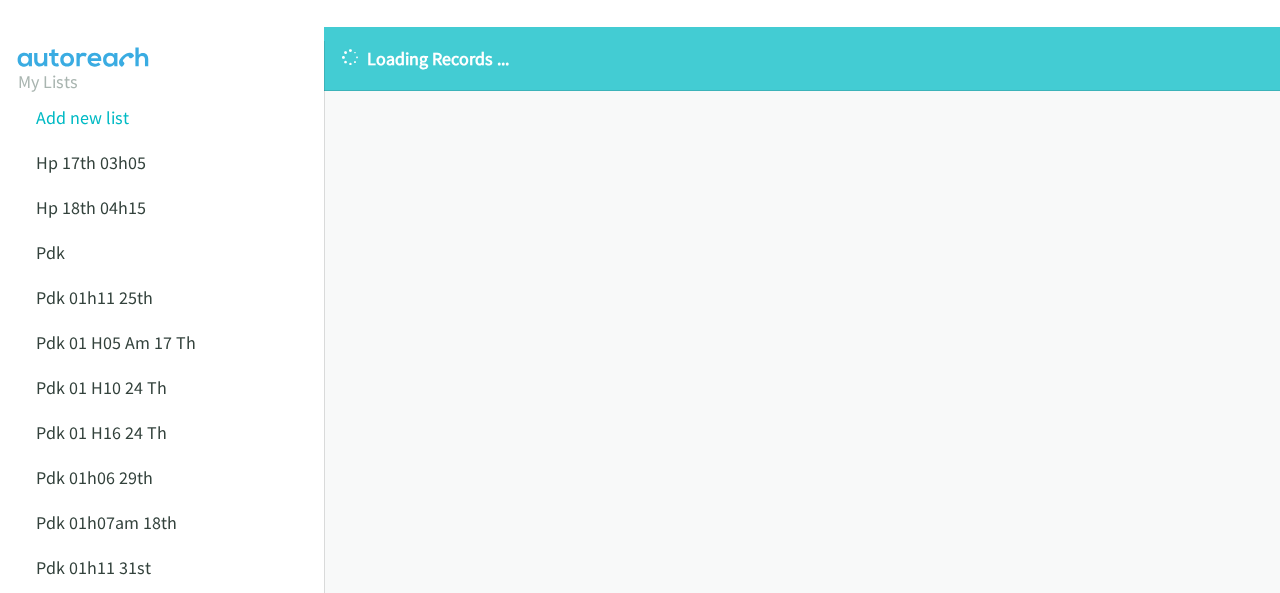scroll, scrollTop: 0, scrollLeft: 0, axis: both 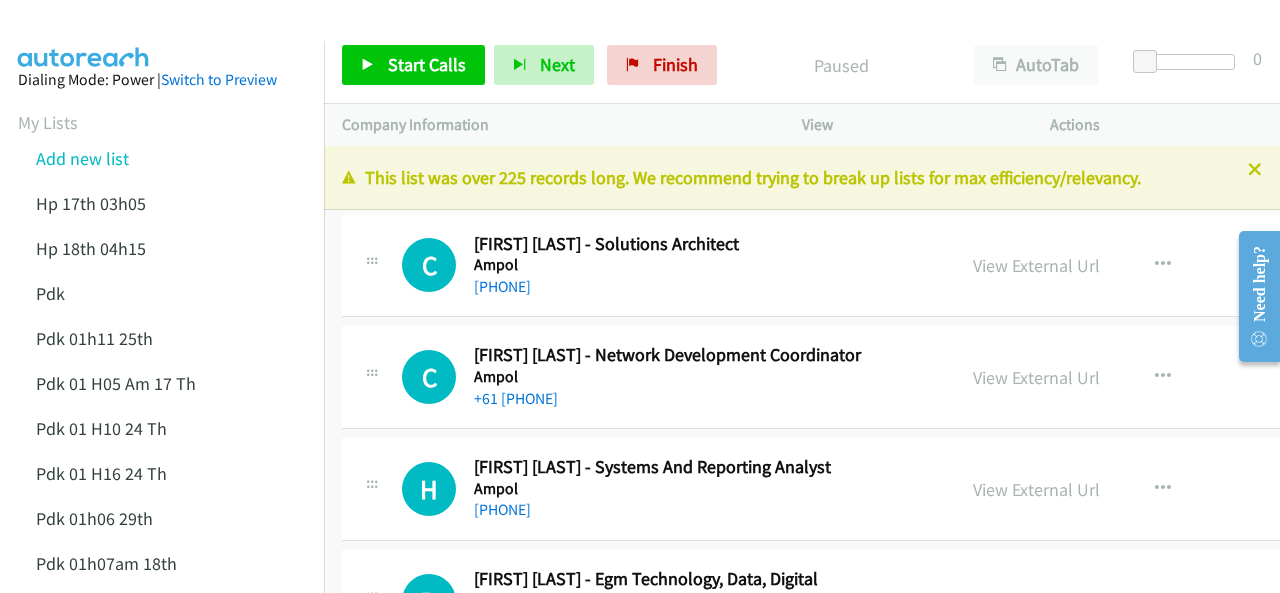 drag, startPoint x: 1240, startPoint y: 169, endPoint x: 1208, endPoint y: 164, distance: 32.38827 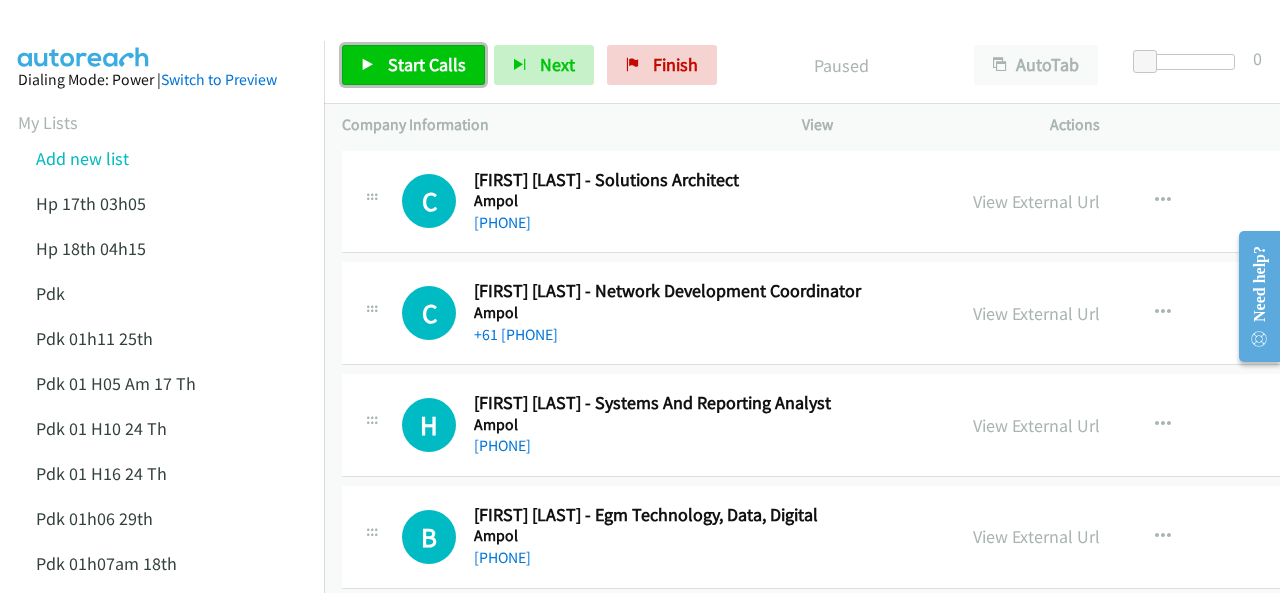 click on "Start Calls" at bounding box center [427, 64] 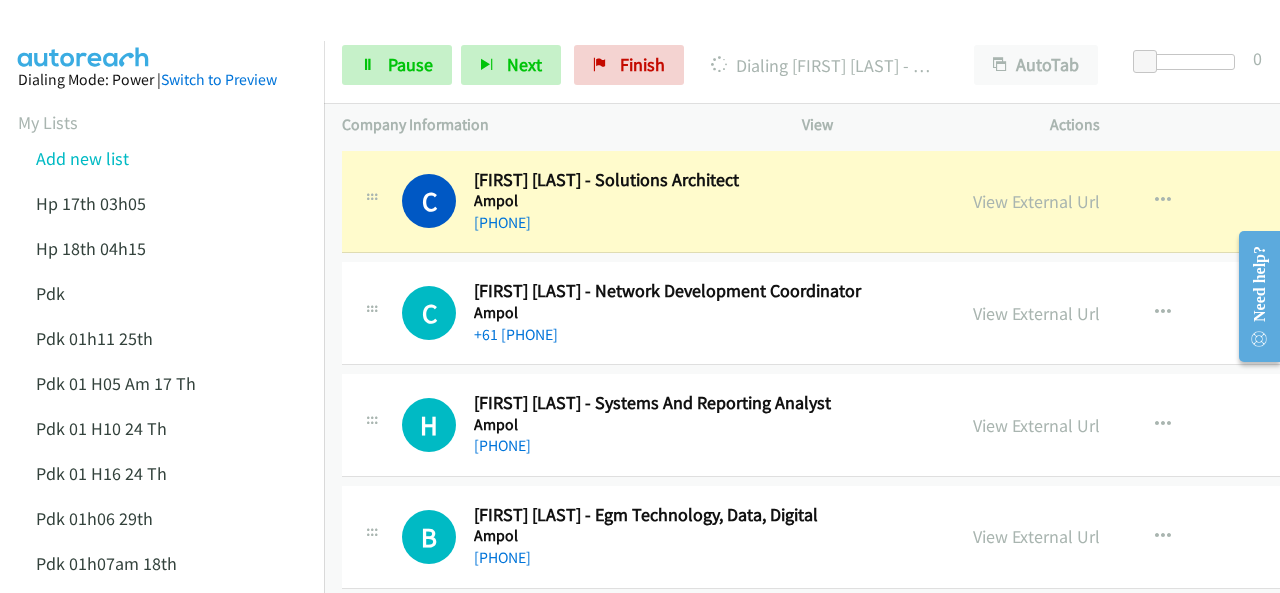 click at bounding box center (84, 35) 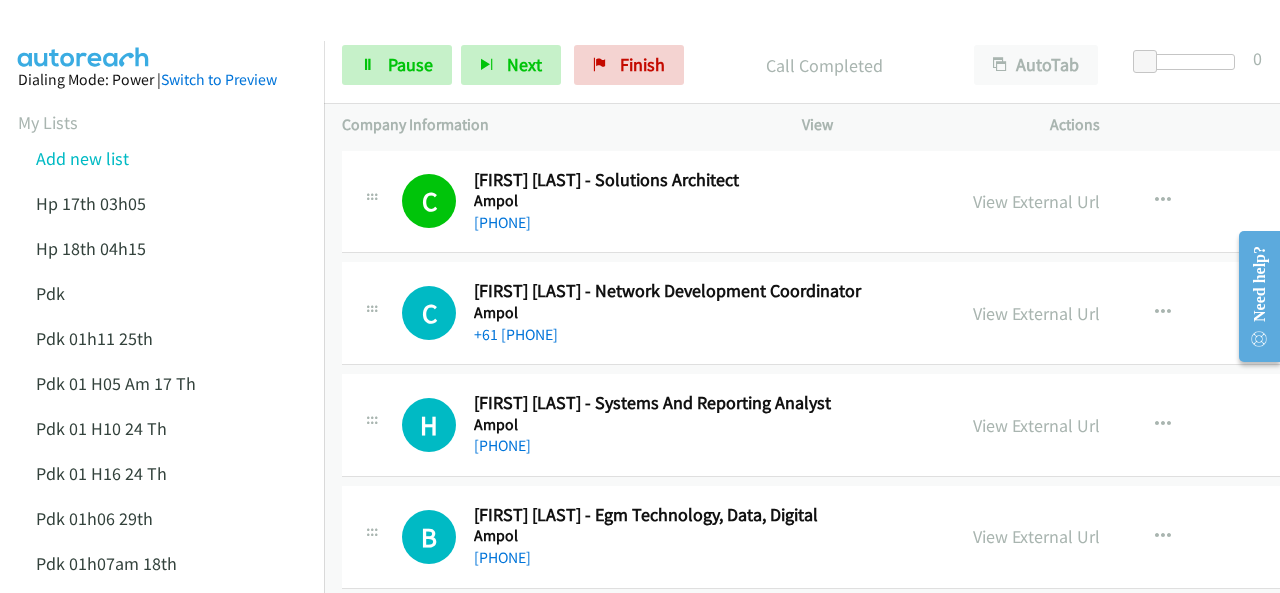click at bounding box center (84, 35) 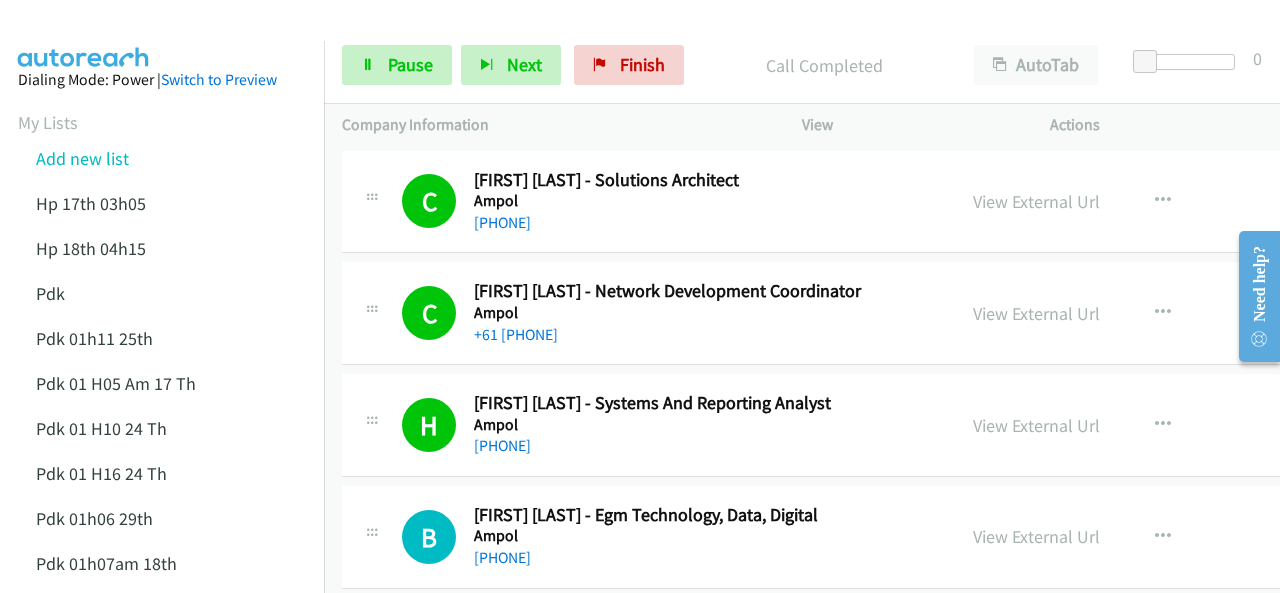 click on "Dialing Mode: Power
|
Switch to Preview
My Lists
Add new list
Hp 17th 03h05
Hp 18th 04h15
Pdk
Pdk  01h11 25th
Pdk 01 H05 Am 17 Th
Pdk 01 H10 24 Th
Pdk 01 H16 24 Th
Pdk 01h06 29th
Pdk 01h07am 18th
Pdk 01h11 31st
Pdk 01h28 21st
Pdk 02h02am 18th
Pdk 03h42 29th
Pdk 23rd 05h47
Pdk 28th 3h00
Pdk 30th
Pdk 31st 05h31
Pdk 4h39 01st
Pdk 7h05 28th
Pdk 8h19 30 Th
Hp 6am
Pdk
Pdk 01h00 22nd
Pdk 01h04 16th
Pdk 1h10 1st
Pdk 23rd
Pdk 24th 07h43
Back to Campaign Management
Scheduled Callbacks
FAQ
Agent Settings
Sign Out
Compact View
Email Support" at bounding box center [162, 865] 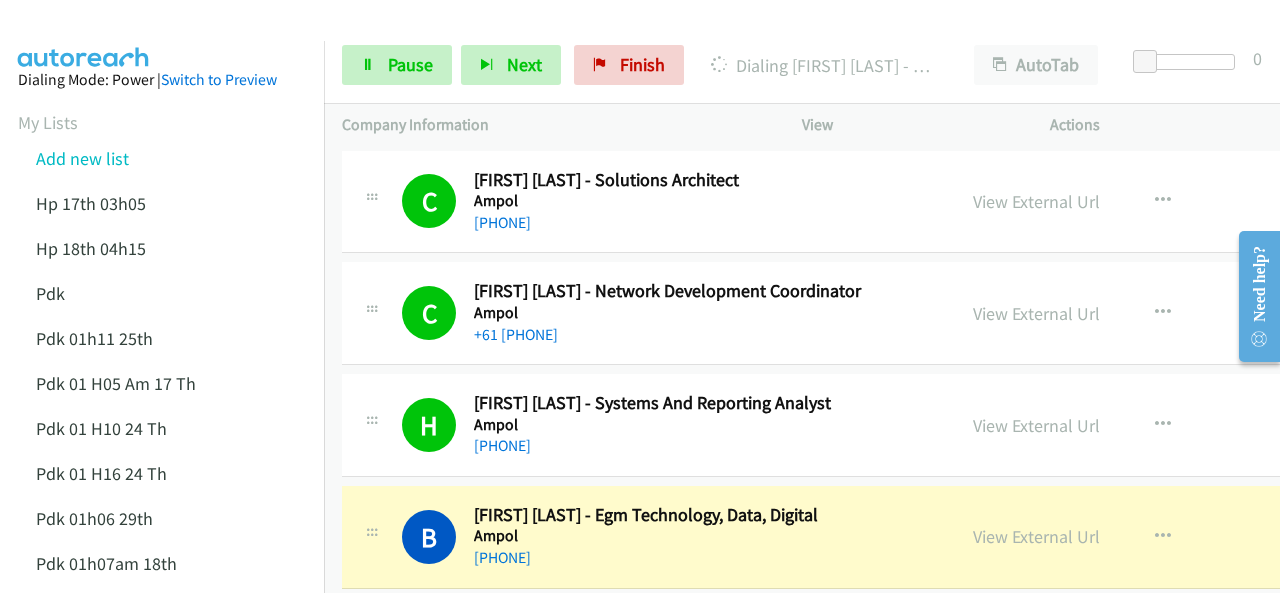click at bounding box center (84, 35) 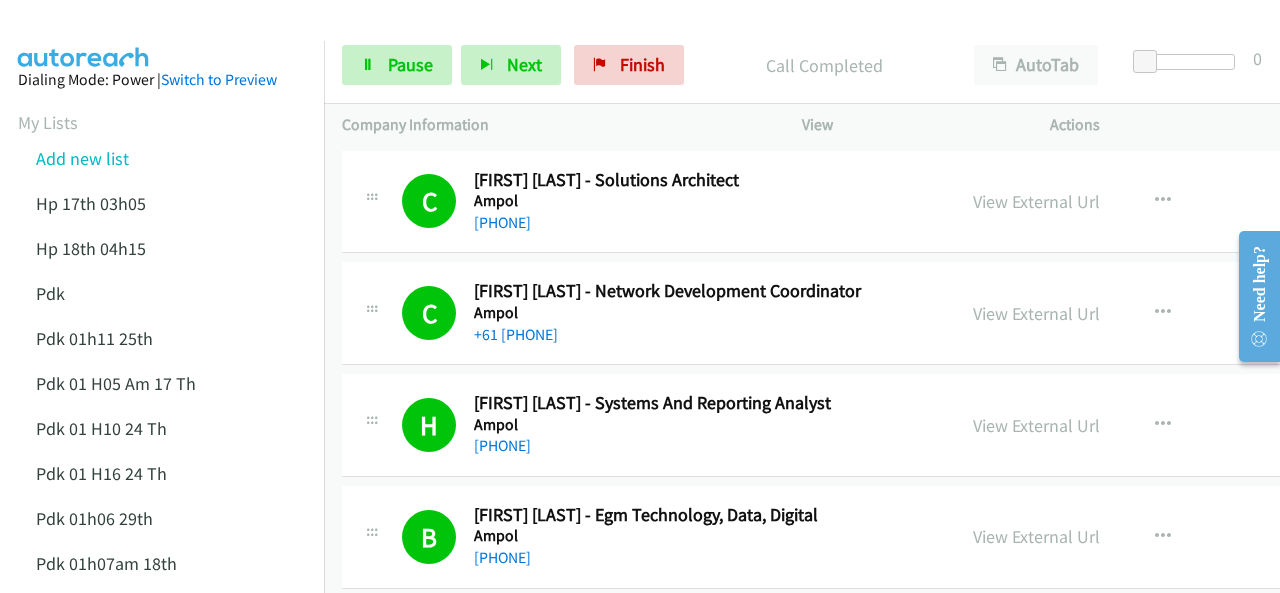 click at bounding box center (631, 38) 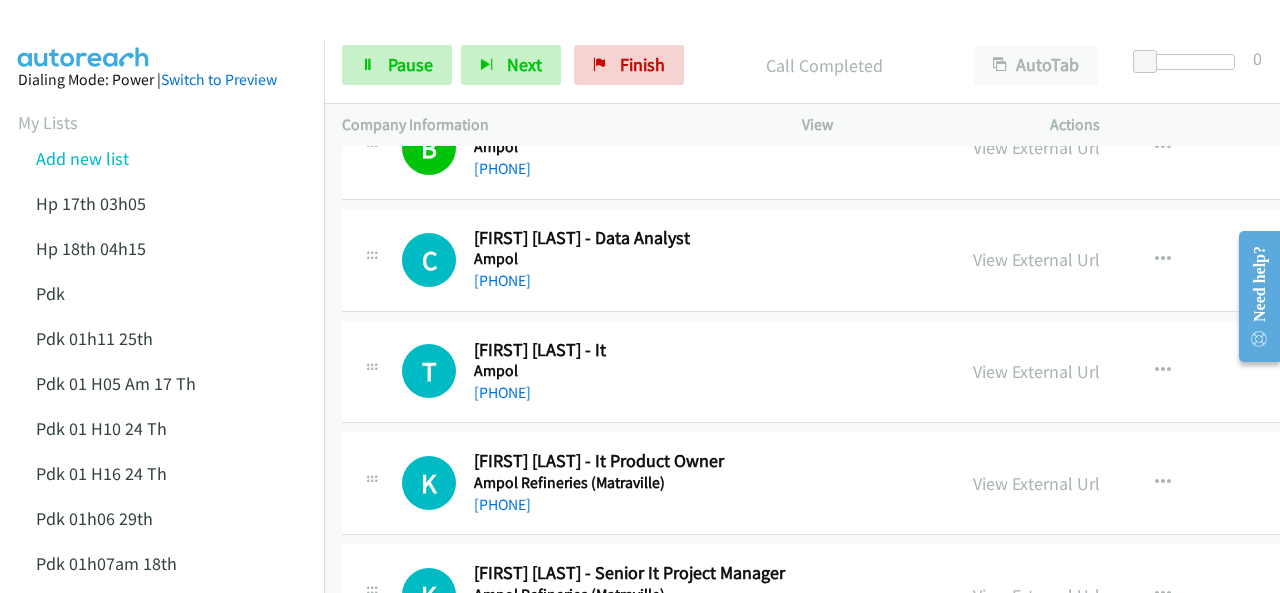 scroll, scrollTop: 400, scrollLeft: 0, axis: vertical 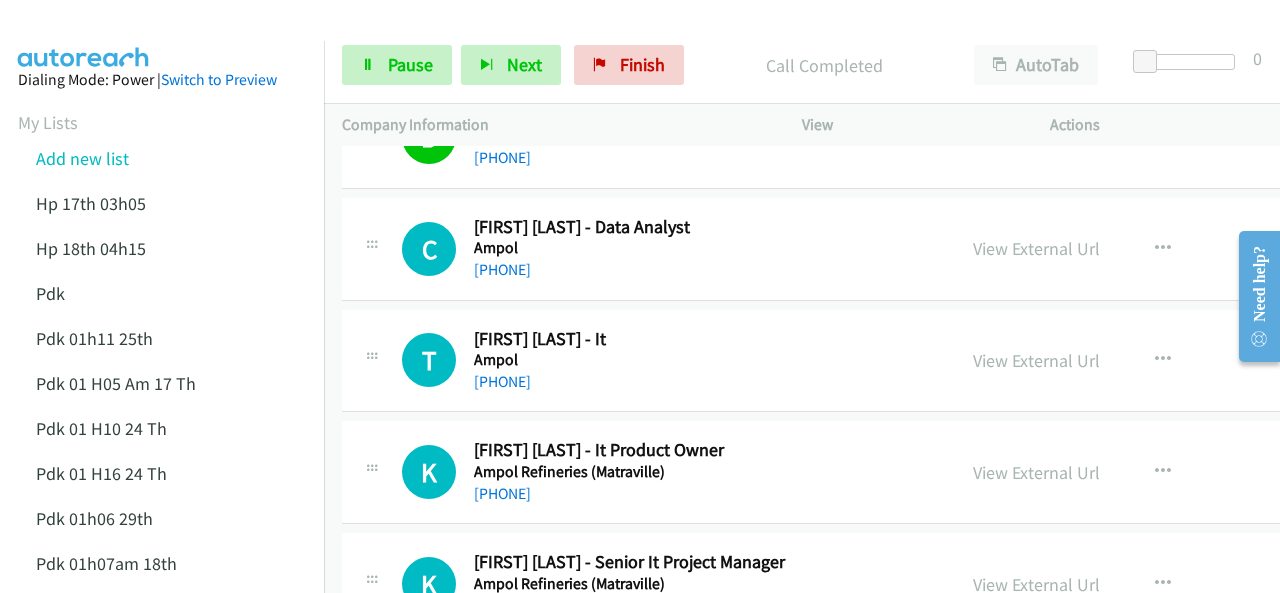 click at bounding box center [631, 38] 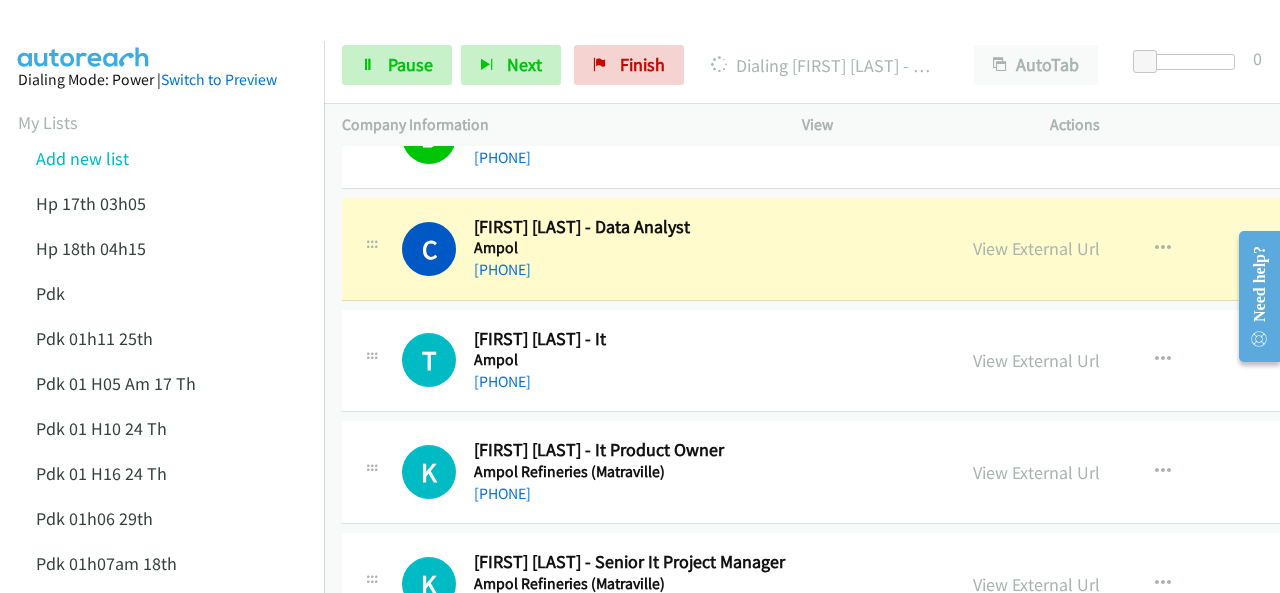 scroll, scrollTop: 500, scrollLeft: 0, axis: vertical 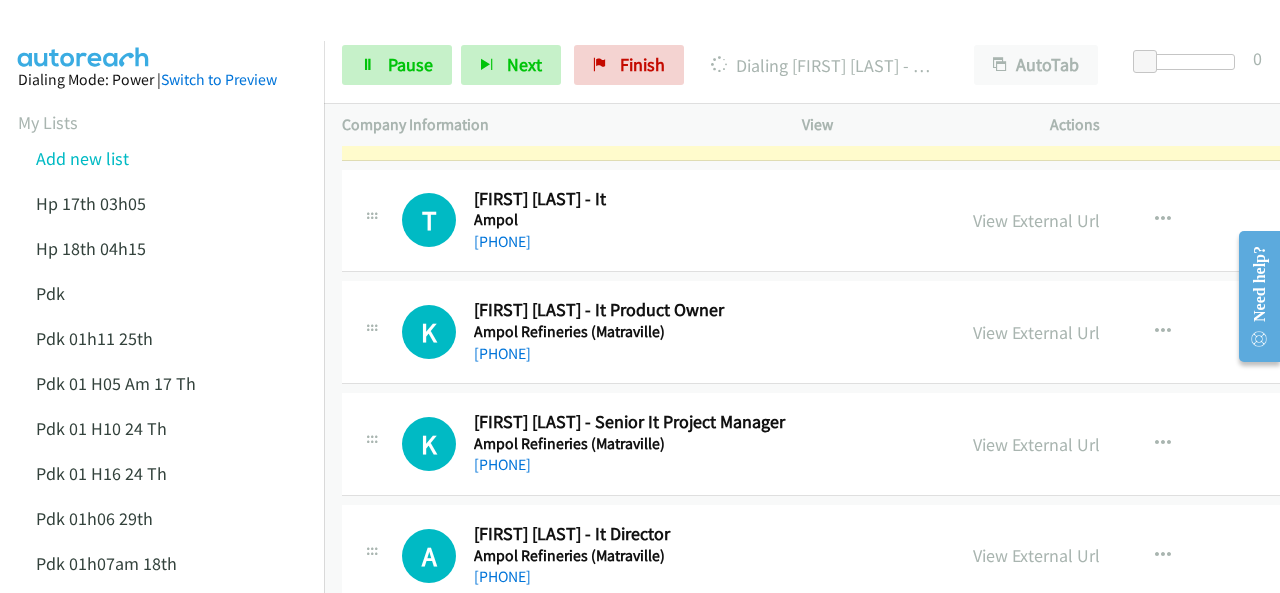 click on "A
Callback Scheduled
[FIRST] [LAST] - It Director
Ampol Refineries (Matraville)
Australia/Sydney
+61 [PHONE]
View External Url
View External Url
Schedule/Manage Callback
Start Calls Here
Remove from list
Add to do not call list
Reset Call Status" at bounding box center (919, 556) 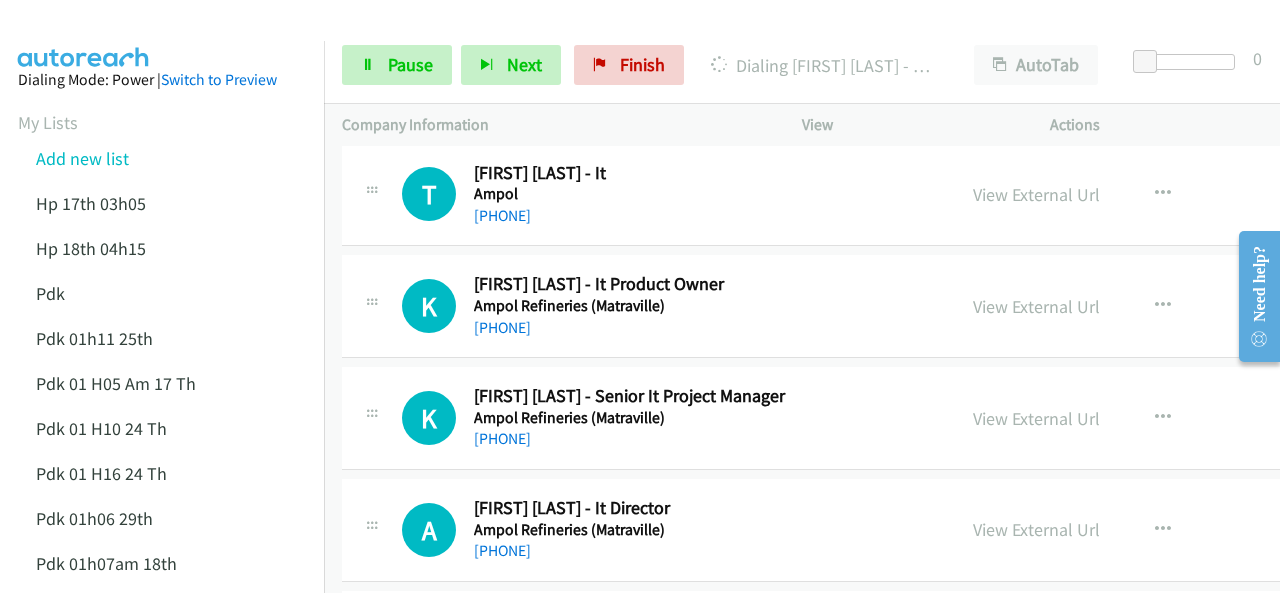 scroll, scrollTop: 580, scrollLeft: 0, axis: vertical 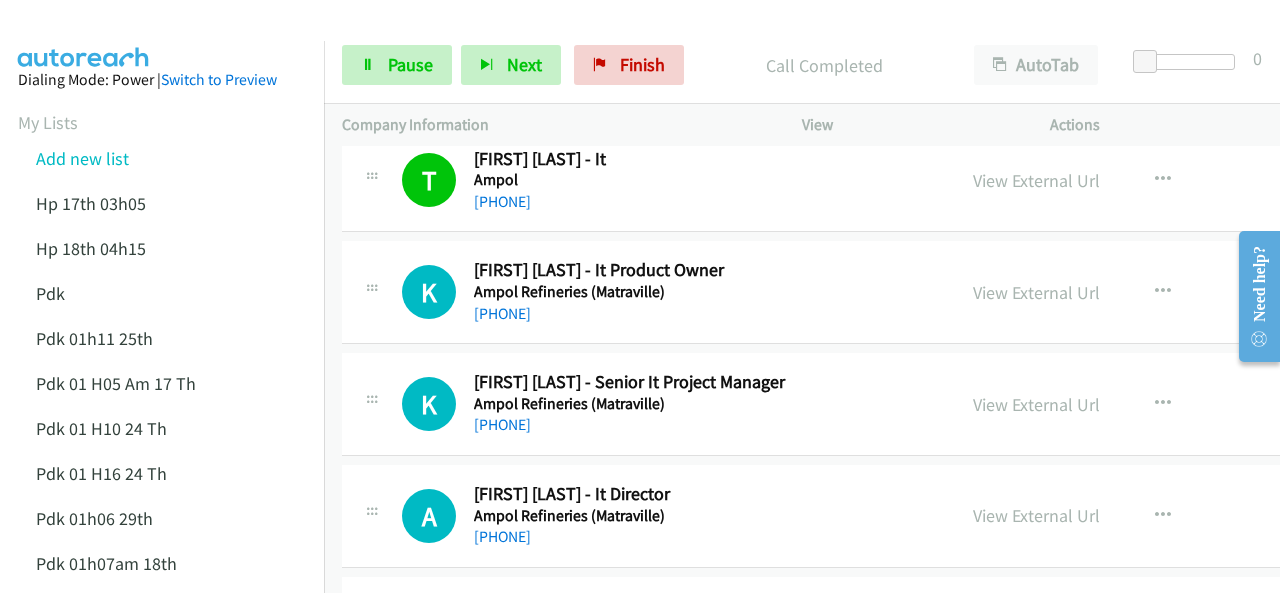 click at bounding box center [631, 38] 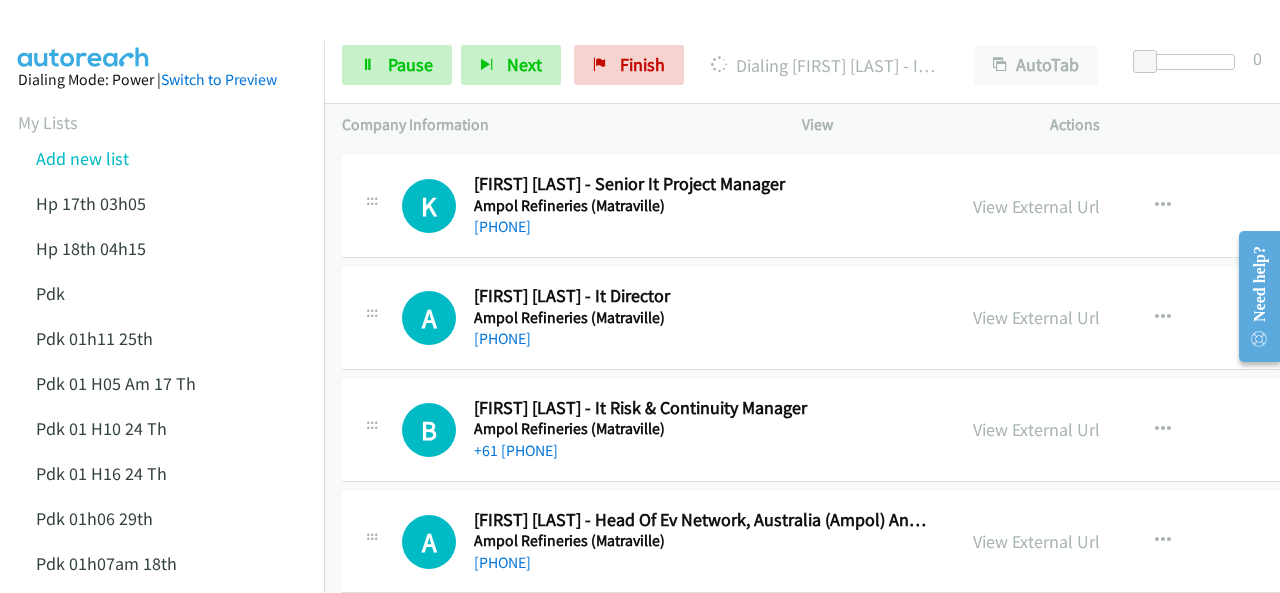 scroll, scrollTop: 780, scrollLeft: 0, axis: vertical 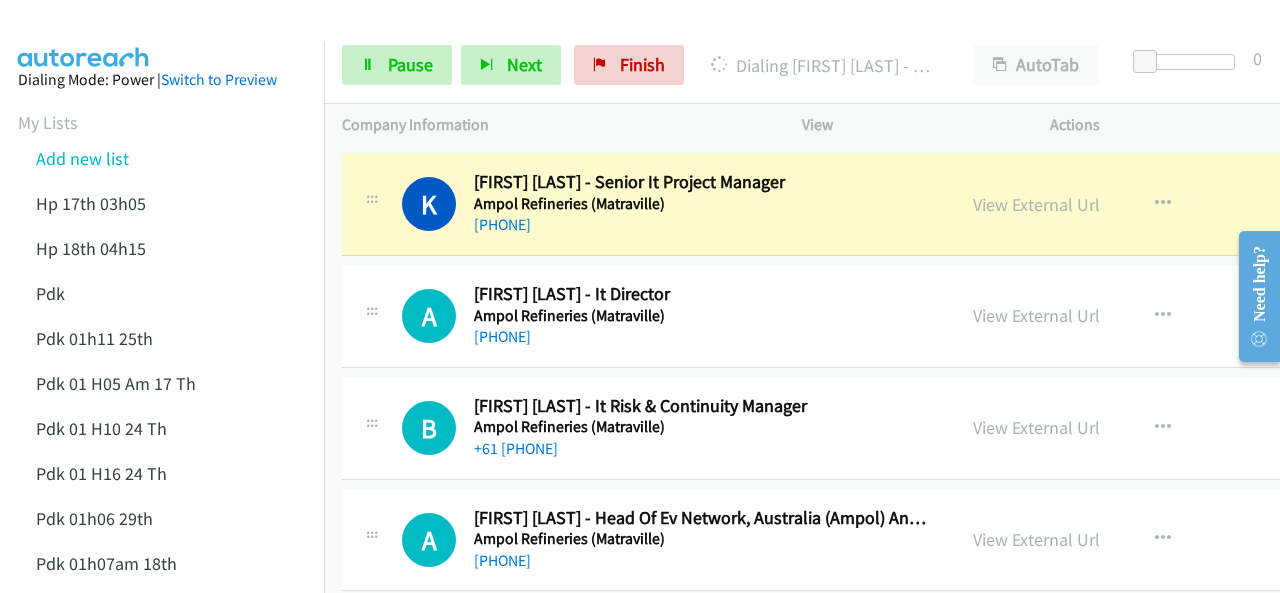 drag, startPoint x: 184, startPoint y: 33, endPoint x: 375, endPoint y: 97, distance: 201.43733 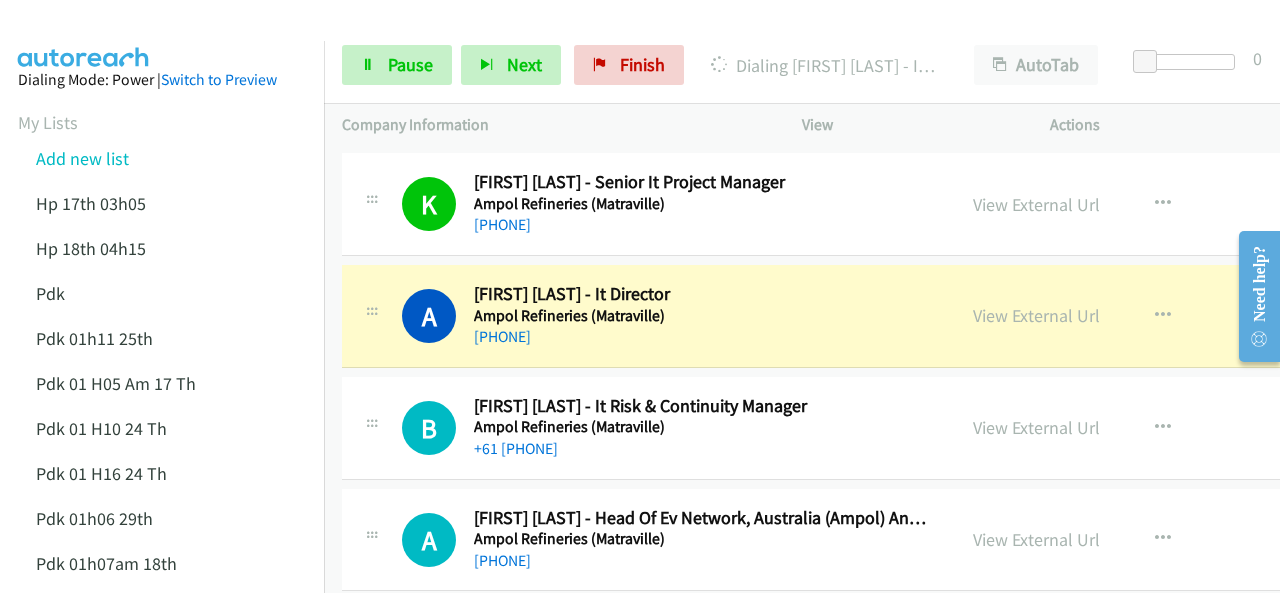 click at bounding box center (84, 35) 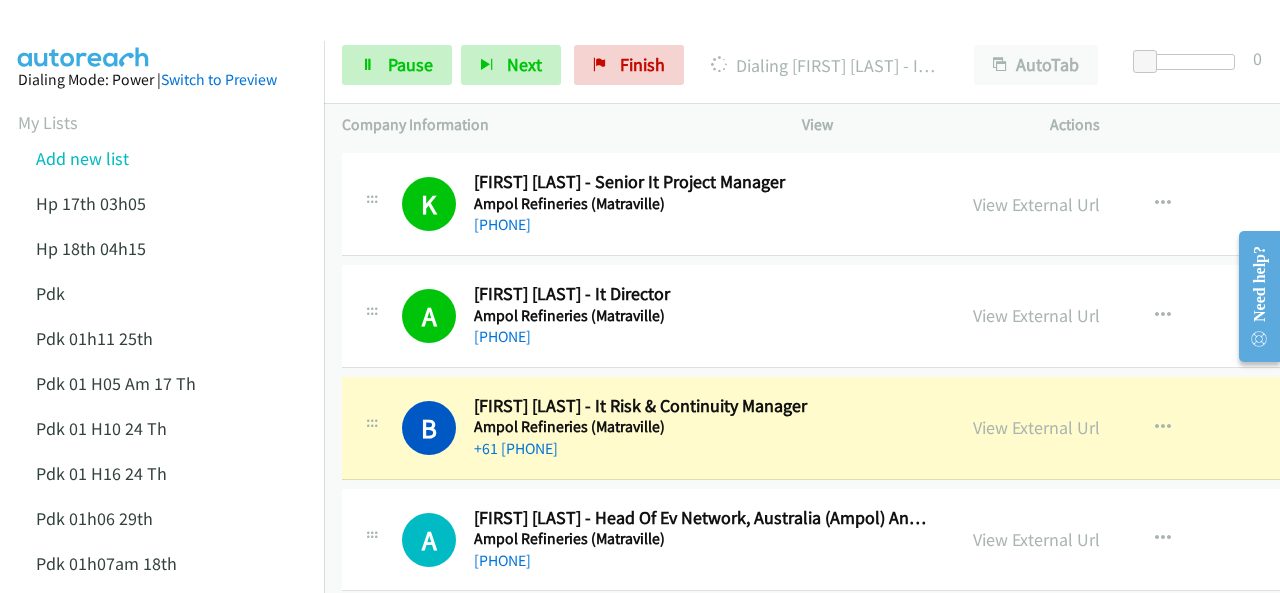 click at bounding box center (631, 38) 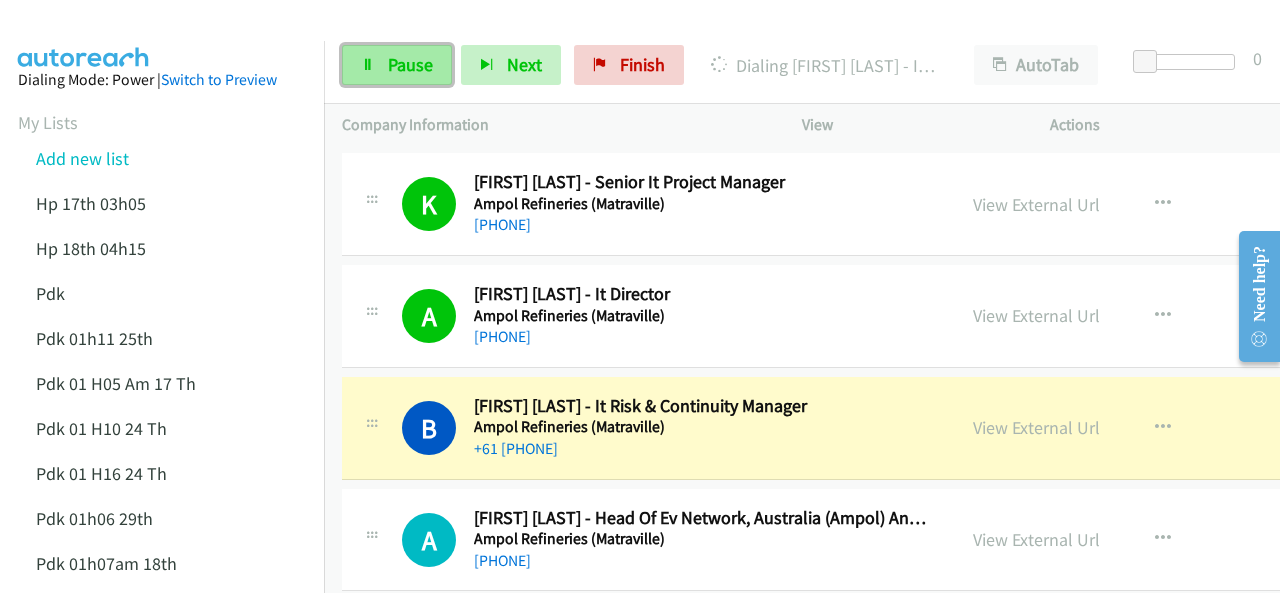 click on "Pause" at bounding box center (397, 65) 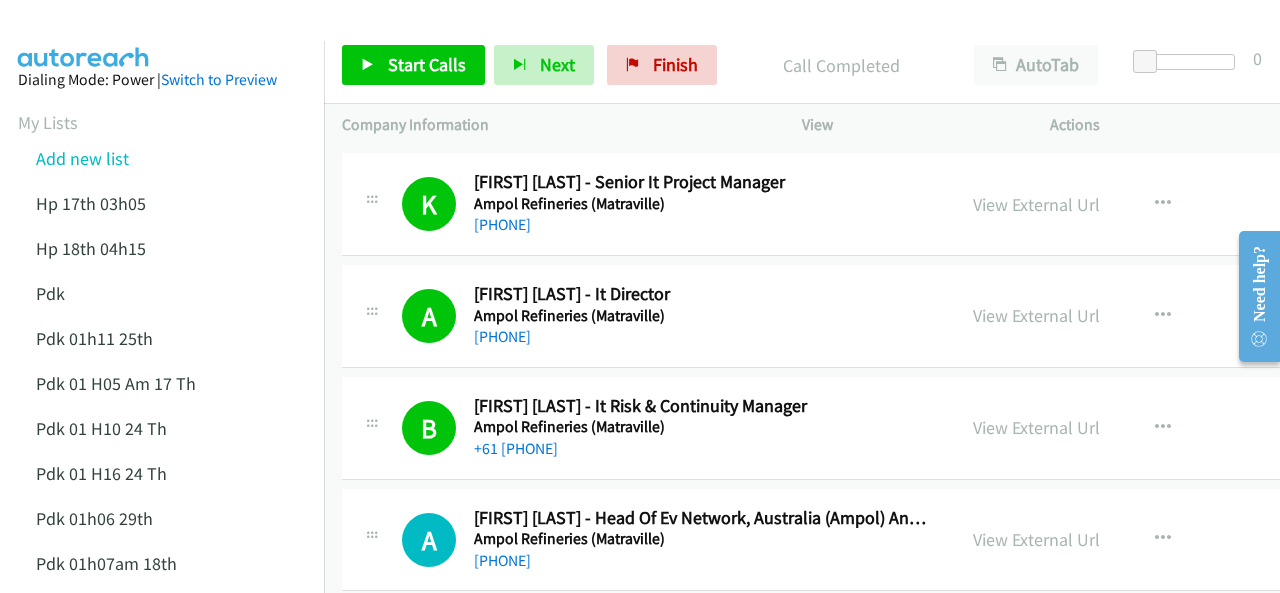 click on "Dialing Mode: Power
|
Switch to Preview
My Lists
Add new list
Hp 17th 03h05
Hp 18th 04h15
Pdk
Pdk  01h11 25th
Pdk 01 H05 Am 17 Th
Pdk 01 H10 24 Th
Pdk 01 H16 24 Th
Pdk 01h06 29th
Pdk 01h07am 18th
Pdk 01h11 31st
Pdk 01h28 21st
Pdk 02h02am 18th
Pdk 03h42 29th
Pdk 23rd 05h47
Pdk 28th 3h00
Pdk 30th
Pdk 31st 05h31
Pdk 4h39 01st
Pdk 7h05 28th
Pdk 8h19 30 Th
Hp 6am
Pdk
Pdk 01h00 22nd
Pdk 01h04 16th
Pdk 1h10 1st
Pdk 23rd
Pdk 24th 07h43
Back to Campaign Management
Scheduled Callbacks
FAQ
Agent Settings
Sign Out
Compact View
Email Support" at bounding box center (162, 865) 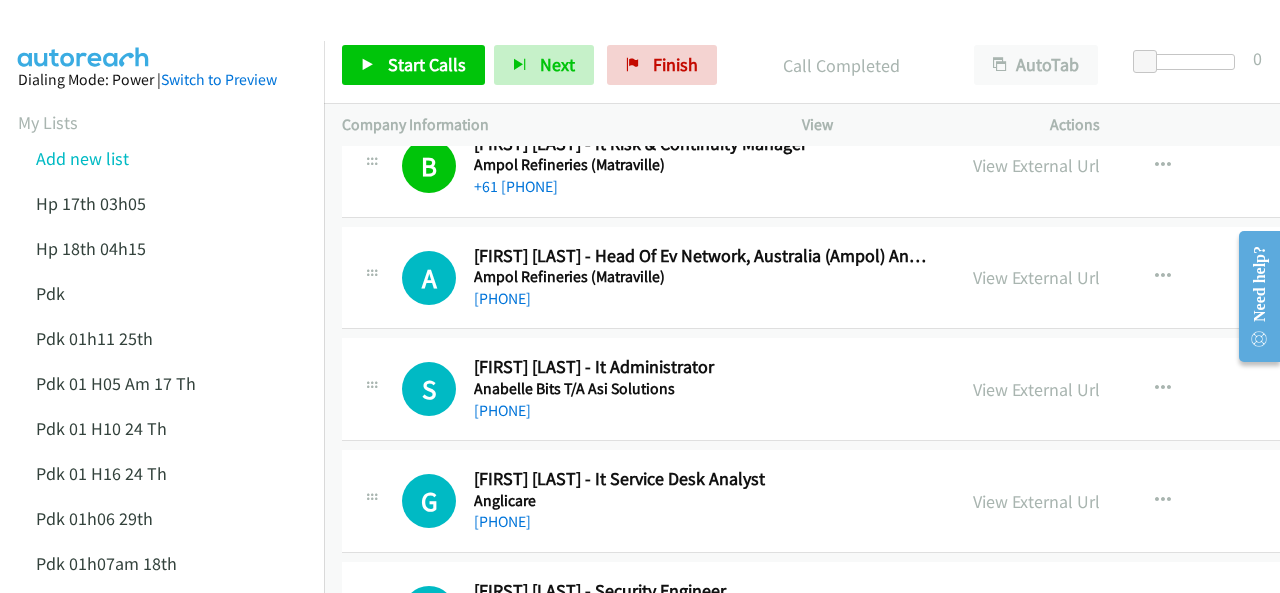 scroll, scrollTop: 1080, scrollLeft: 0, axis: vertical 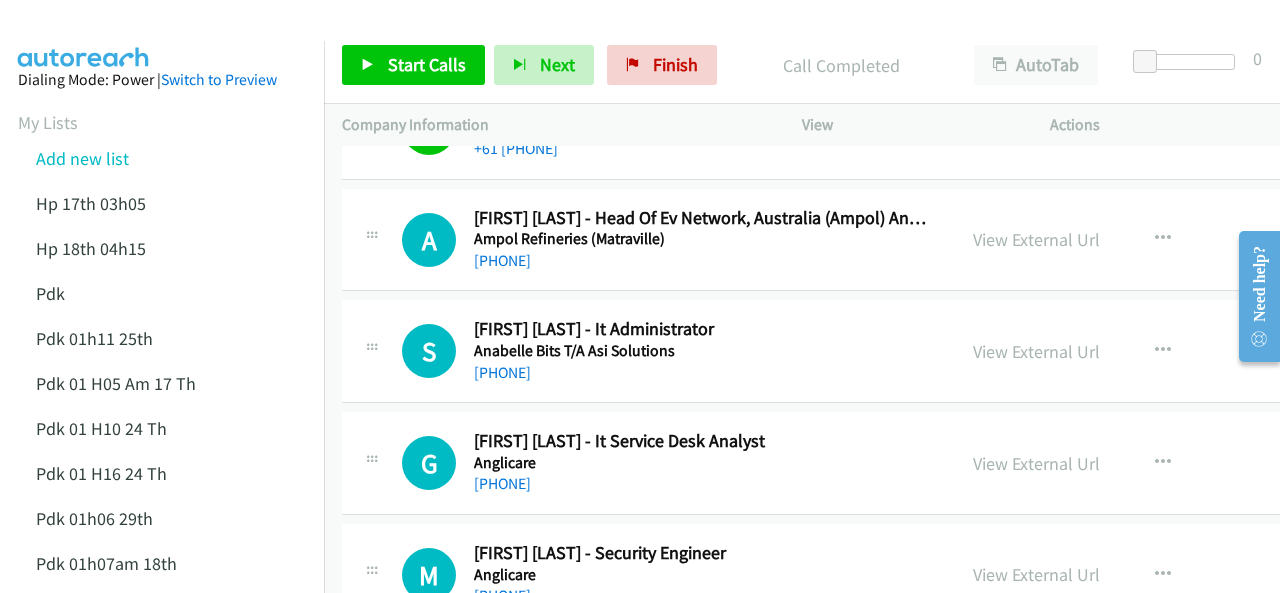 click at bounding box center [631, 38] 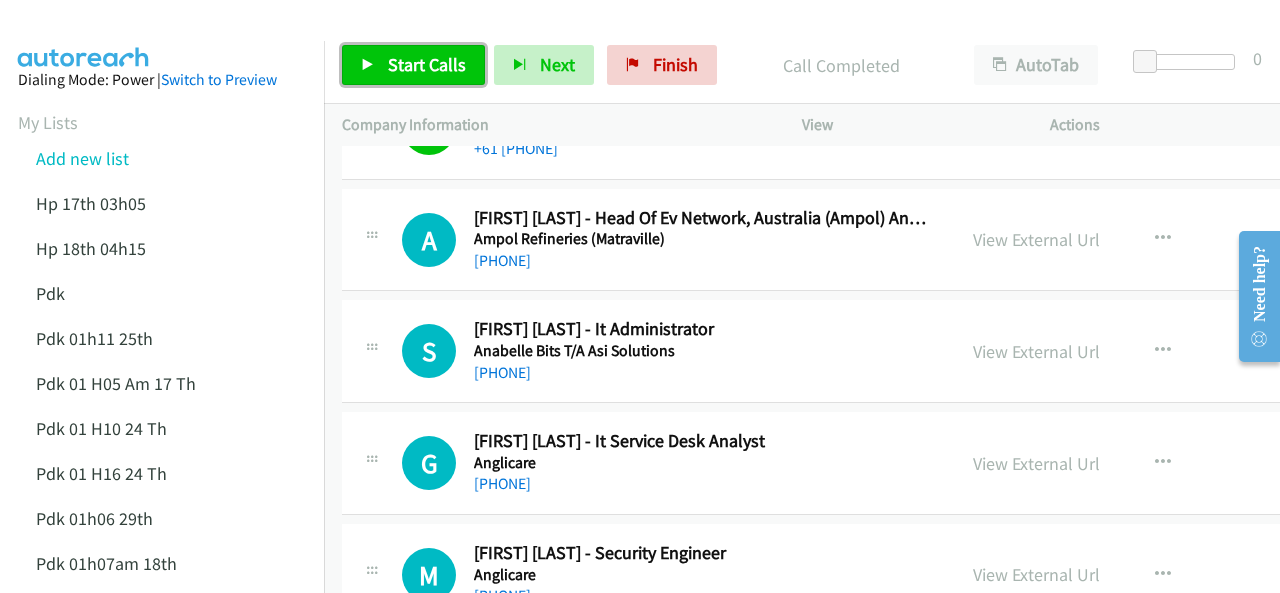 click on "Start Calls" at bounding box center [427, 64] 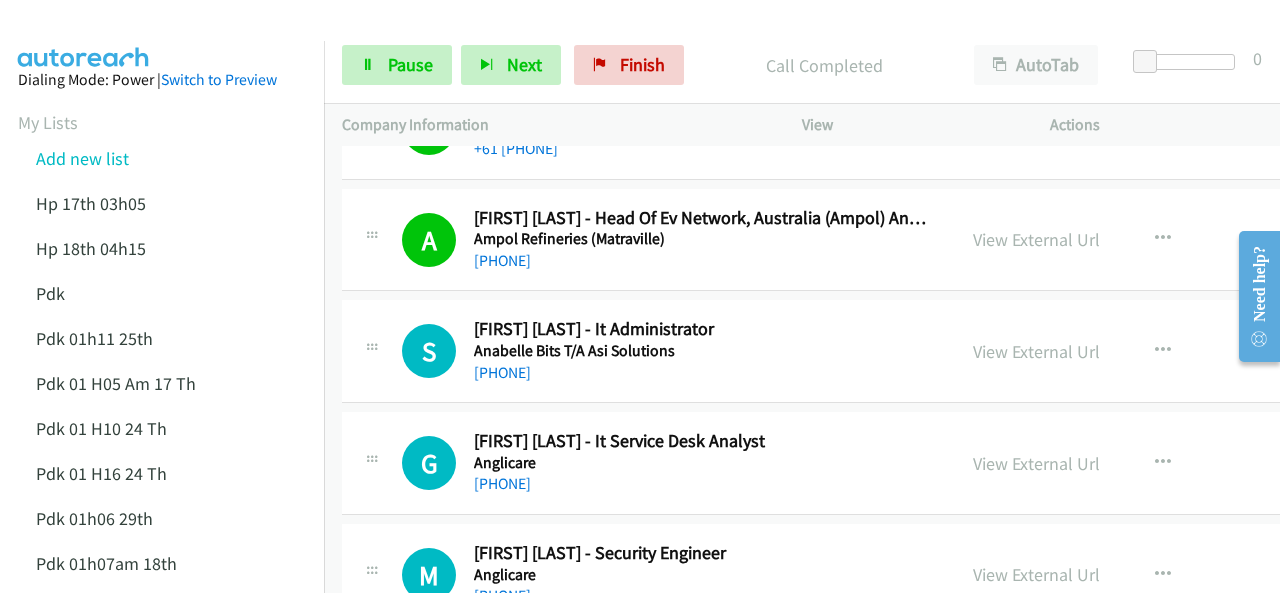 click at bounding box center (631, 38) 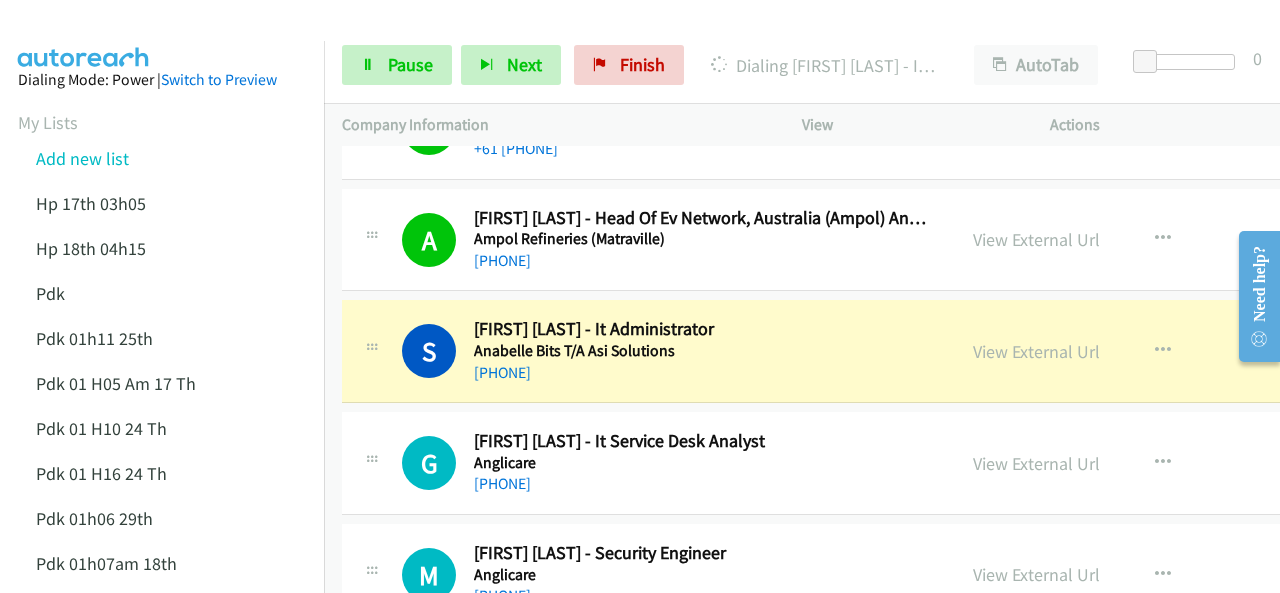 click at bounding box center (84, 35) 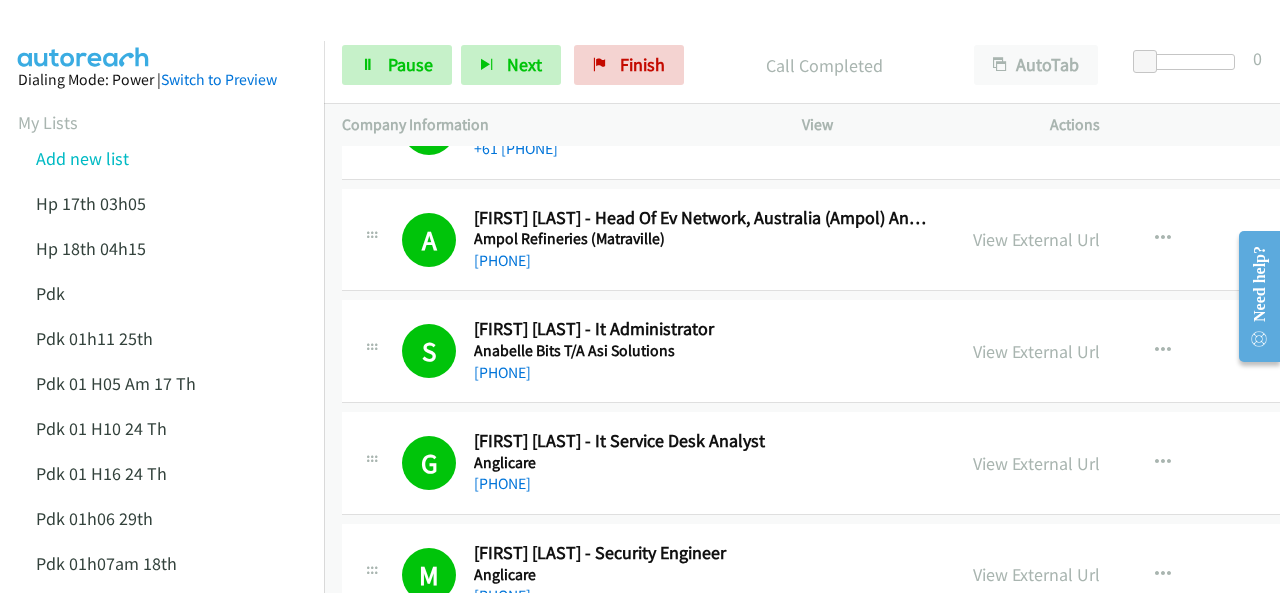 click at bounding box center (84, 35) 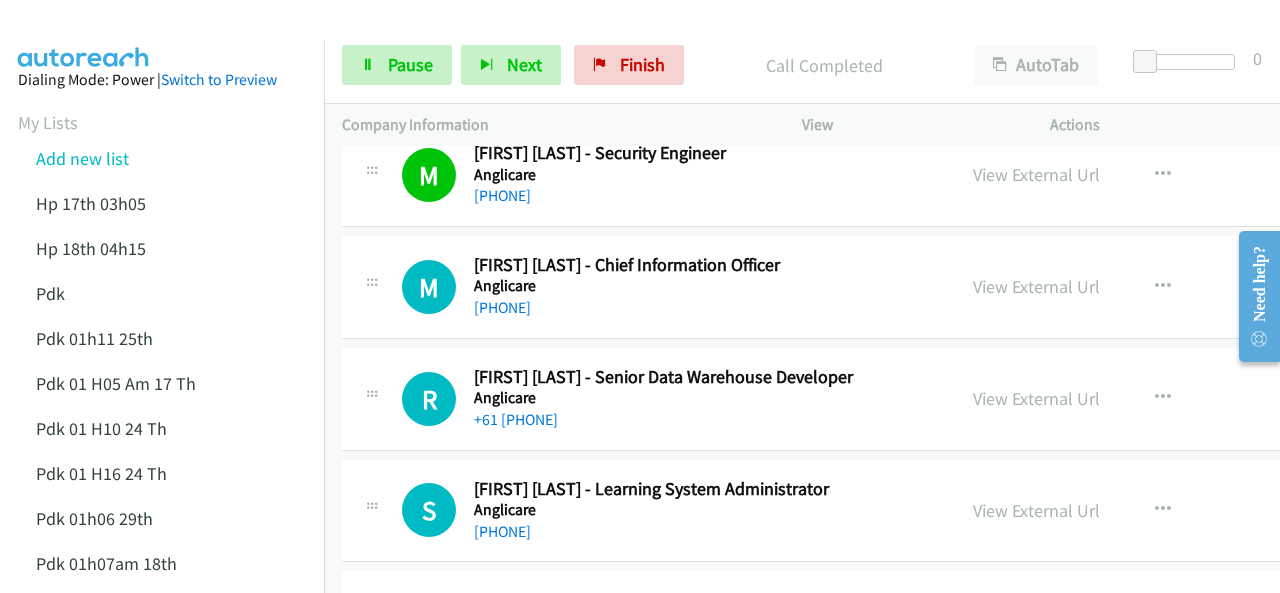 scroll, scrollTop: 1580, scrollLeft: 0, axis: vertical 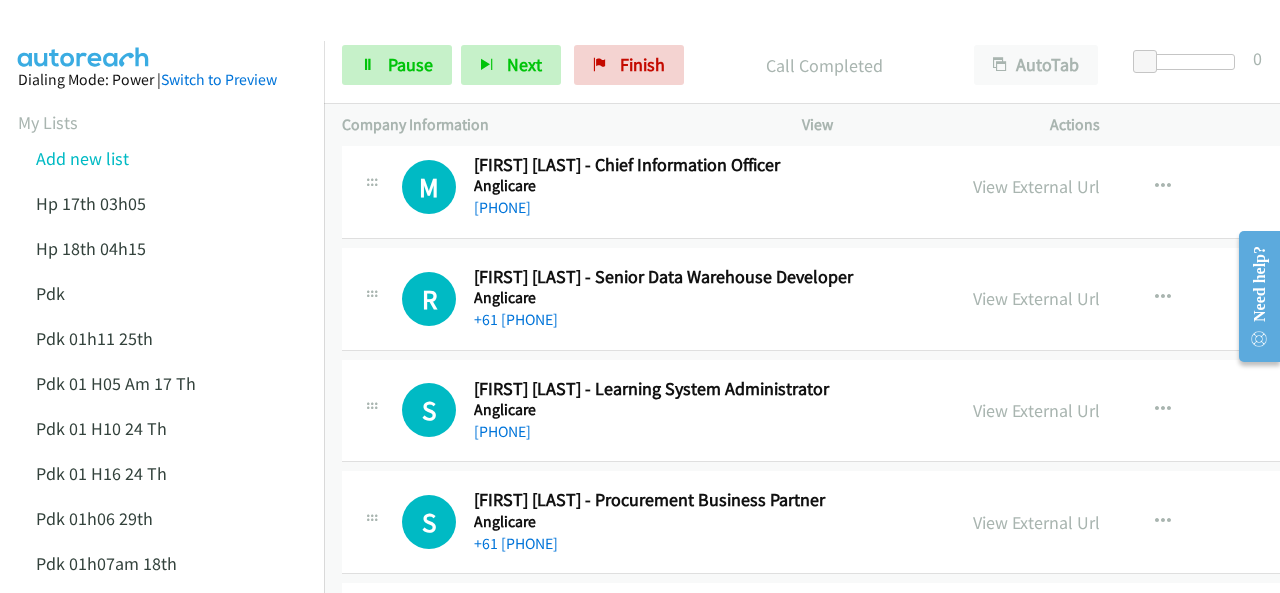click at bounding box center (84, 35) 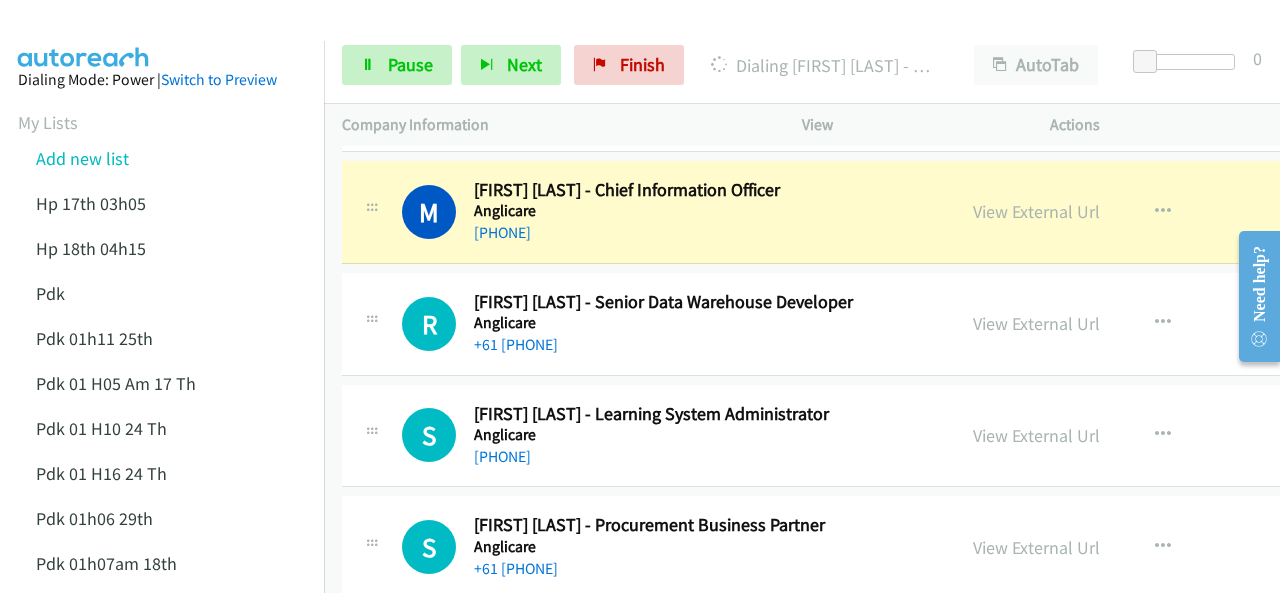 scroll, scrollTop: 1580, scrollLeft: 0, axis: vertical 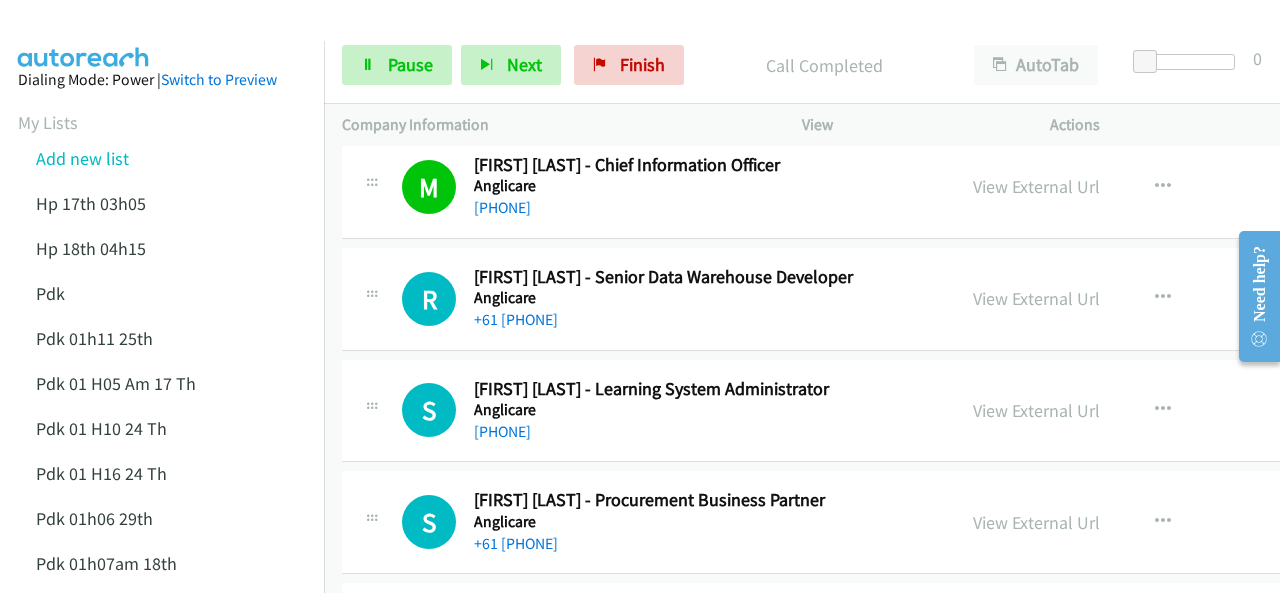 click at bounding box center [84, 35] 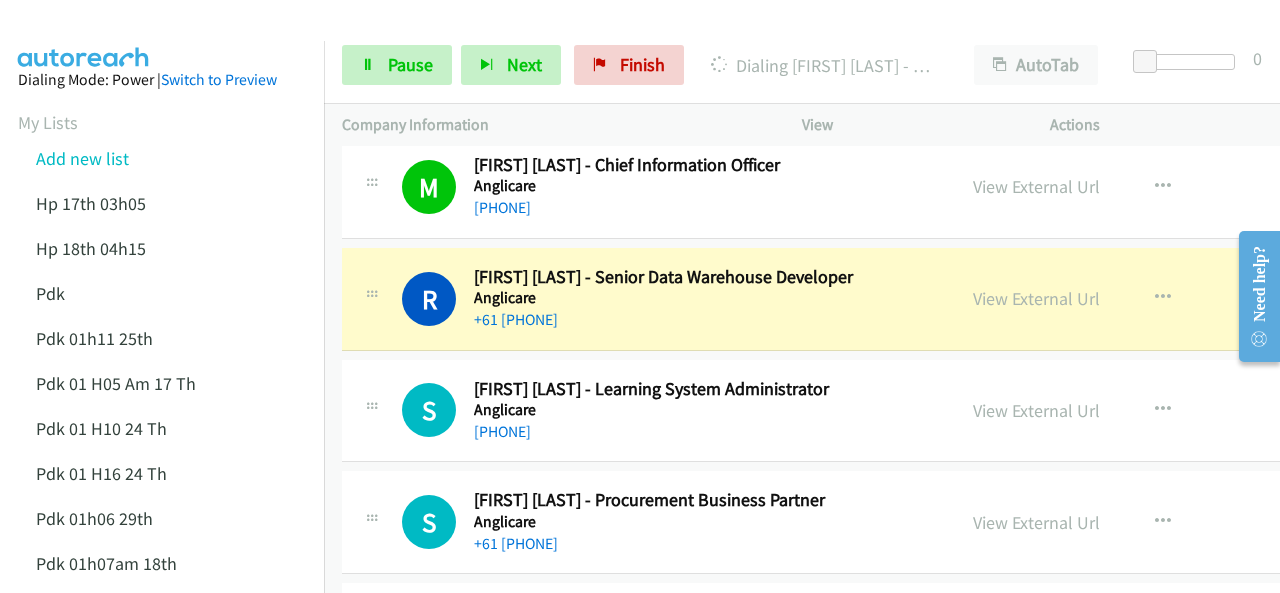 click at bounding box center [631, 38] 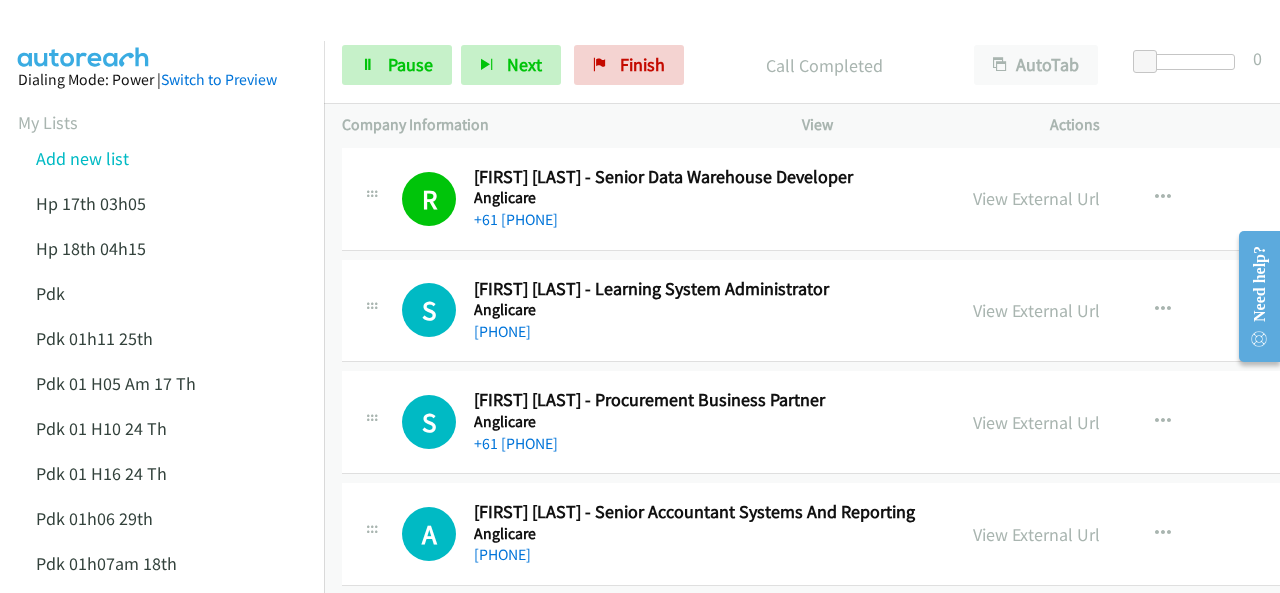click at bounding box center [84, 35] 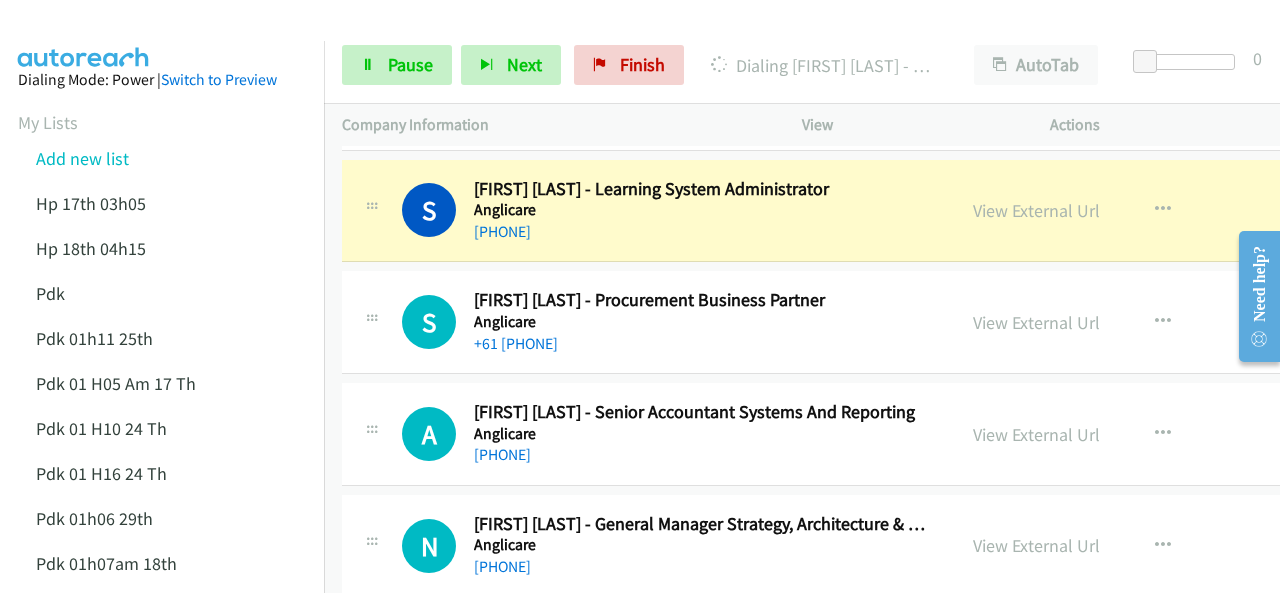 click at bounding box center [84, 35] 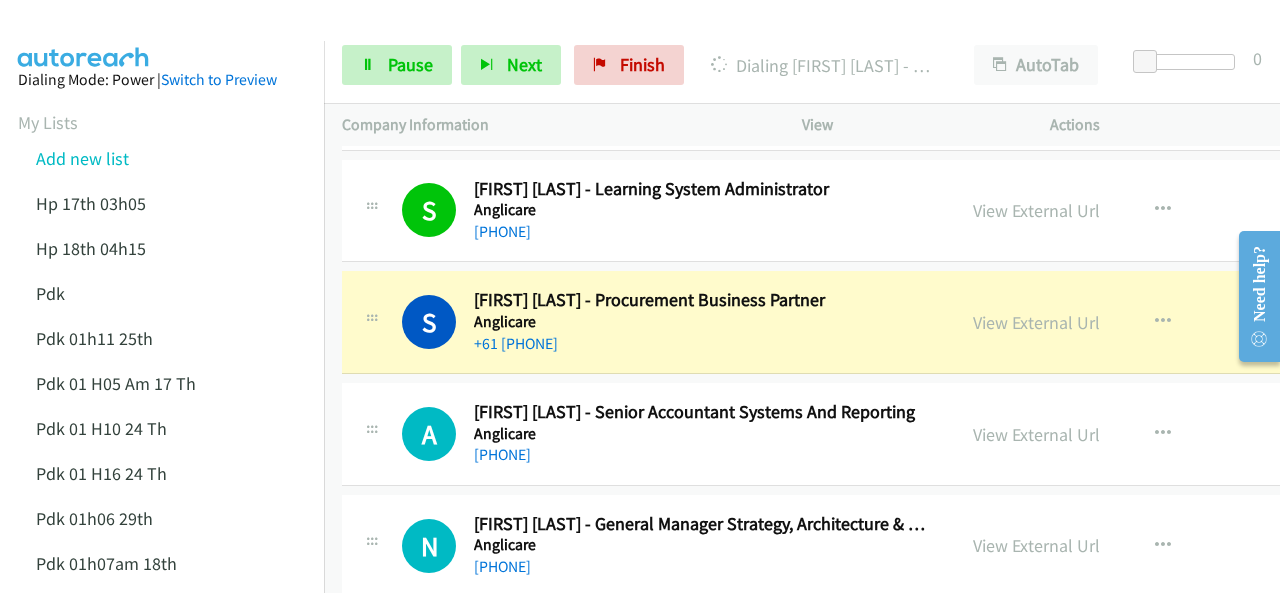 click at bounding box center [84, 35] 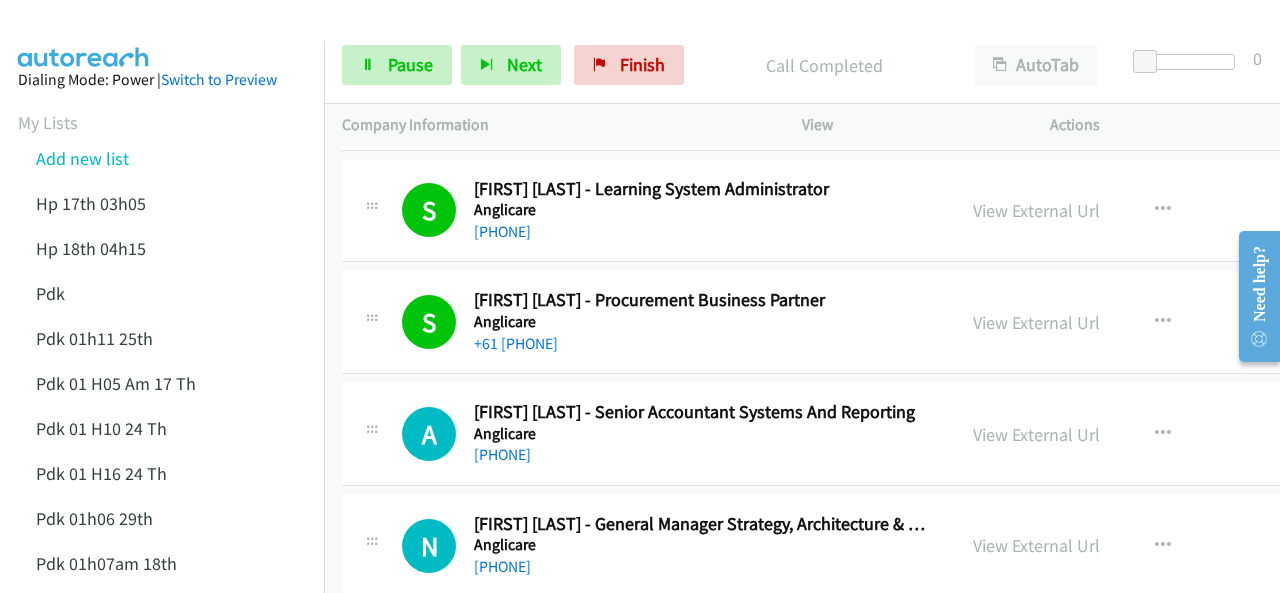 click at bounding box center [631, 38] 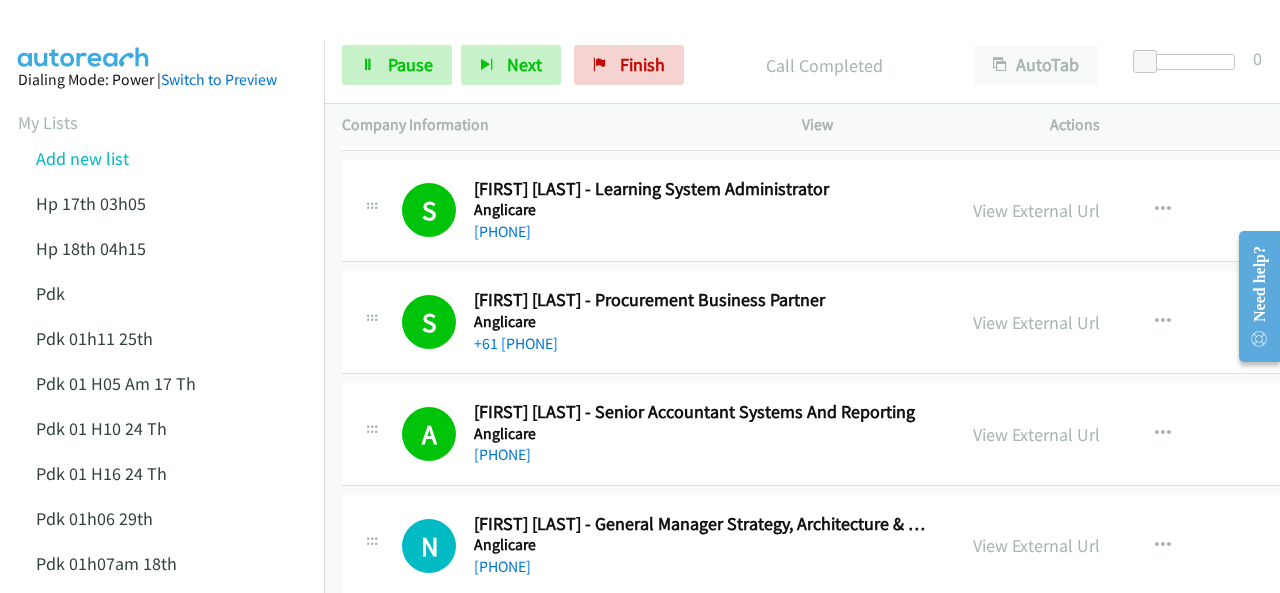 click at bounding box center [84, 35] 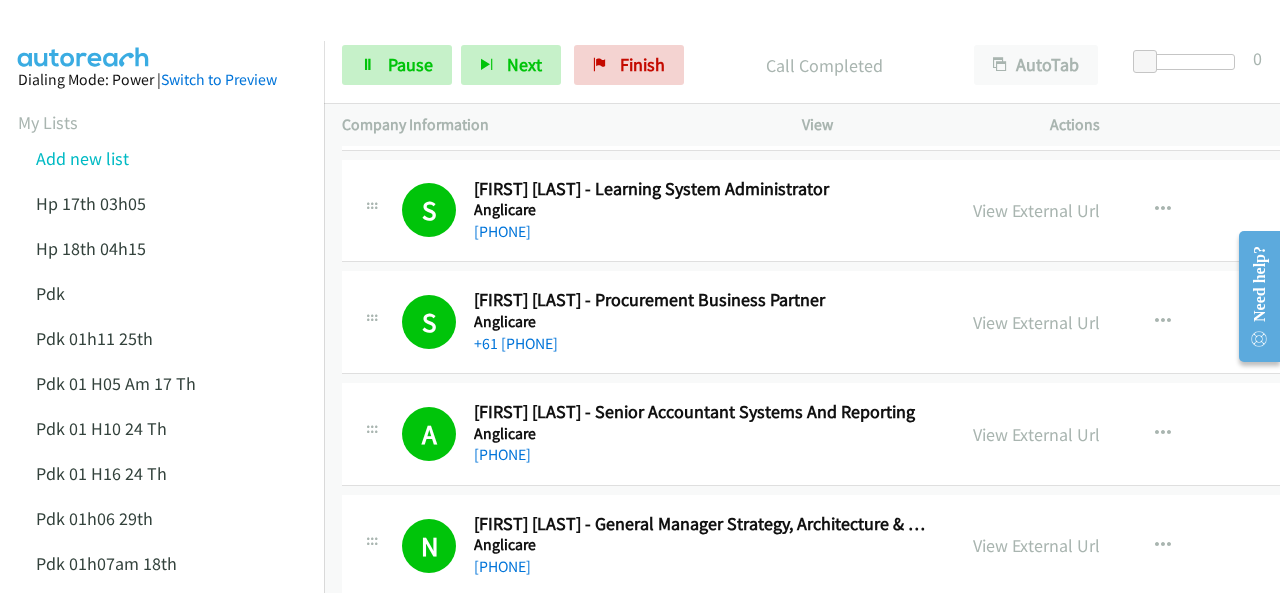 click on "Dialing Mode: Power
|
Switch to Preview
My Lists
Add new list
Hp 17th 03h05
Hp 18th 04h15
Pdk
Pdk  01h11 25th
Pdk 01 H05 Am 17 Th
Pdk 01 H10 24 Th
Pdk 01 H16 24 Th
Pdk 01h06 29th
Pdk 01h07am 18th
Pdk 01h11 31st
Pdk 01h28 21st
Pdk 02h02am 18th
Pdk 03h42 29th
Pdk 23rd 05h47
Pdk 28th 3h00
Pdk 30th
Pdk 31st 05h31
Pdk 4h39 01st
Pdk 7h05 28th
Pdk 8h19 30 Th
Hp 6am
Pdk
Pdk 01h00 22nd
Pdk 01h04 16th
Pdk 1h10 1st
Pdk 23rd
Pdk 24th 07h43
Back to Campaign Management
Scheduled Callbacks
FAQ
Agent Settings
Sign Out
Compact View
Email Support" at bounding box center [162, 865] 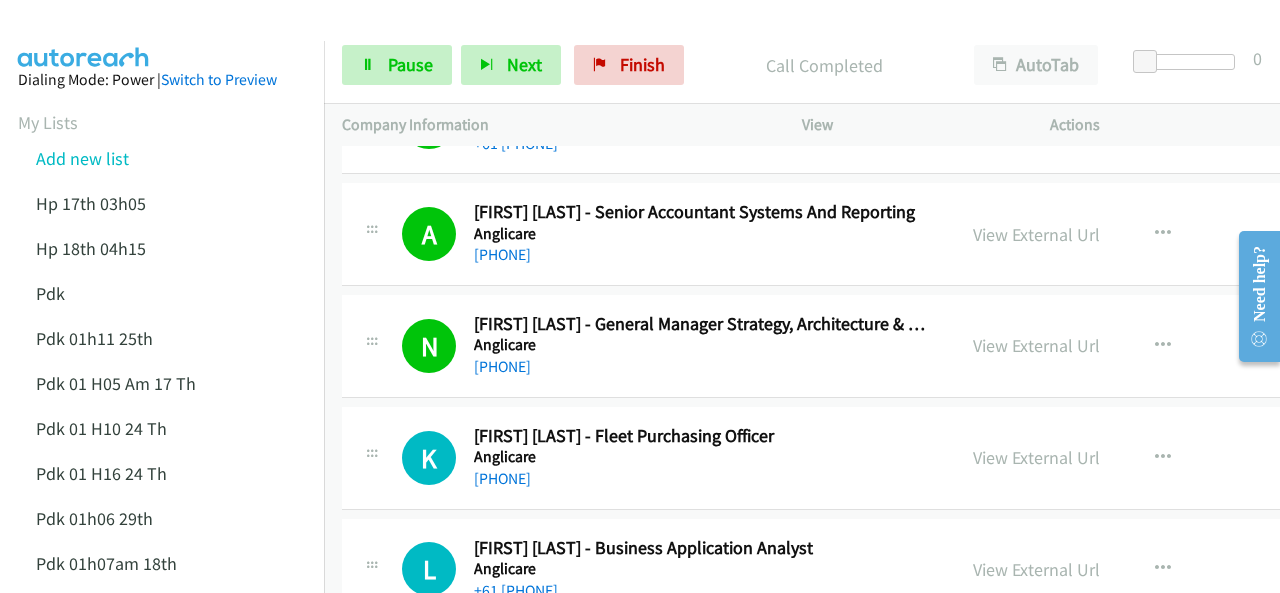 click at bounding box center (84, 35) 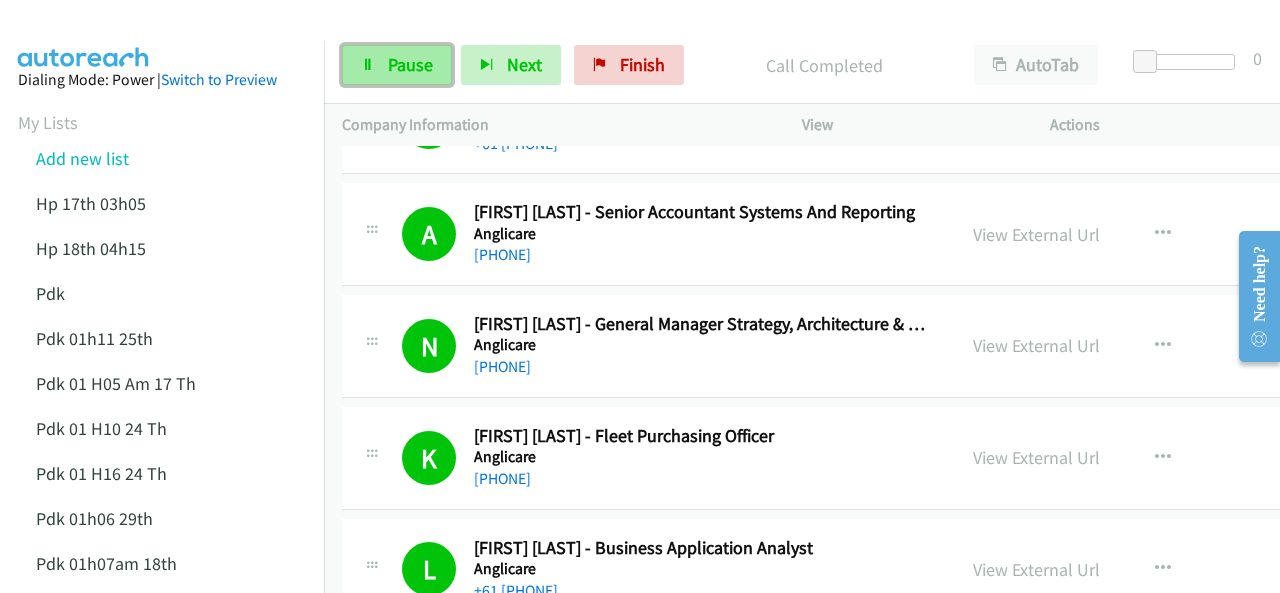 click on "Pause" at bounding box center [410, 64] 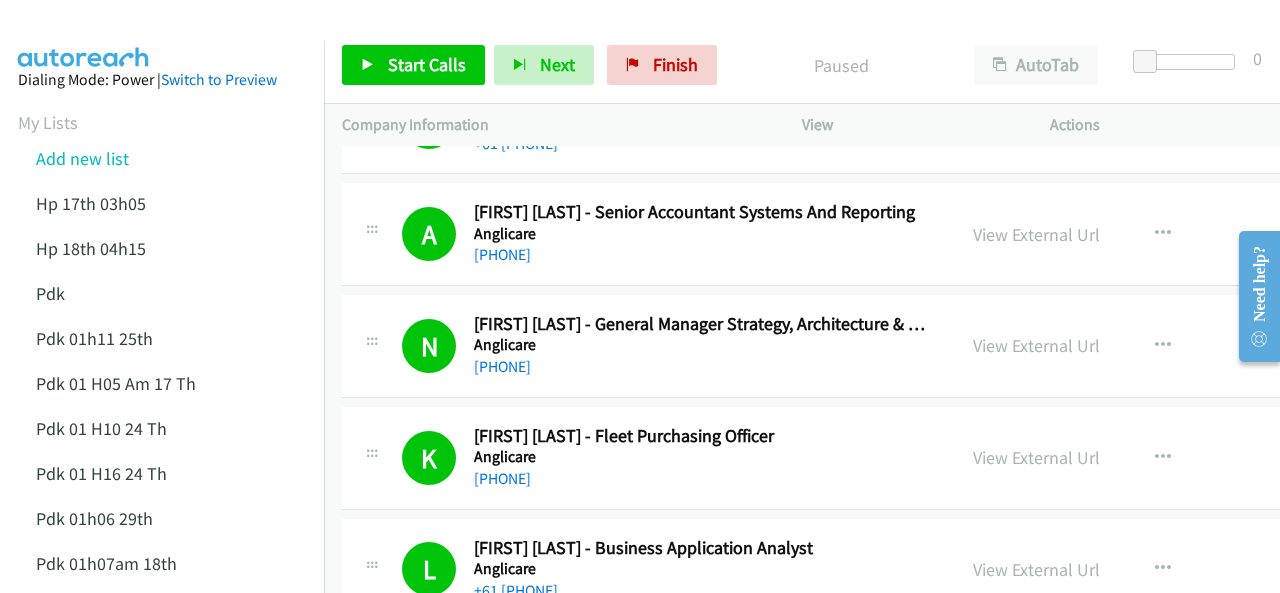 click on "Dialing Mode: Power
|
Switch to Preview
My Lists
Add new list
Hp 17th 03h05
Hp 18th 04h15
Pdk
Pdk  01h11 25th
Pdk 01 H05 Am 17 Th
Pdk 01 H10 24 Th
Pdk 01 H16 24 Th
Pdk 01h06 29th
Pdk 01h07am 18th
Pdk 01h11 31st
Pdk 01h28 21st
Pdk 02h02am 18th
Pdk 03h42 29th
Pdk 23rd 05h47
Pdk 28th 3h00
Pdk 30th
Pdk 31st 05h31
Pdk 4h39 01st
Pdk 7h05 28th
Pdk 8h19 30 Th
Hp 6am
Pdk
Pdk 01h00 22nd
Pdk 01h04 16th
Pdk 1h10 1st
Pdk 23rd
Pdk 24th 07h43
Back to Campaign Management
Scheduled Callbacks
FAQ
Agent Settings
Sign Out
Compact View
Email Support" at bounding box center [162, 865] 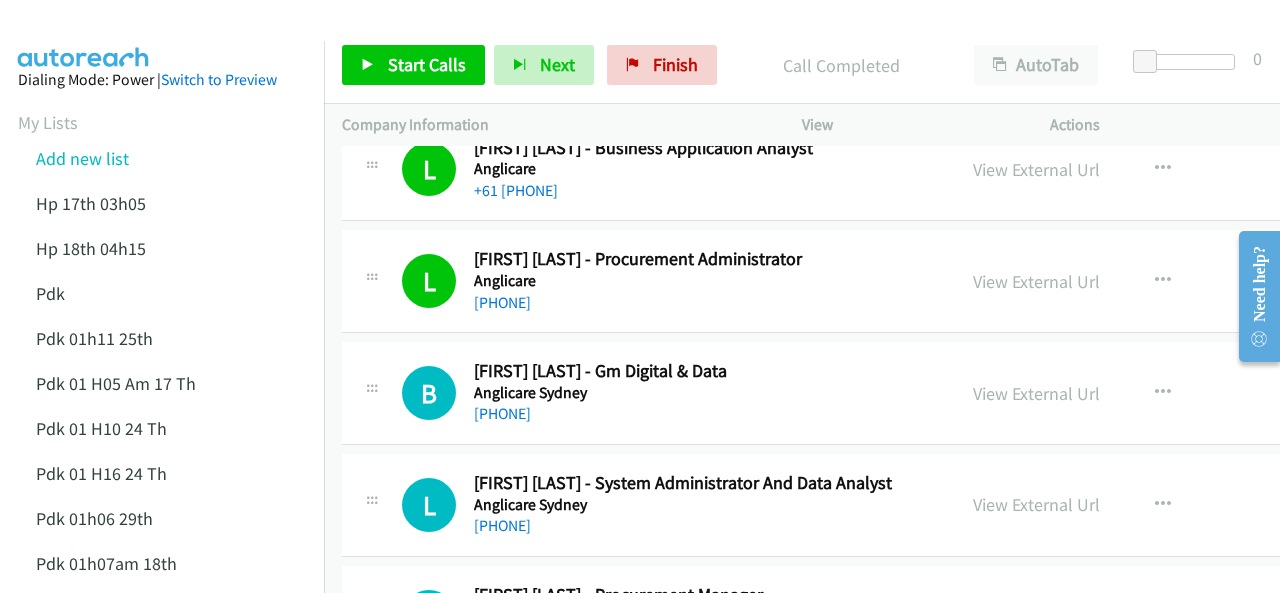 scroll, scrollTop: 2480, scrollLeft: 0, axis: vertical 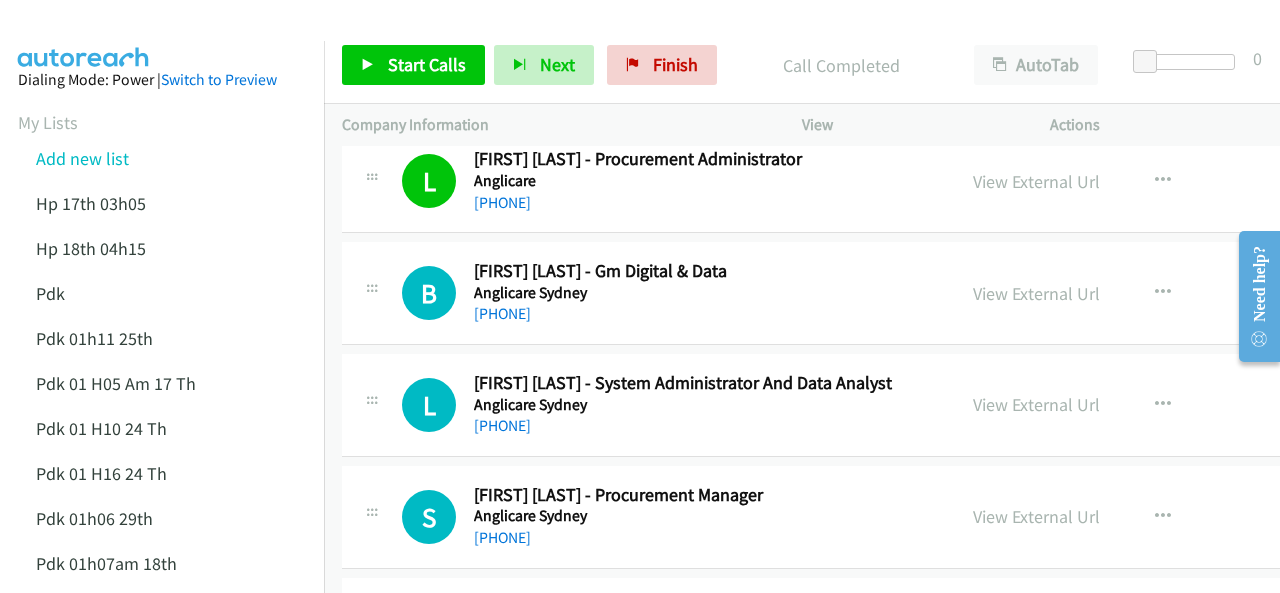 click at bounding box center (84, 35) 